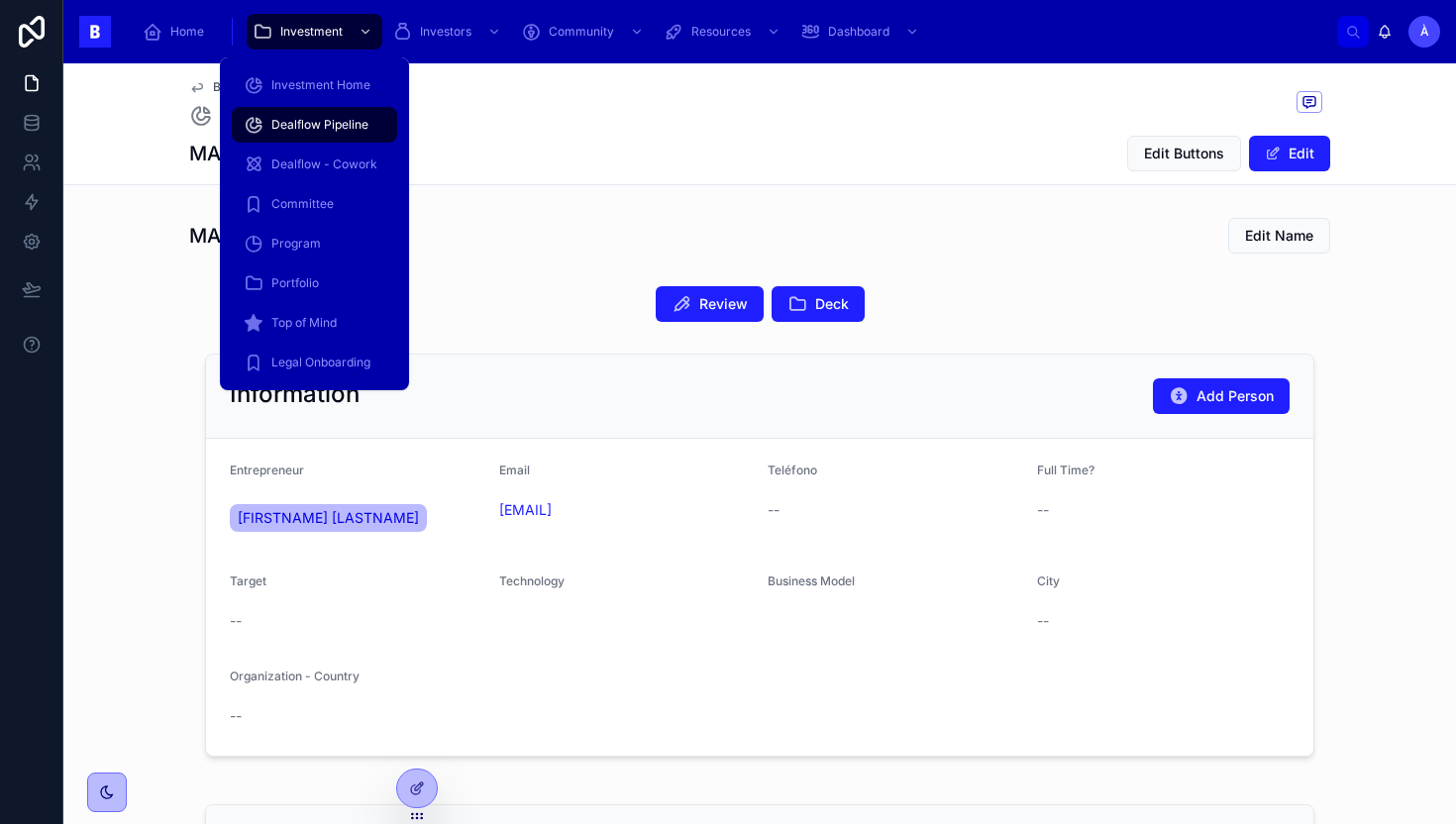 scroll, scrollTop: 0, scrollLeft: 0, axis: both 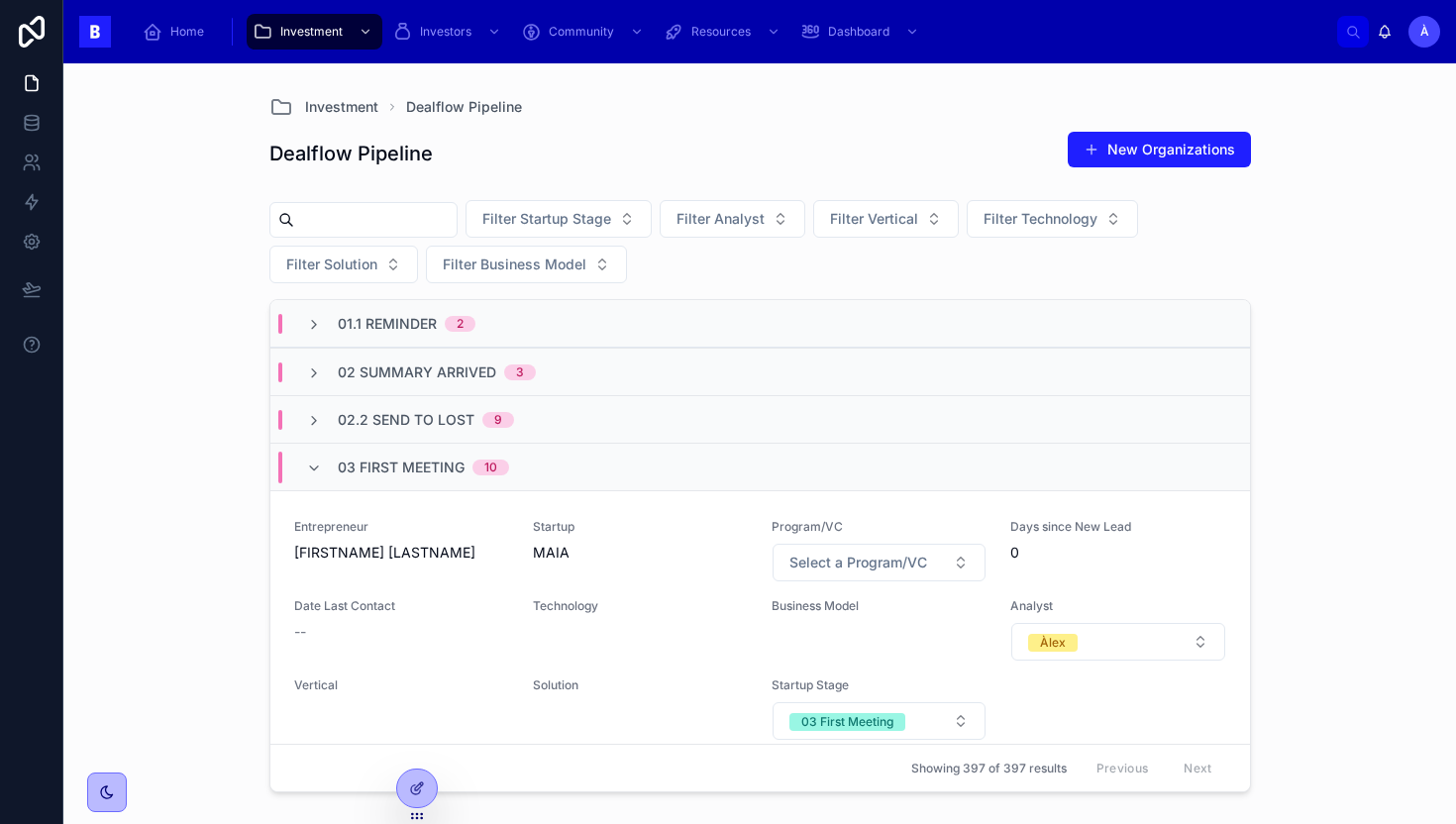 click on "03 First Meeting" at bounding box center [401, 467] 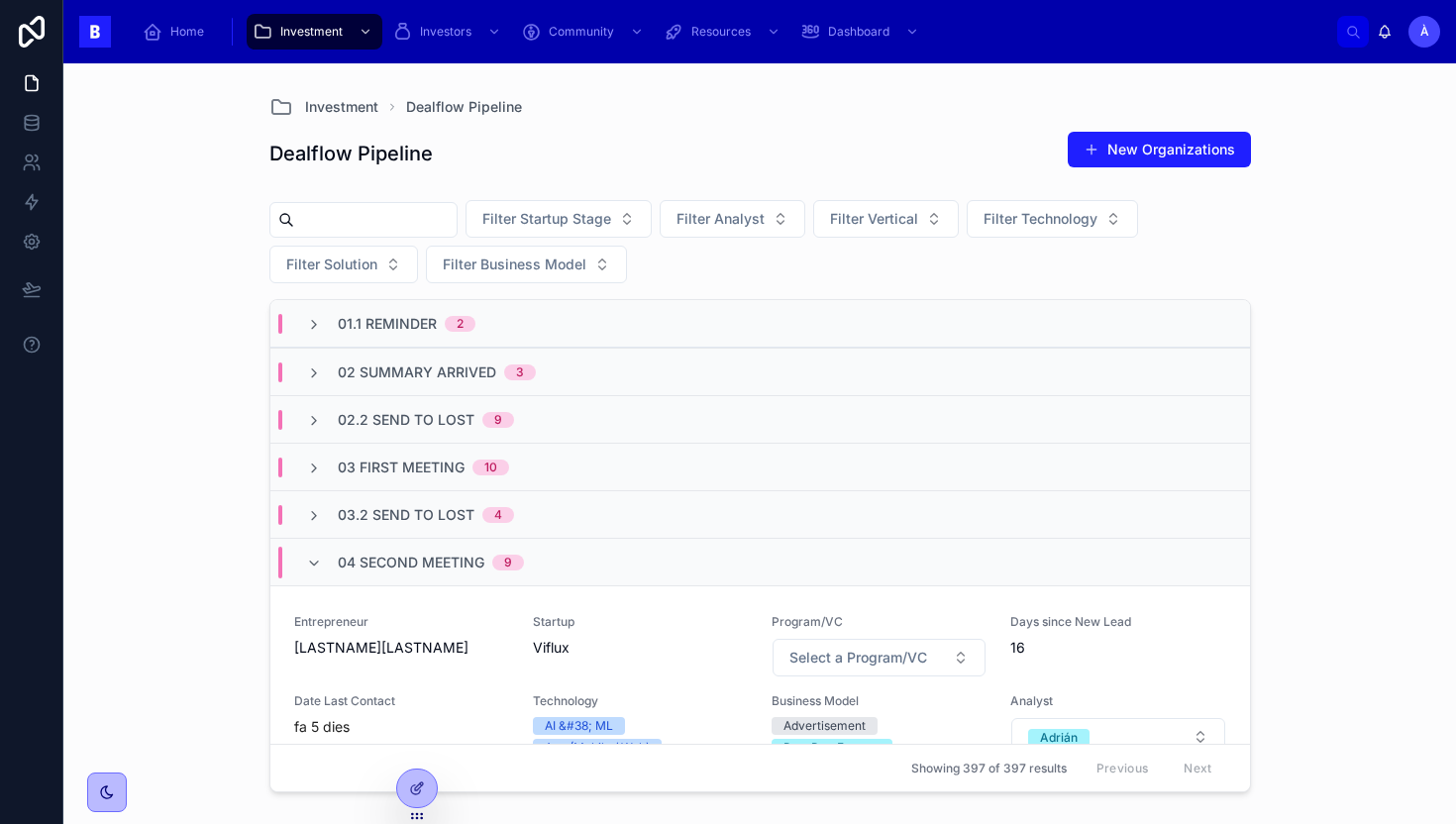 click on "04 Second Meeting" at bounding box center (411, 563) 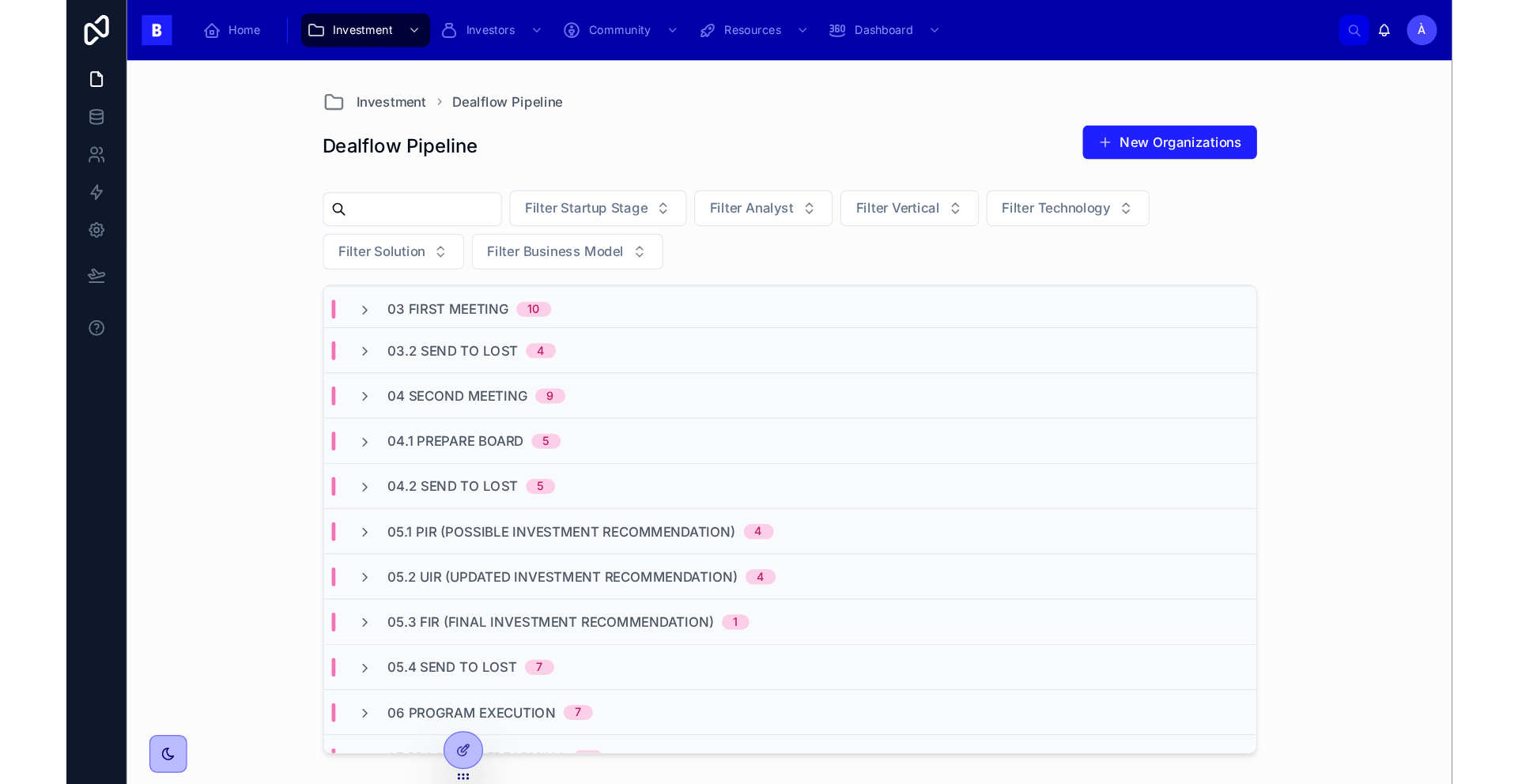 scroll, scrollTop: 0, scrollLeft: 0, axis: both 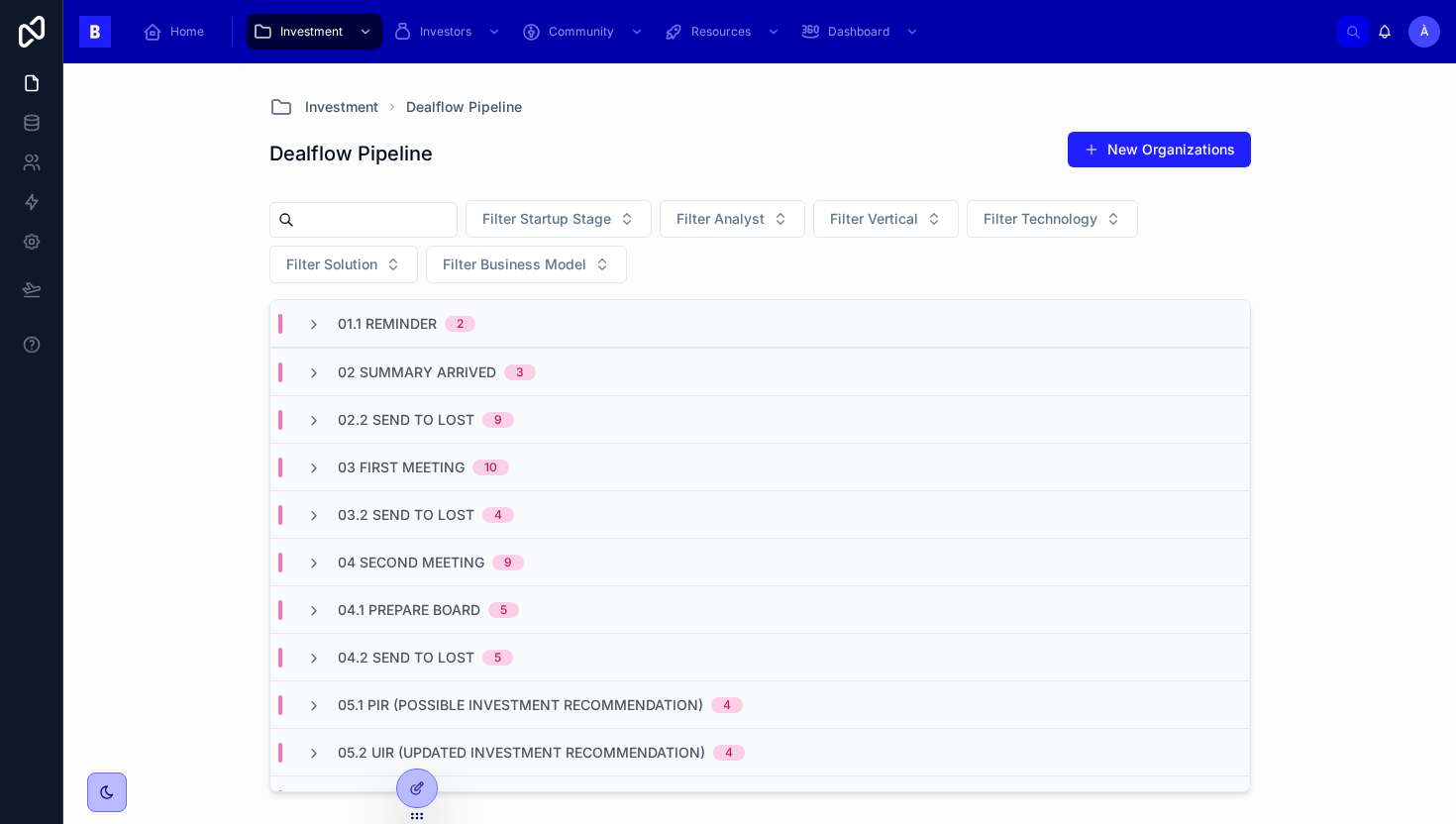 click on "02 Summary Arrived" at bounding box center (417, 372) 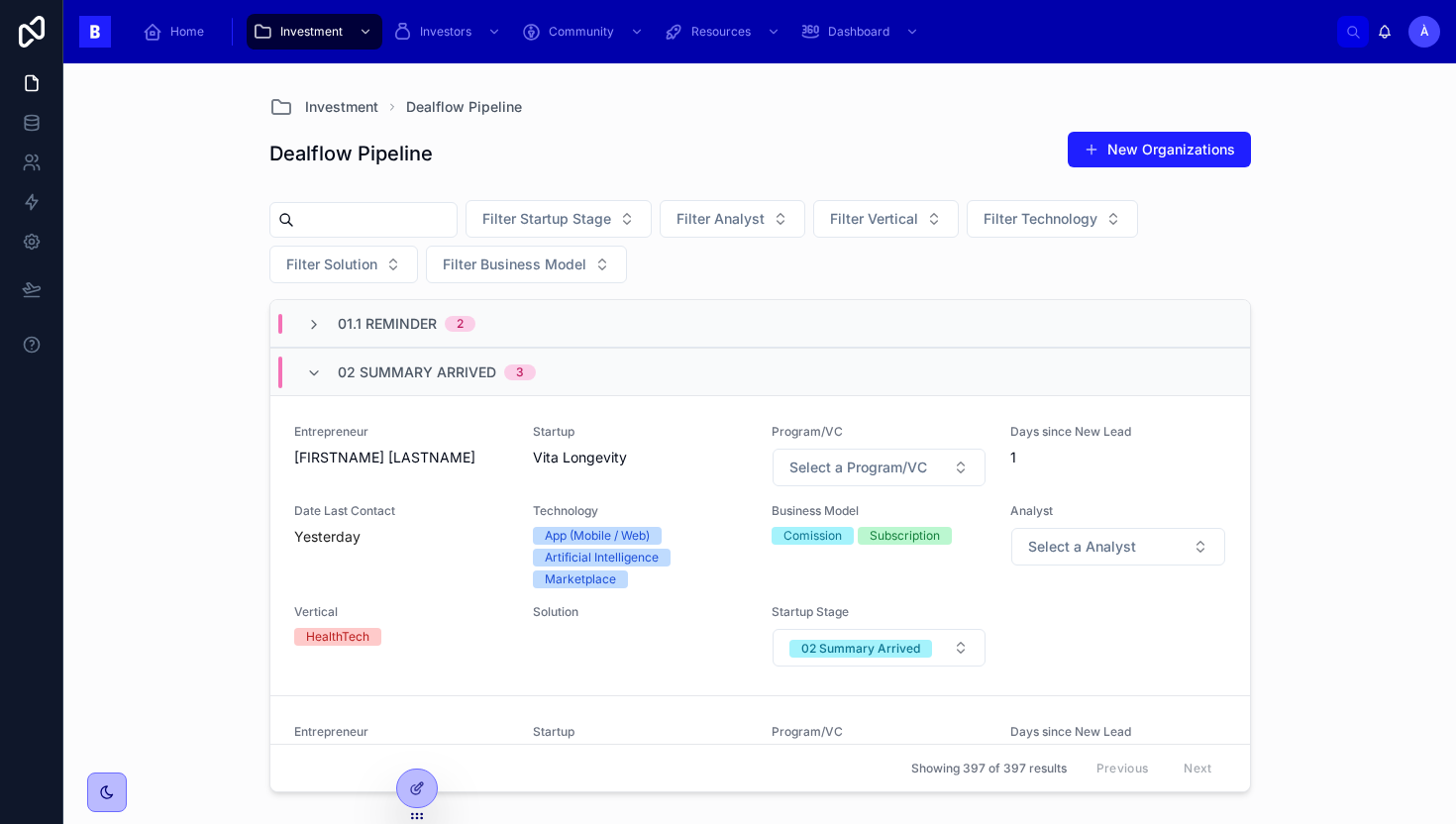 click on "02 Summary Arrived" at bounding box center (417, 372) 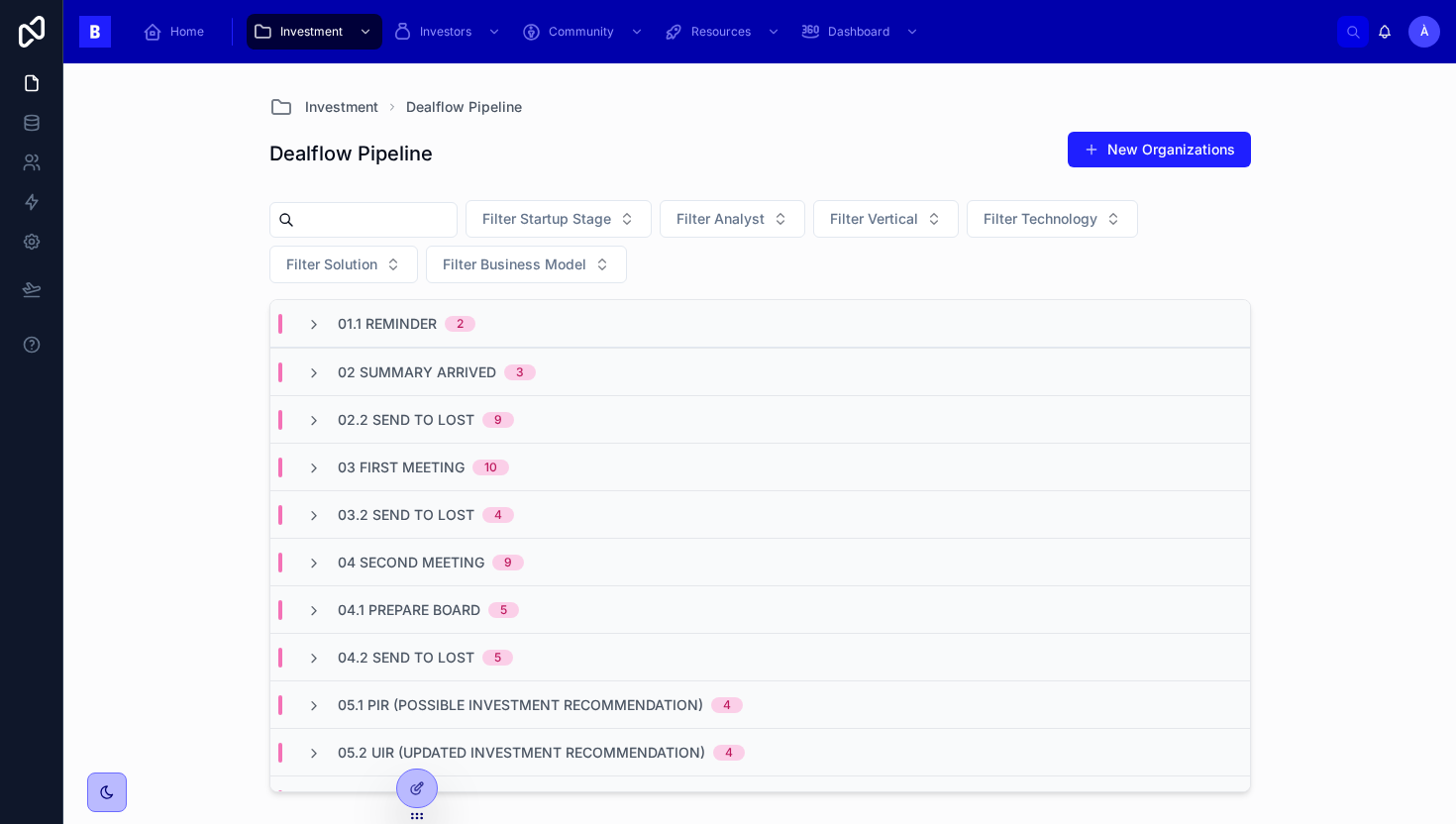 click on "03 First Meeting" at bounding box center [401, 467] 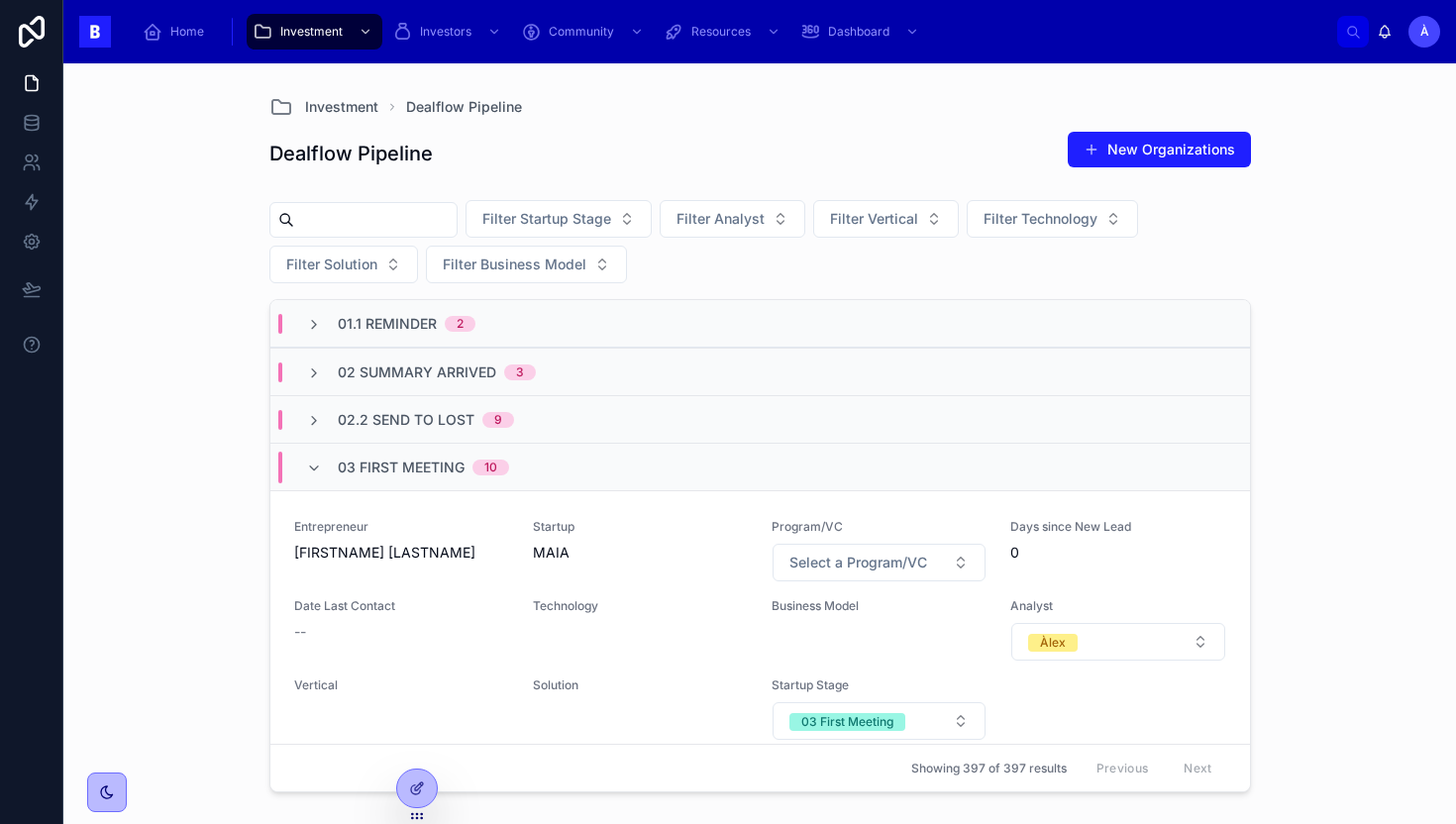 click on "03 First Meeting" at bounding box center (401, 467) 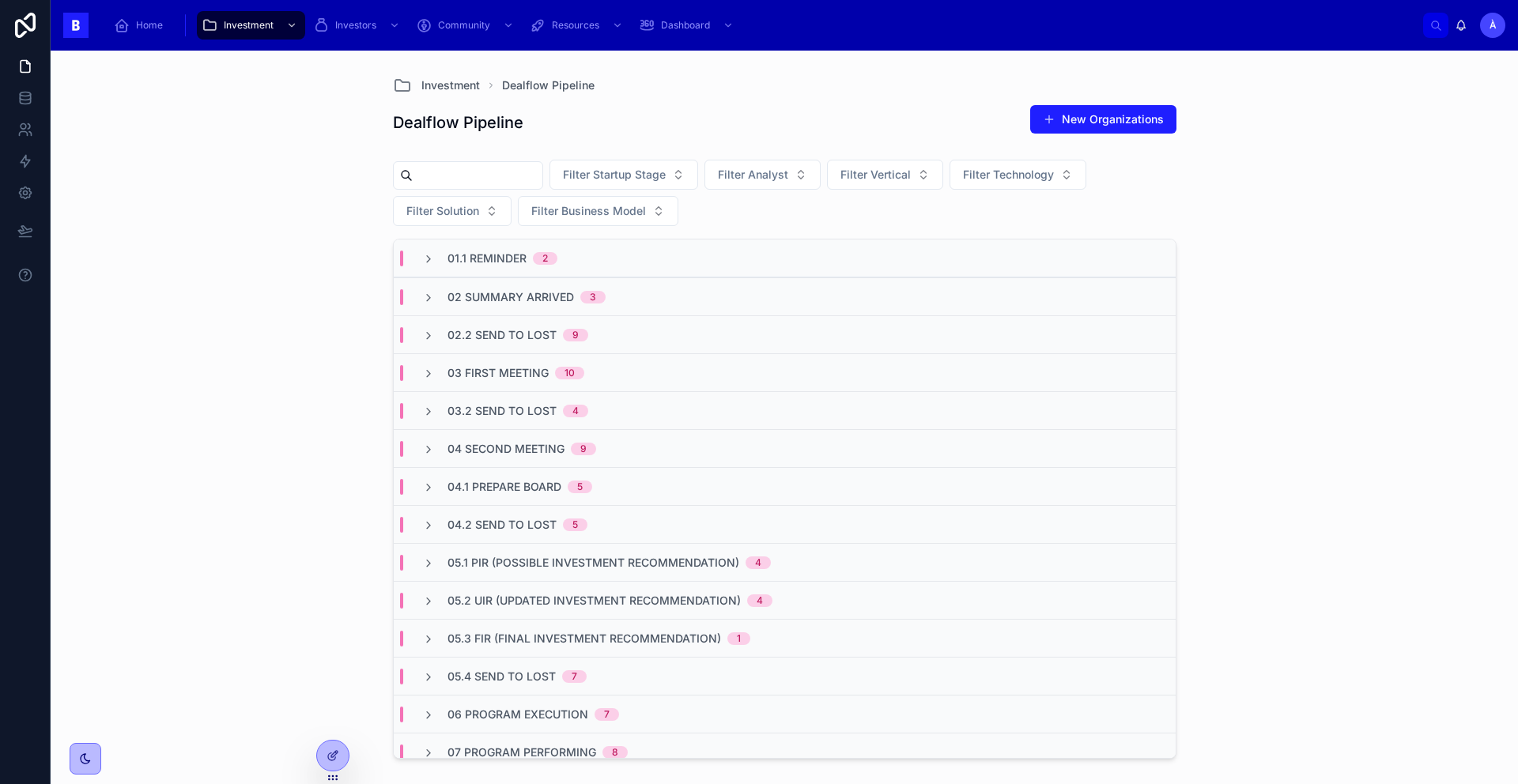 click on "04.2 Send to Lost" at bounding box center (502, 525) 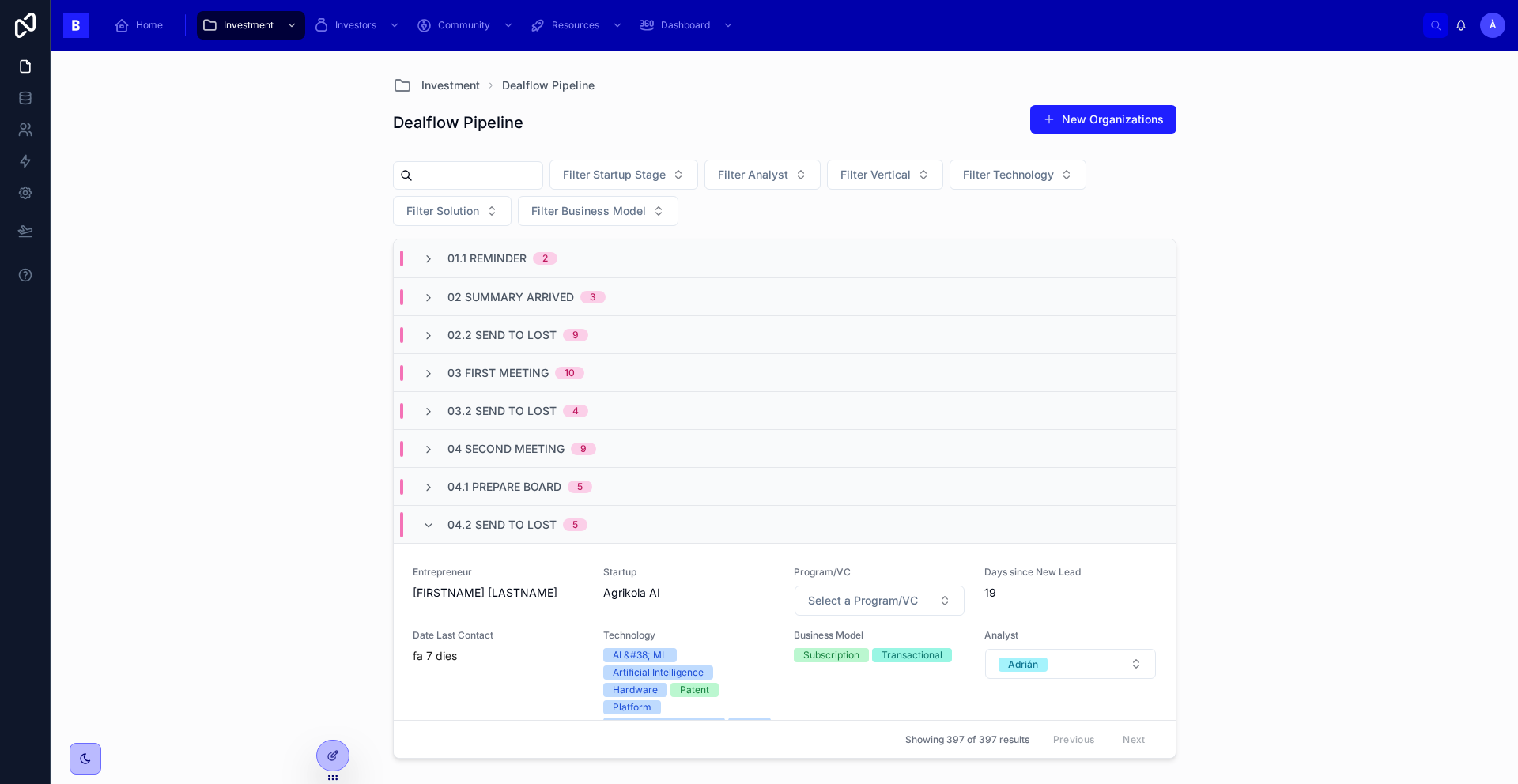 click on "04.2 Send to Lost" at bounding box center (502, 525) 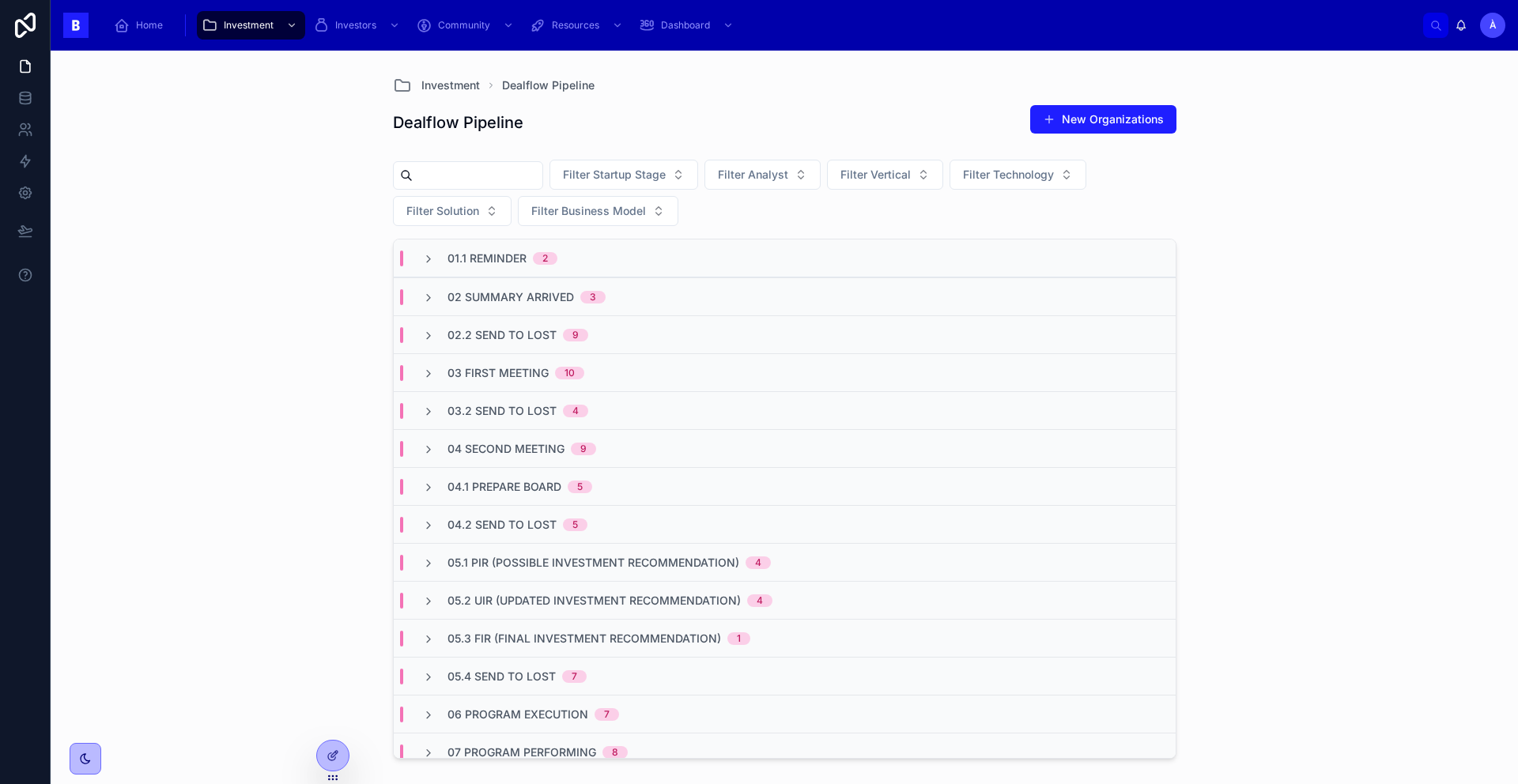 click on "03.2 Send to Lost" at bounding box center [502, 411] 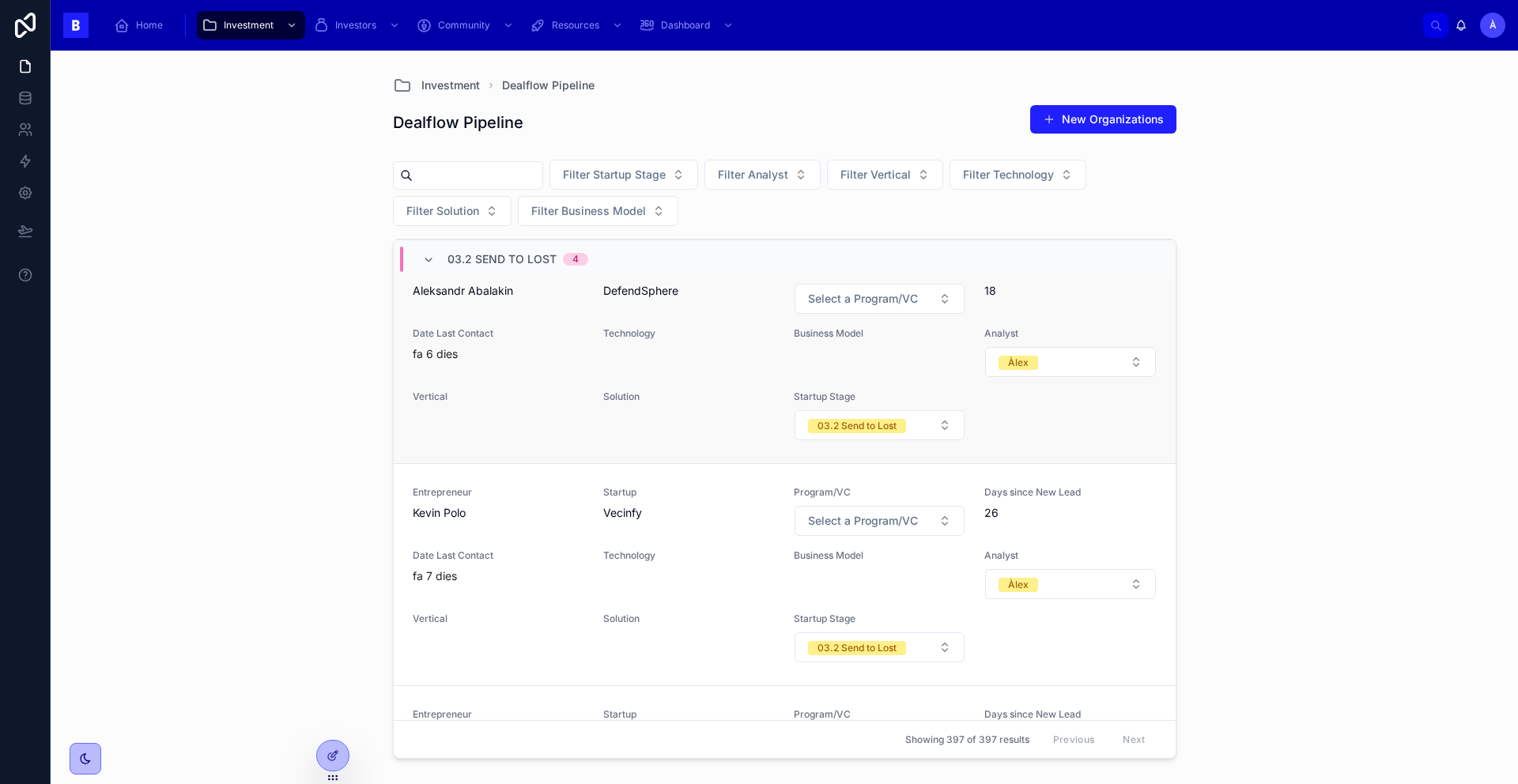scroll, scrollTop: 194, scrollLeft: 0, axis: vertical 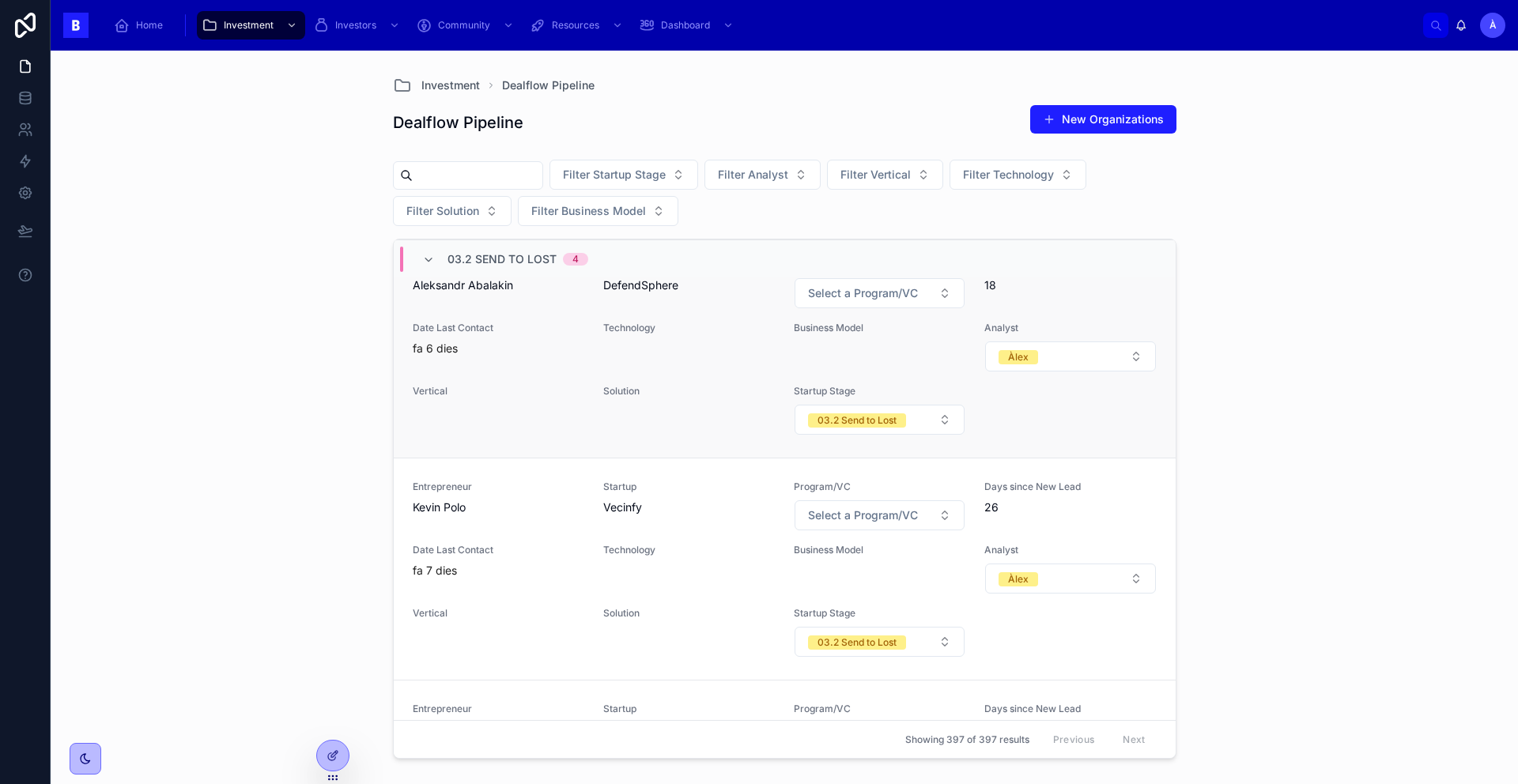 click on "Aleksandr Abalakin Startup DefendSphere" at bounding box center [784, 347] 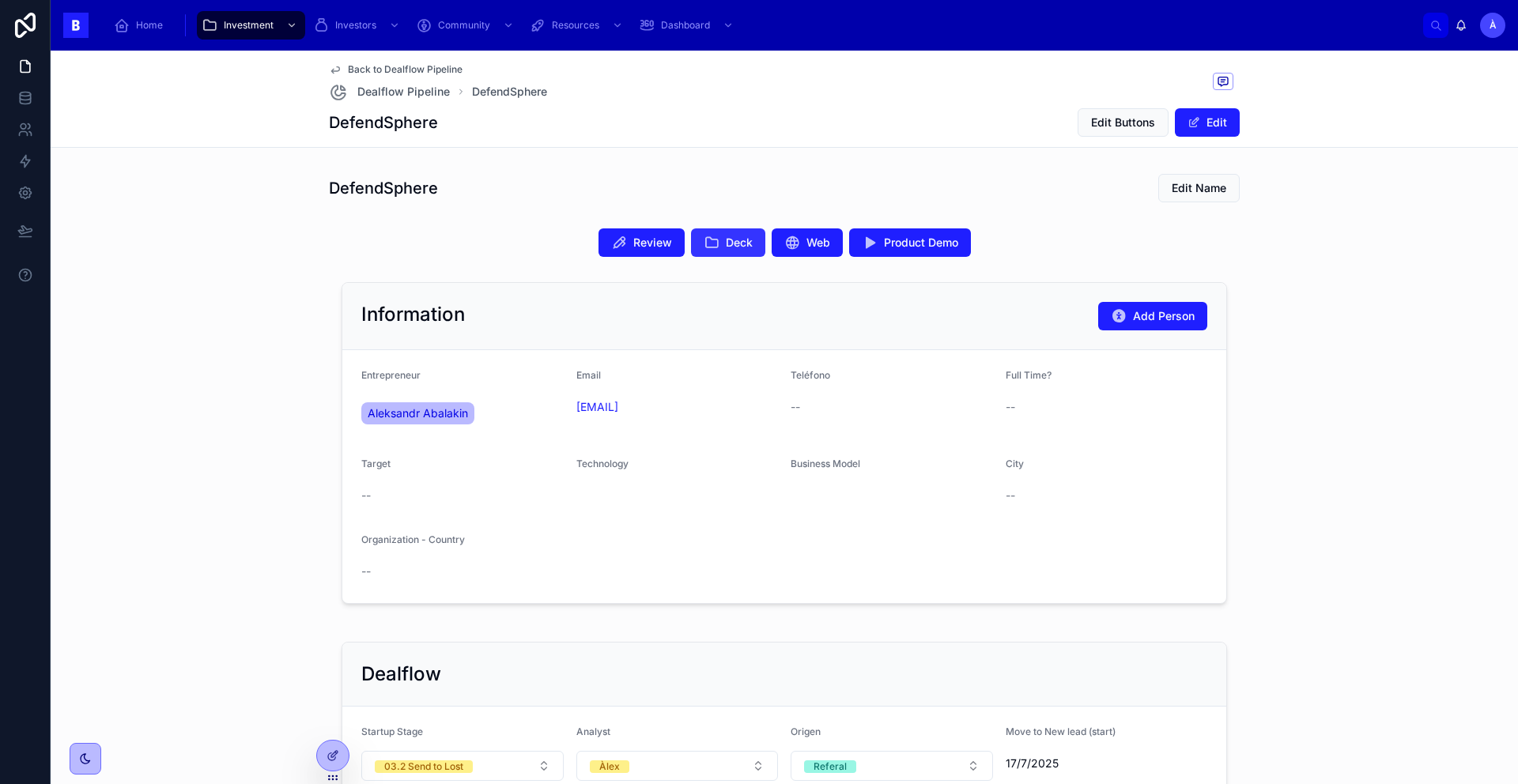 click on "Deck" at bounding box center (728, 243) 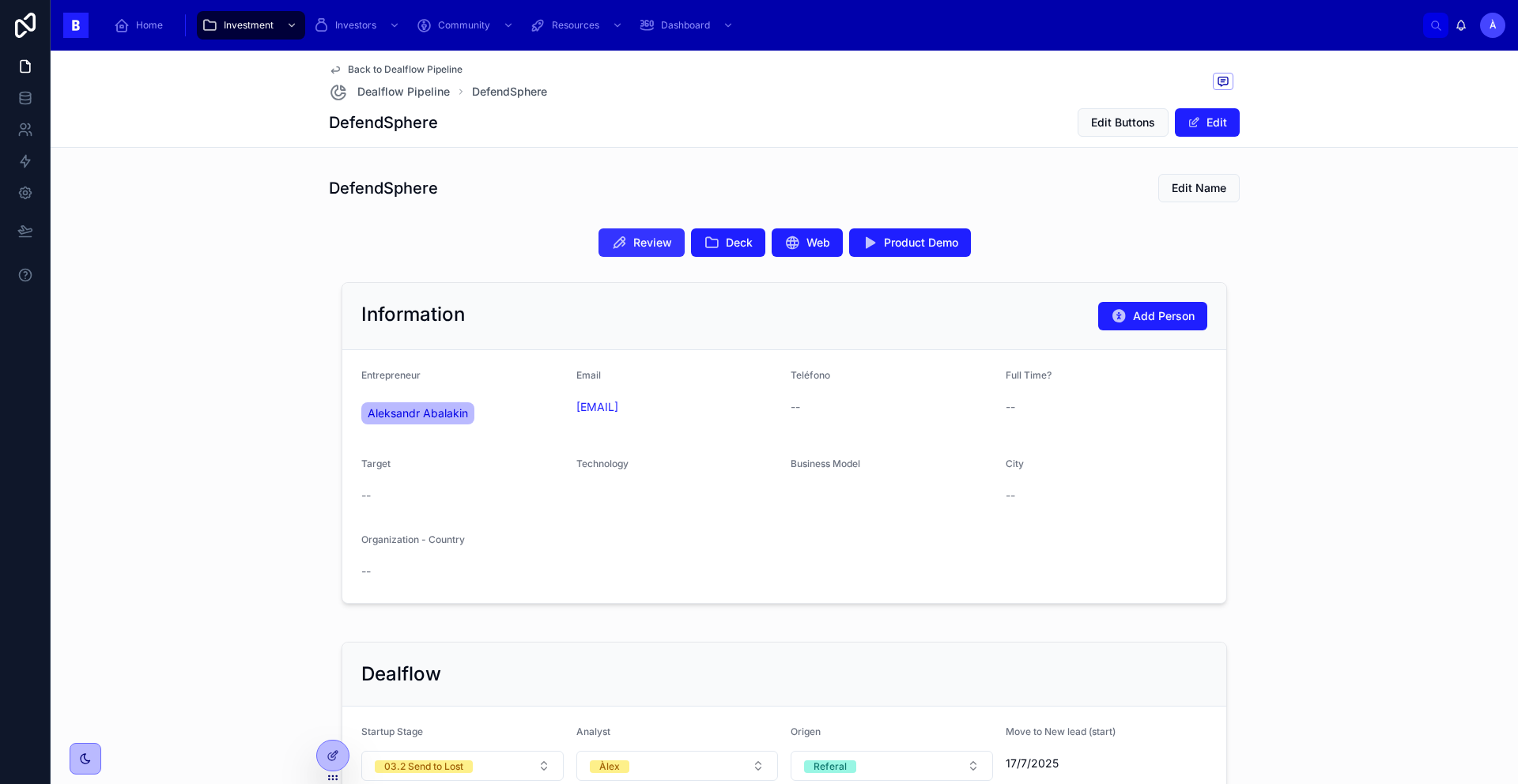click on "Review" at bounding box center [652, 243] 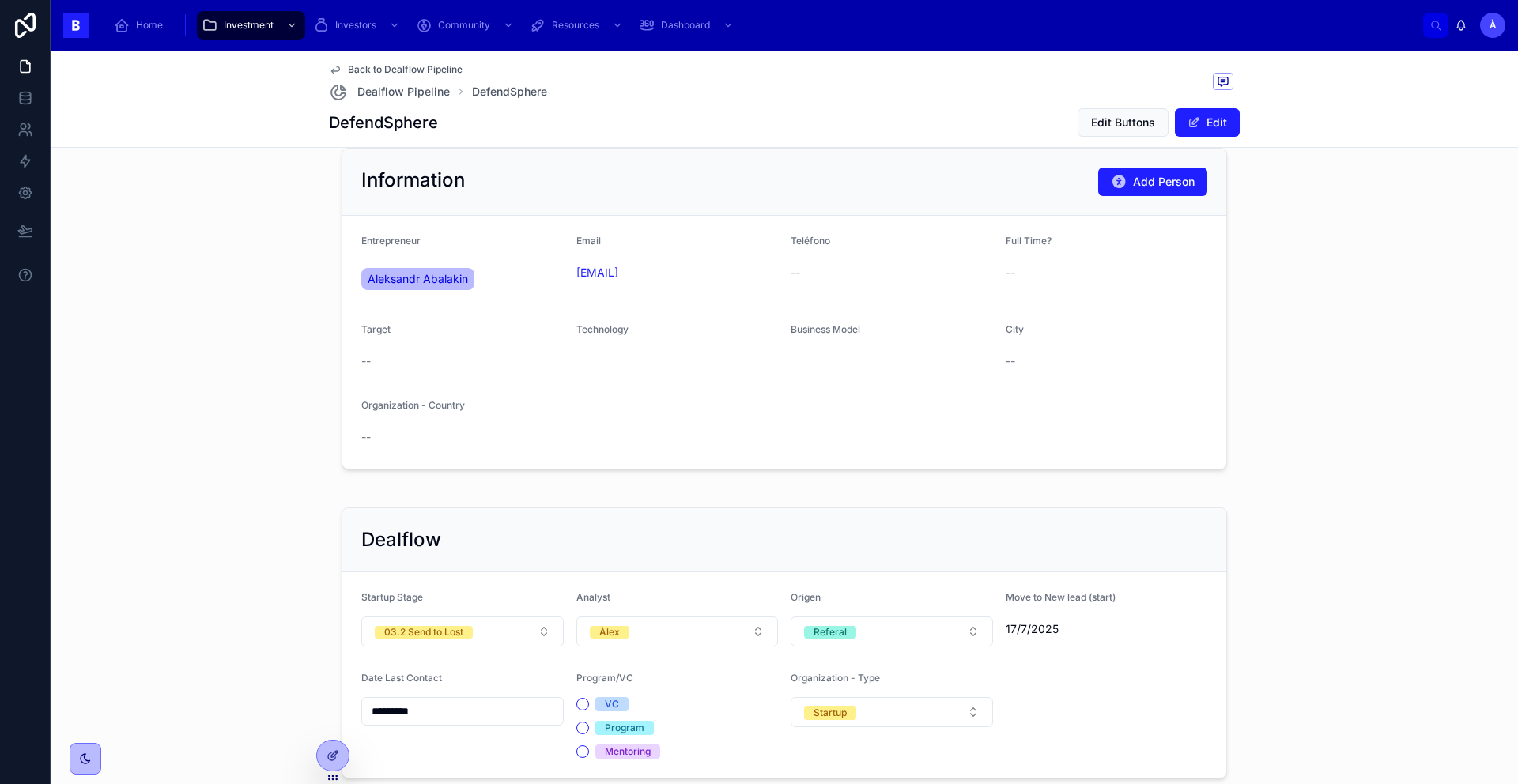 scroll, scrollTop: 0, scrollLeft: 0, axis: both 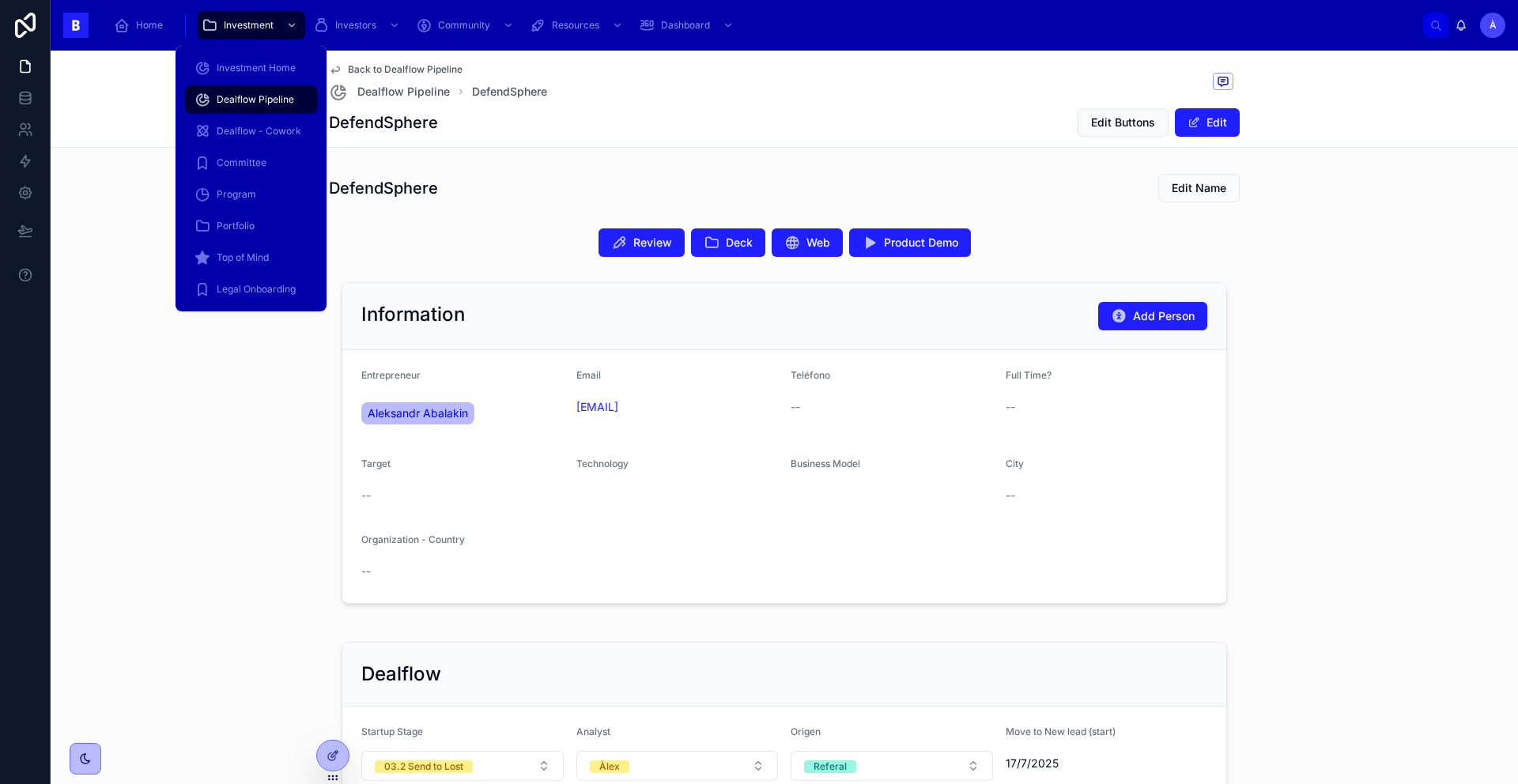 click on "Dealflow Pipeline" at bounding box center [251, 100] 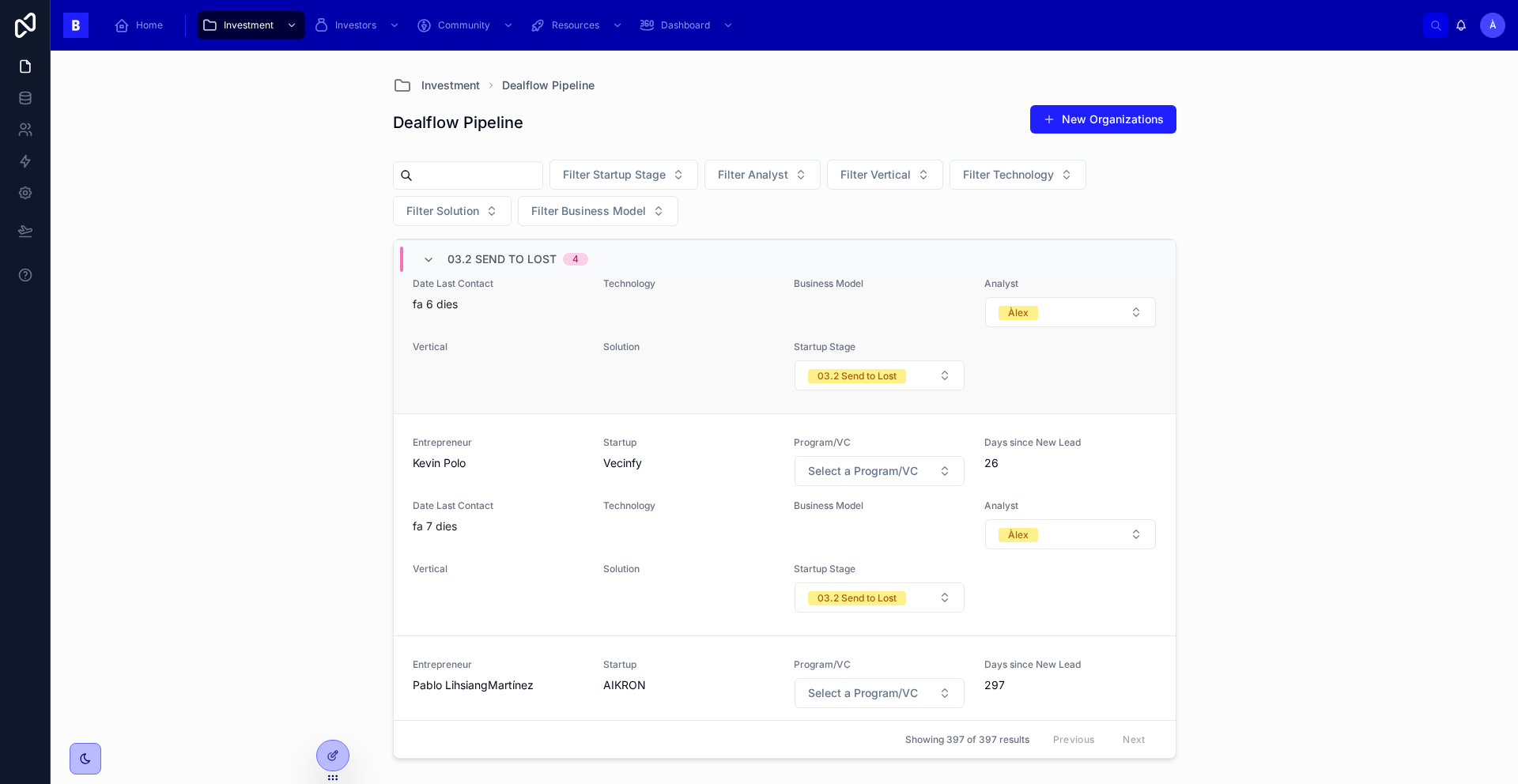 scroll, scrollTop: 239, scrollLeft: 0, axis: vertical 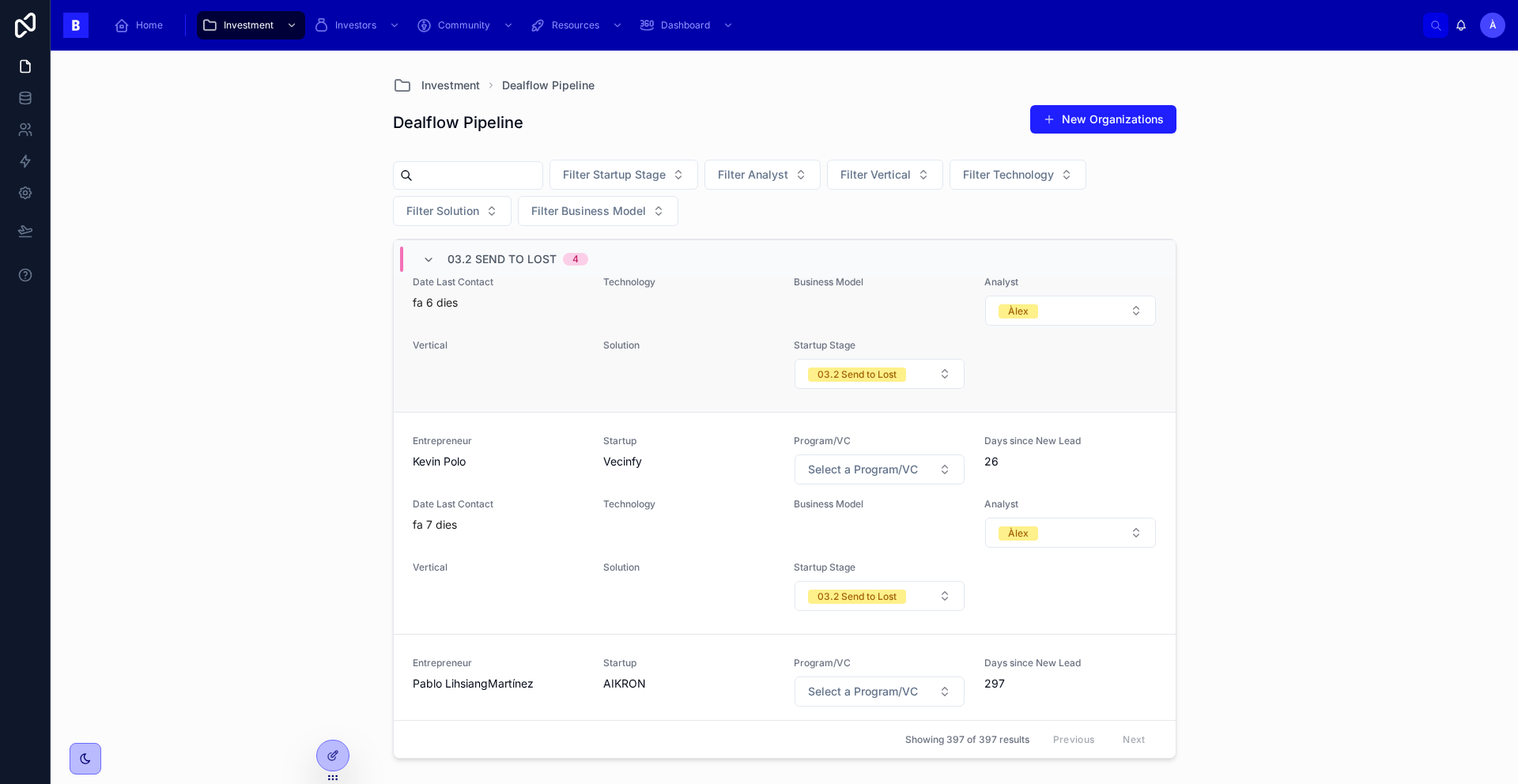 click on "Entrepreneur [FIRSTNAME] [LASTNAME] Startup Vecinfy Program/VC Select a Program/VC Days since New Lead 26 Date Last Contact fa 7 dies Technology Business Model Analyst [NAME] Vertical Solution Startup Stage 03.2 Send to Lost" at bounding box center [784, 523] 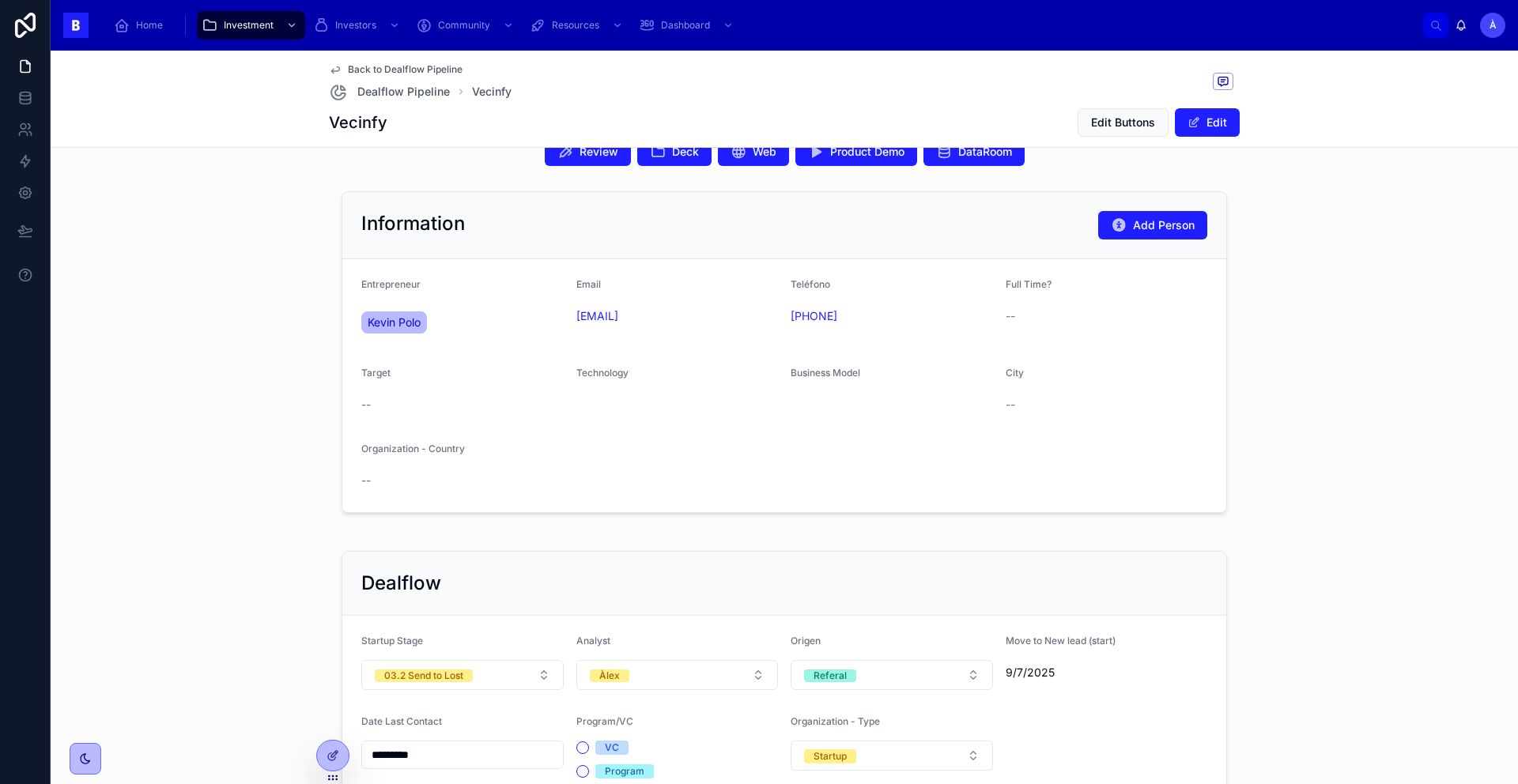 scroll, scrollTop: 92, scrollLeft: 0, axis: vertical 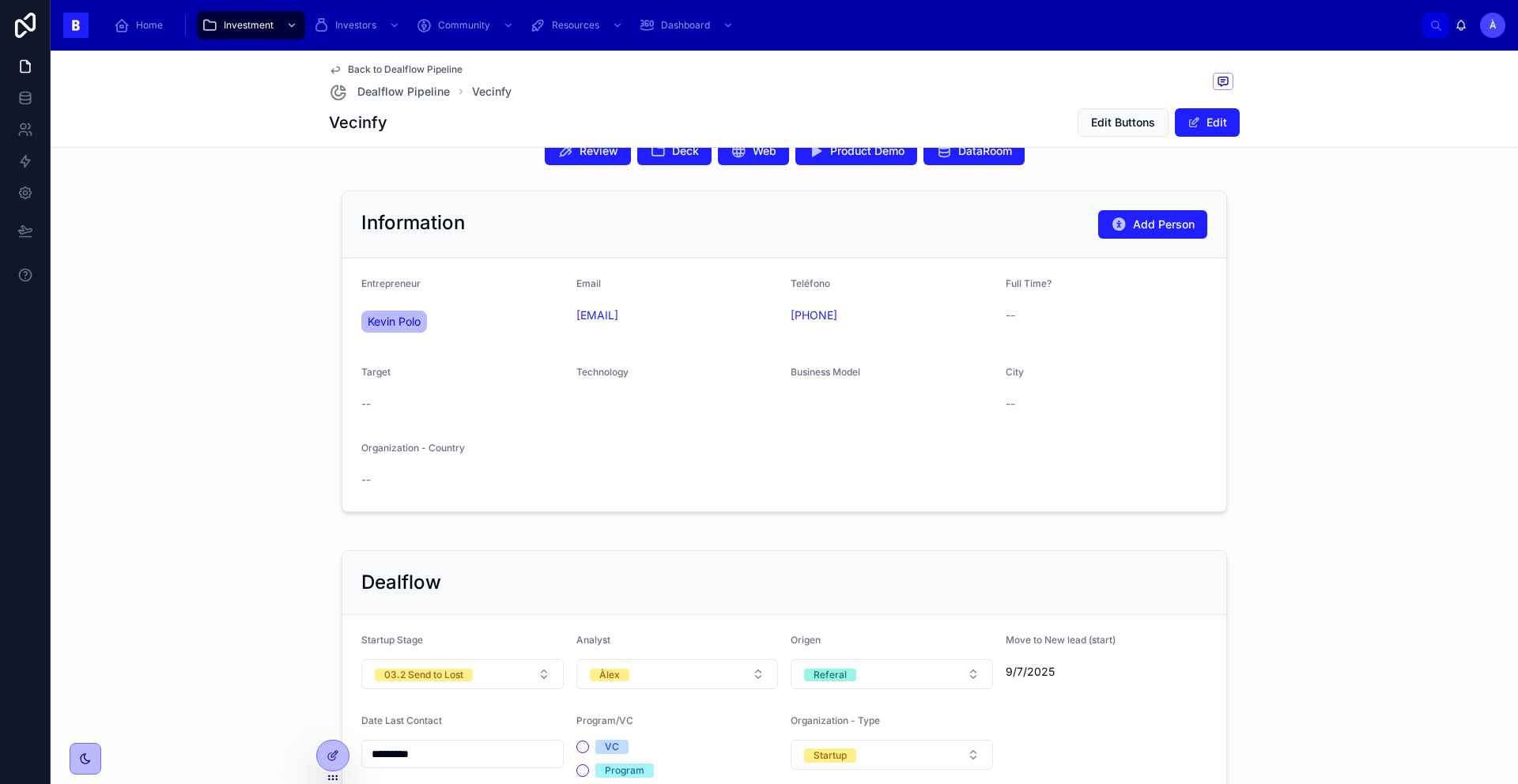 click on "Review Deck Web Product Demo DataRoom" at bounding box center [784, 151] 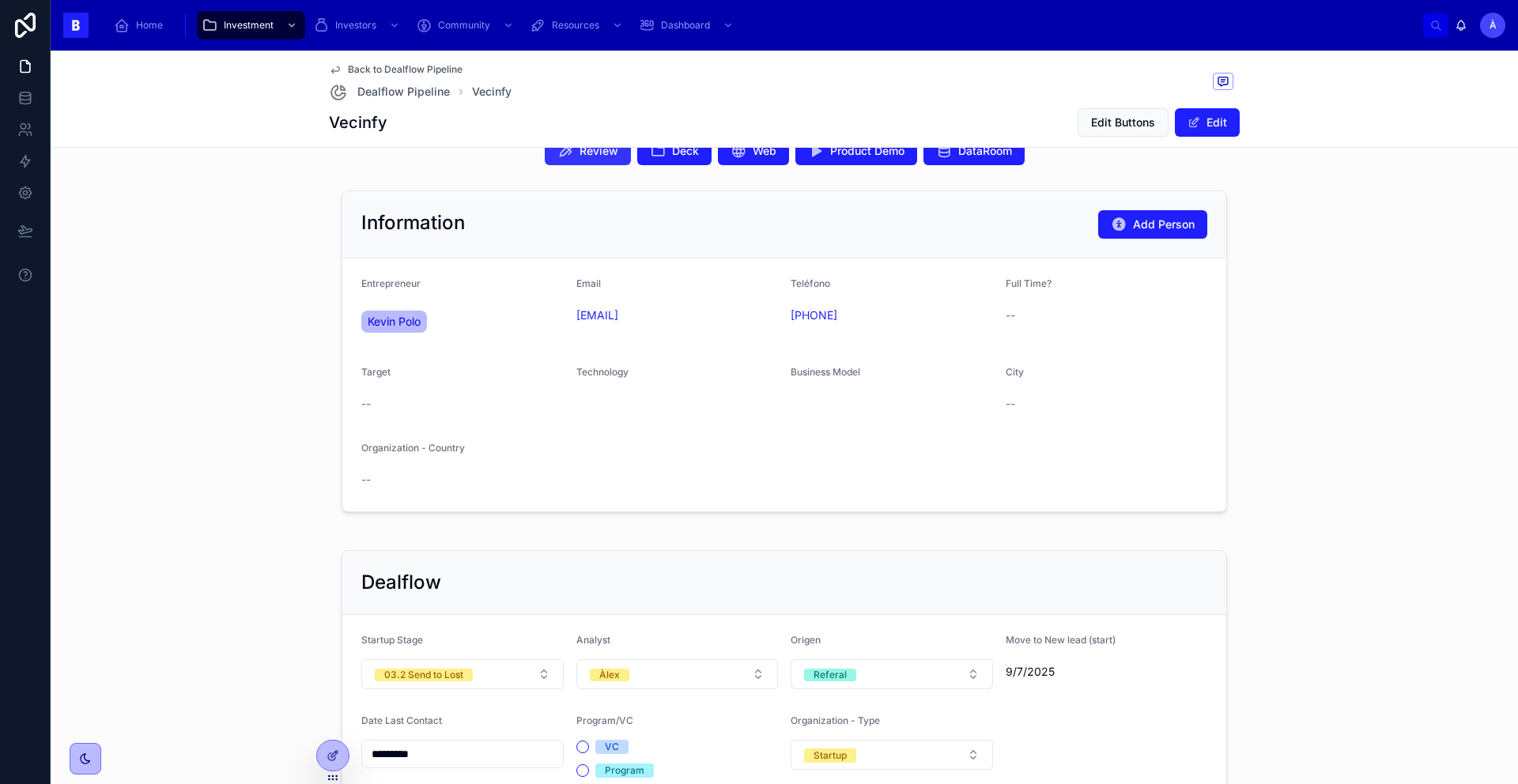 click on "Review" at bounding box center [599, 151] 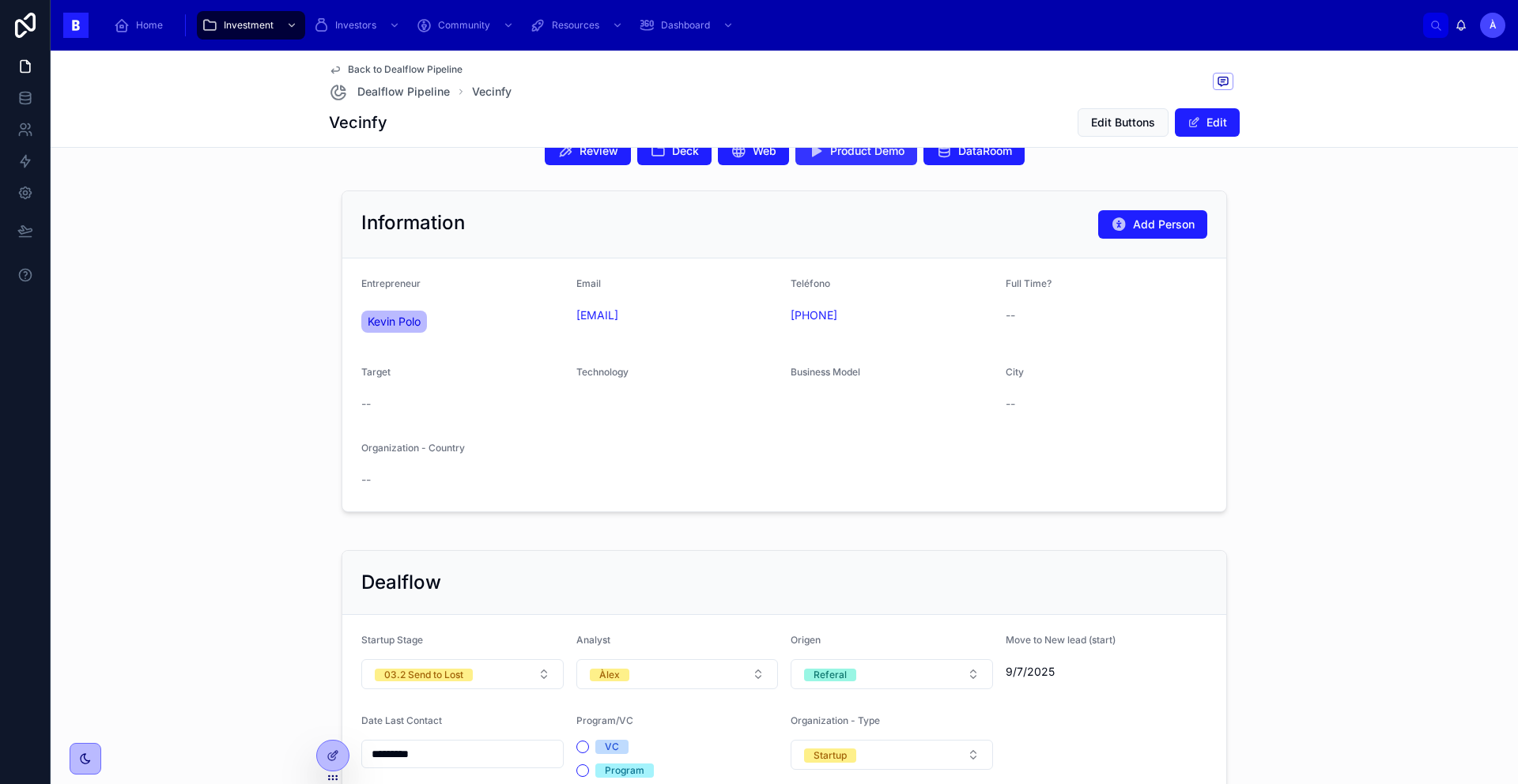 click on "Product Demo" at bounding box center (856, 151) 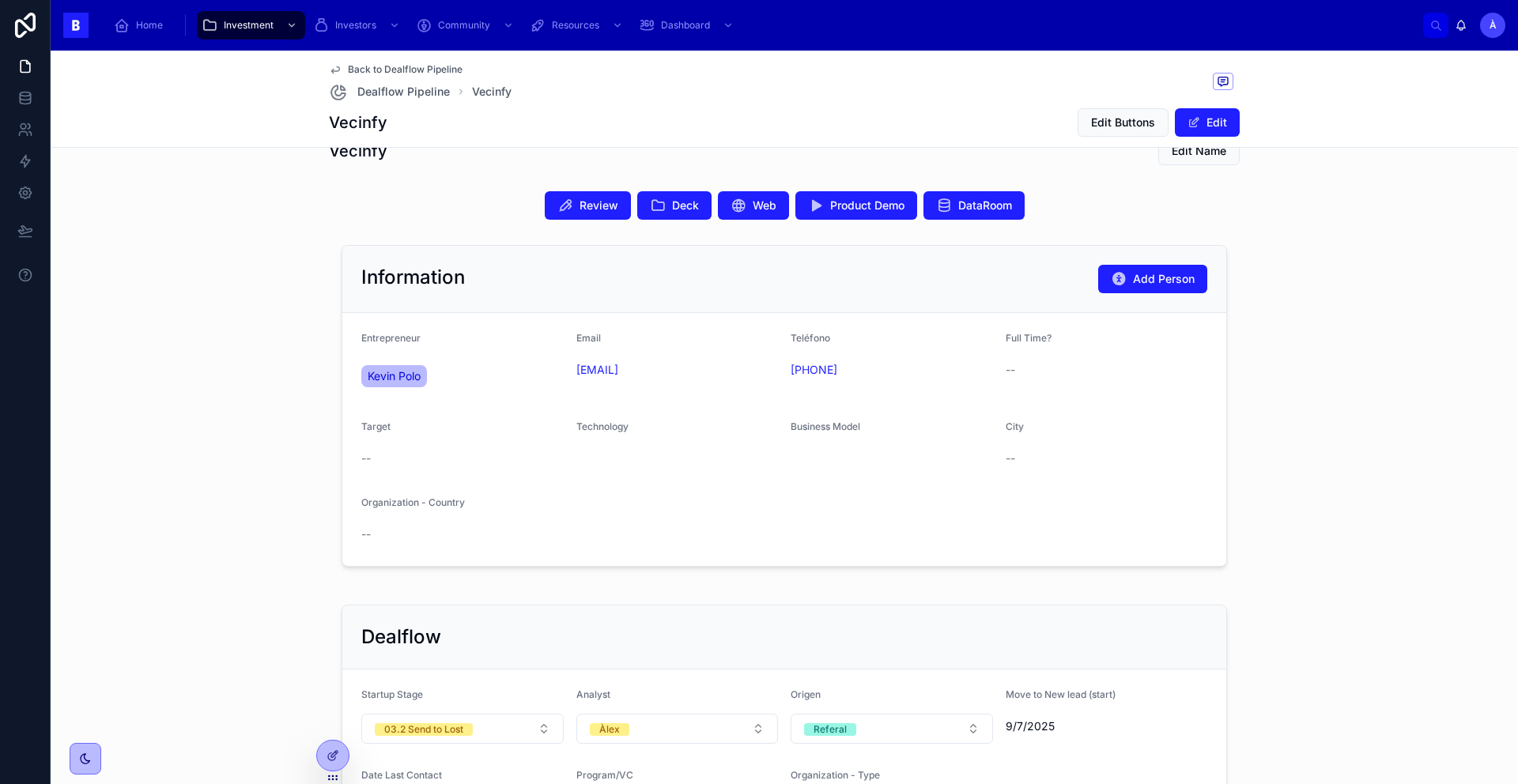 scroll, scrollTop: 0, scrollLeft: 0, axis: both 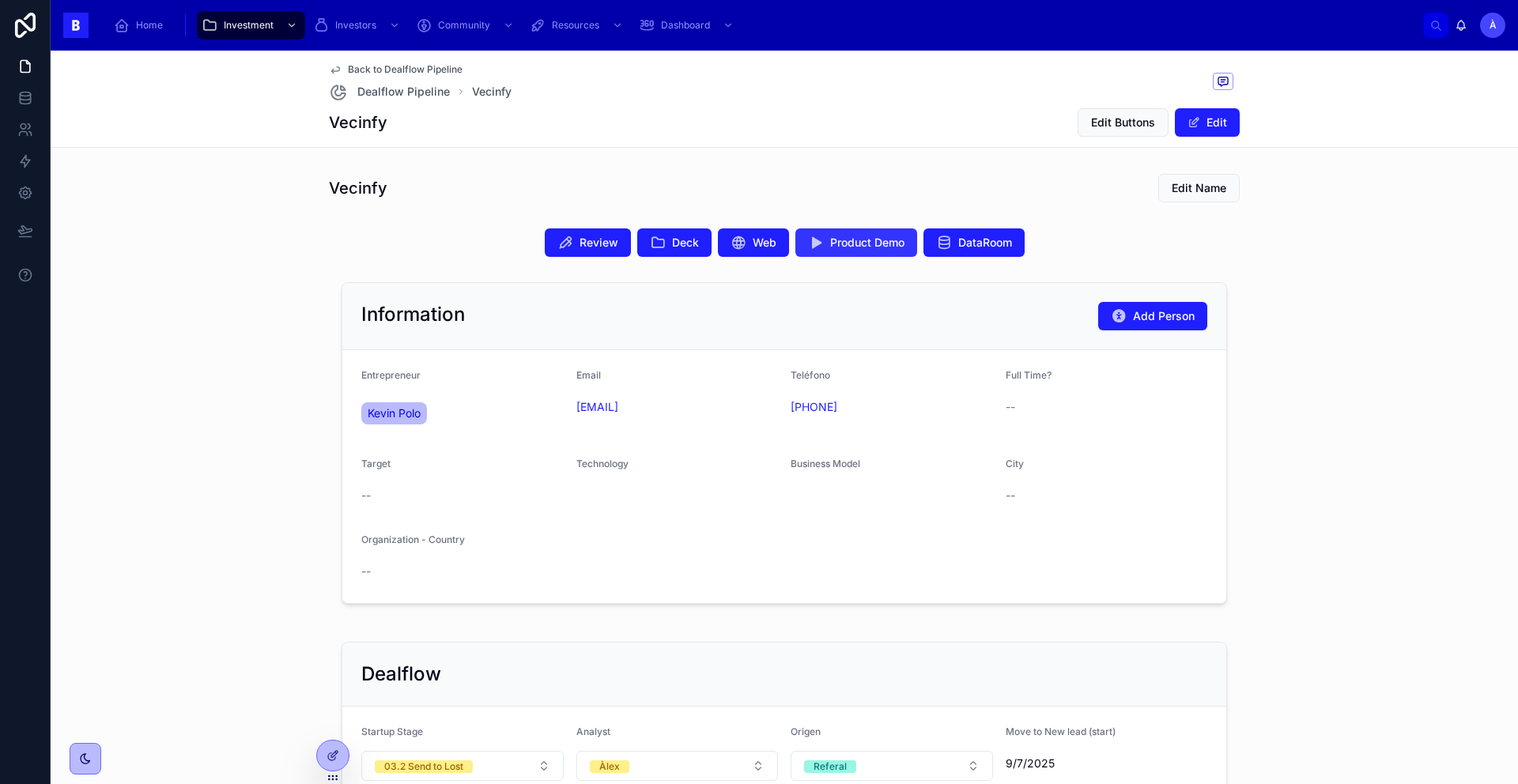 click on "Product Demo" at bounding box center [867, 243] 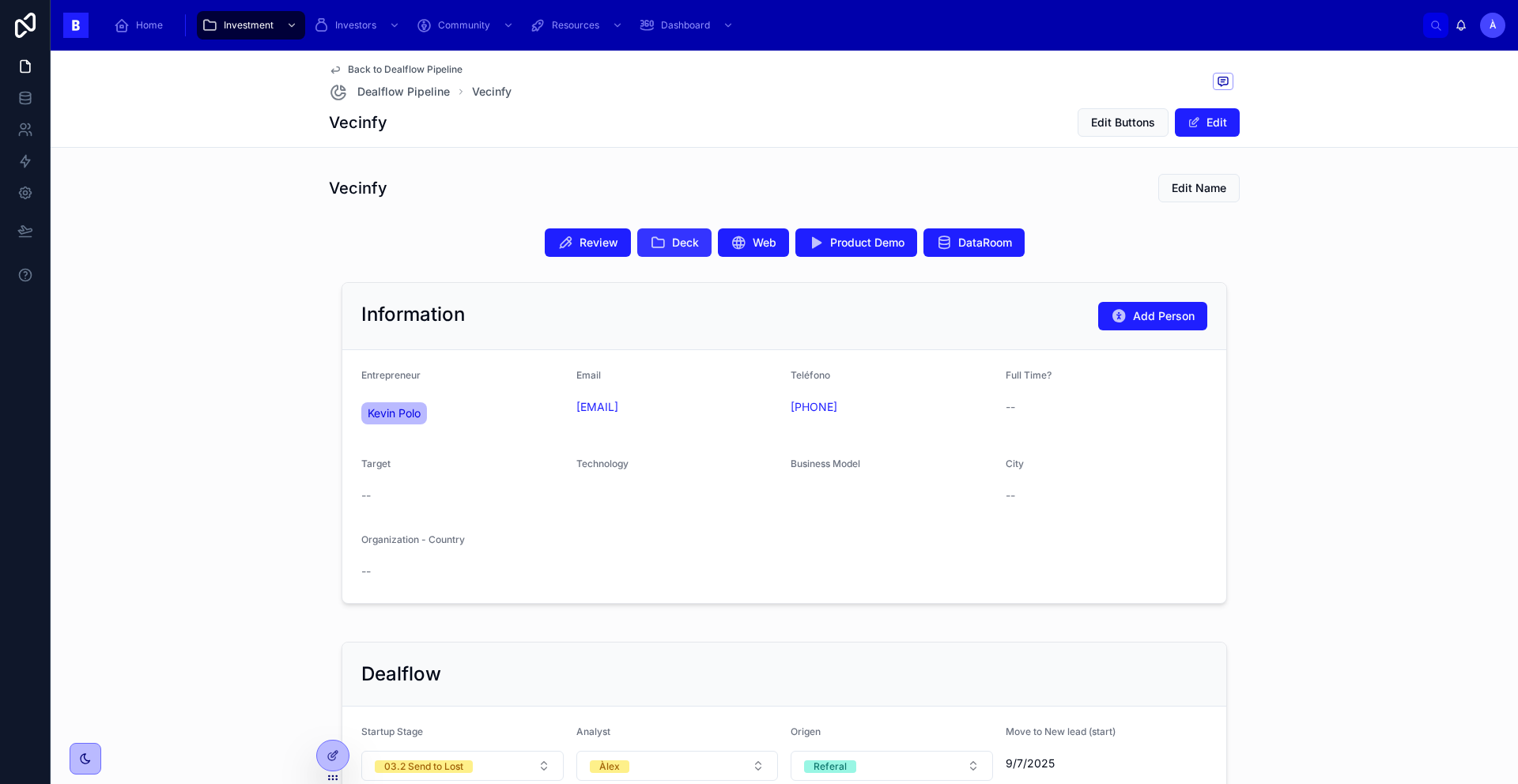 click on "Deck" at bounding box center (685, 243) 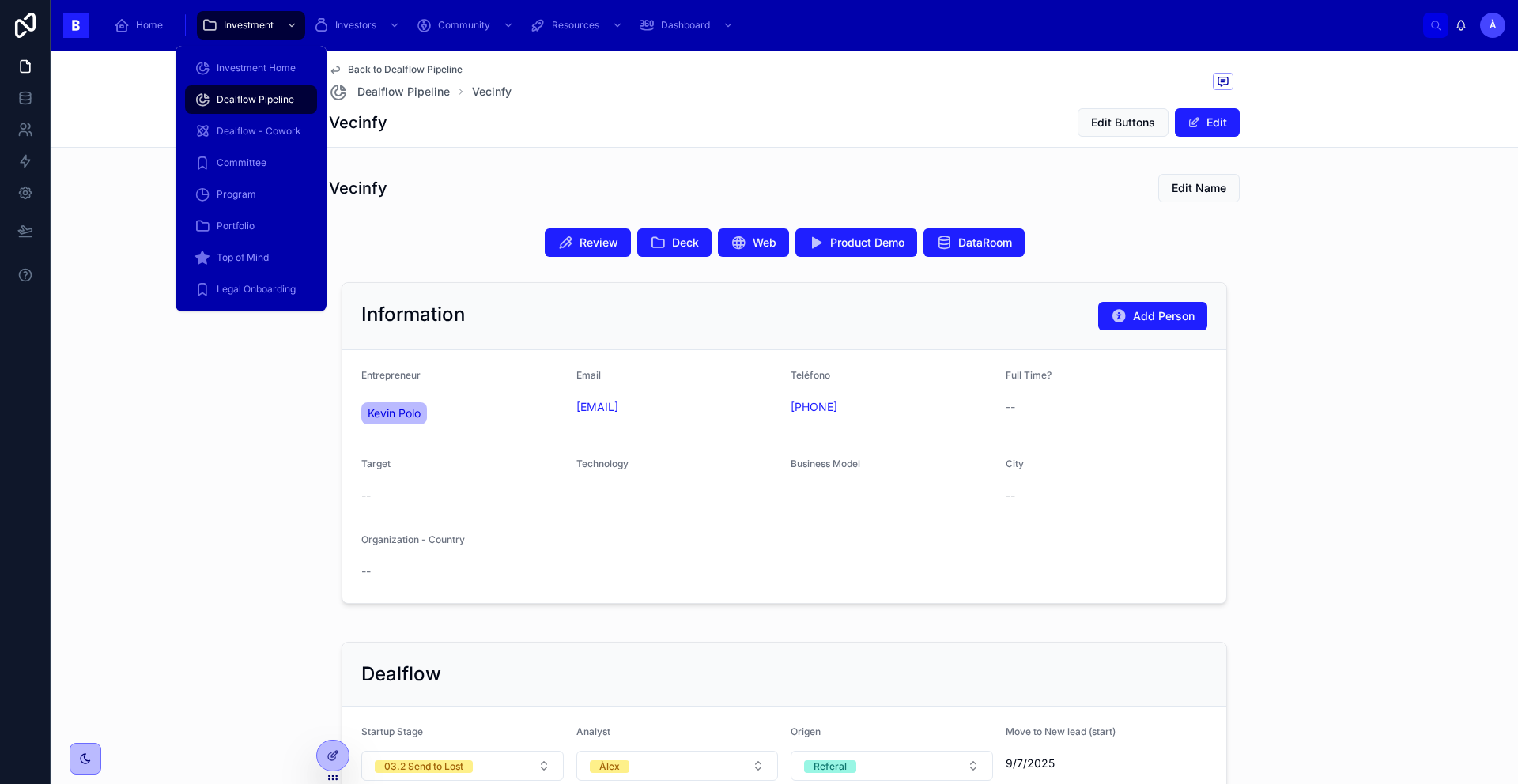 click on "Dealflow Pipeline" at bounding box center (255, 100) 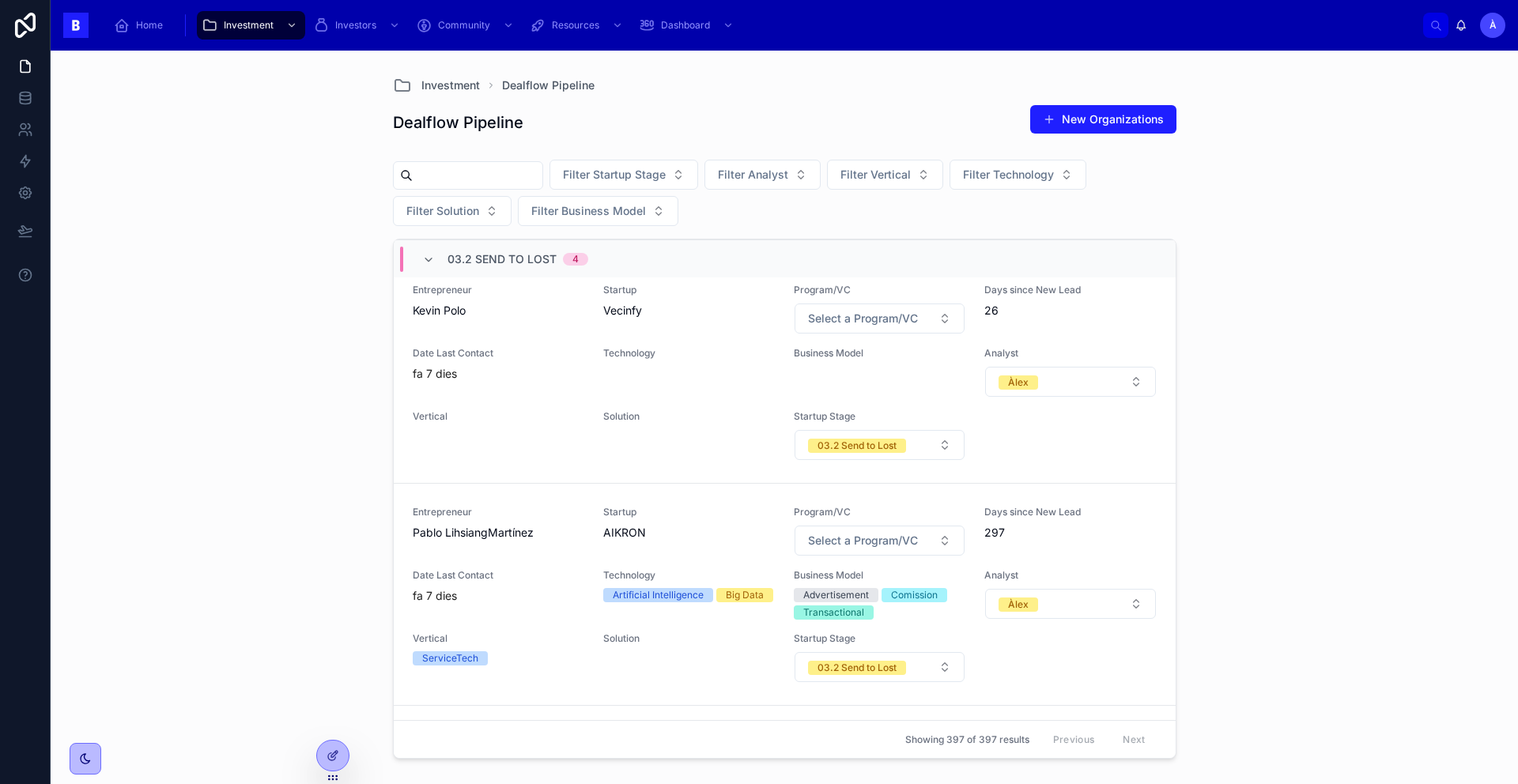 scroll, scrollTop: 406, scrollLeft: 0, axis: vertical 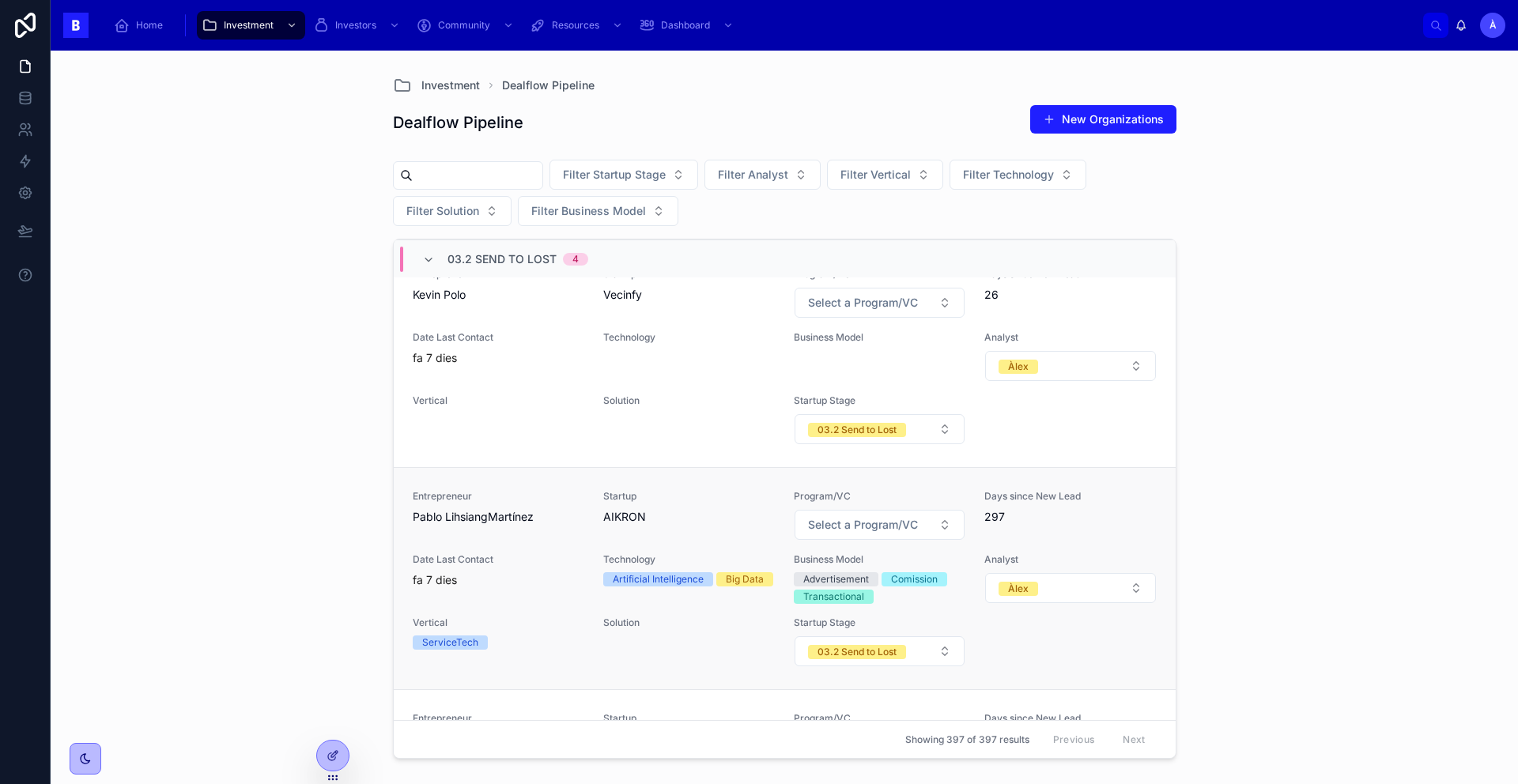 click on "Entrepreneur [FIRSTNAME] [LASTNAME] Startup AIKRON Program/VC Select a Program/VC Days since New Lead 297 Date Last Contact fa 7 dies Technology Artificial Intelligence Big Data Business Model Advertisement Comission Transactional Analyst [NAME] Vertical ServiceTech Solution Startup Stage 02.2 Send to Lost" at bounding box center [784, 579] 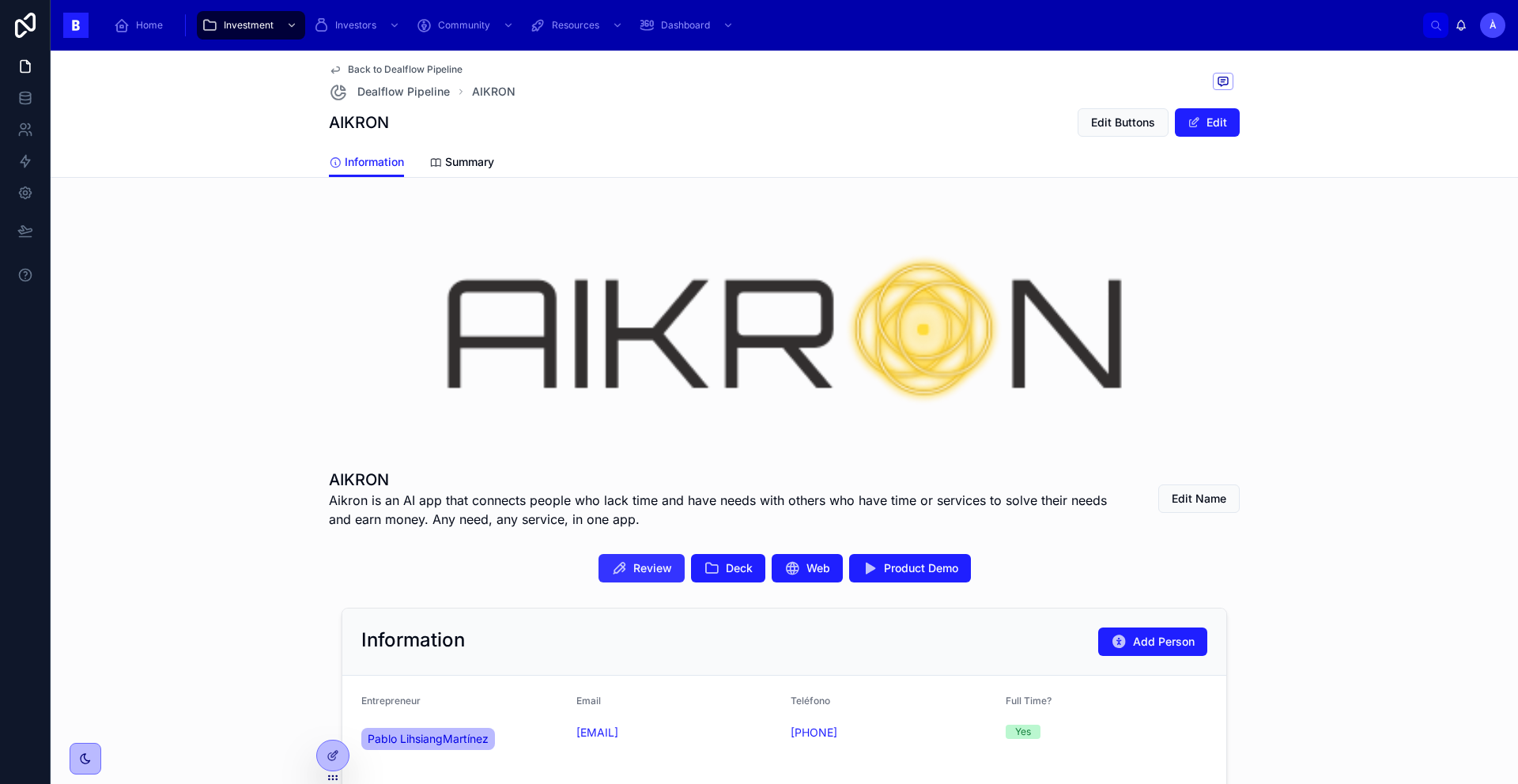 click on "Review" at bounding box center (652, 568) 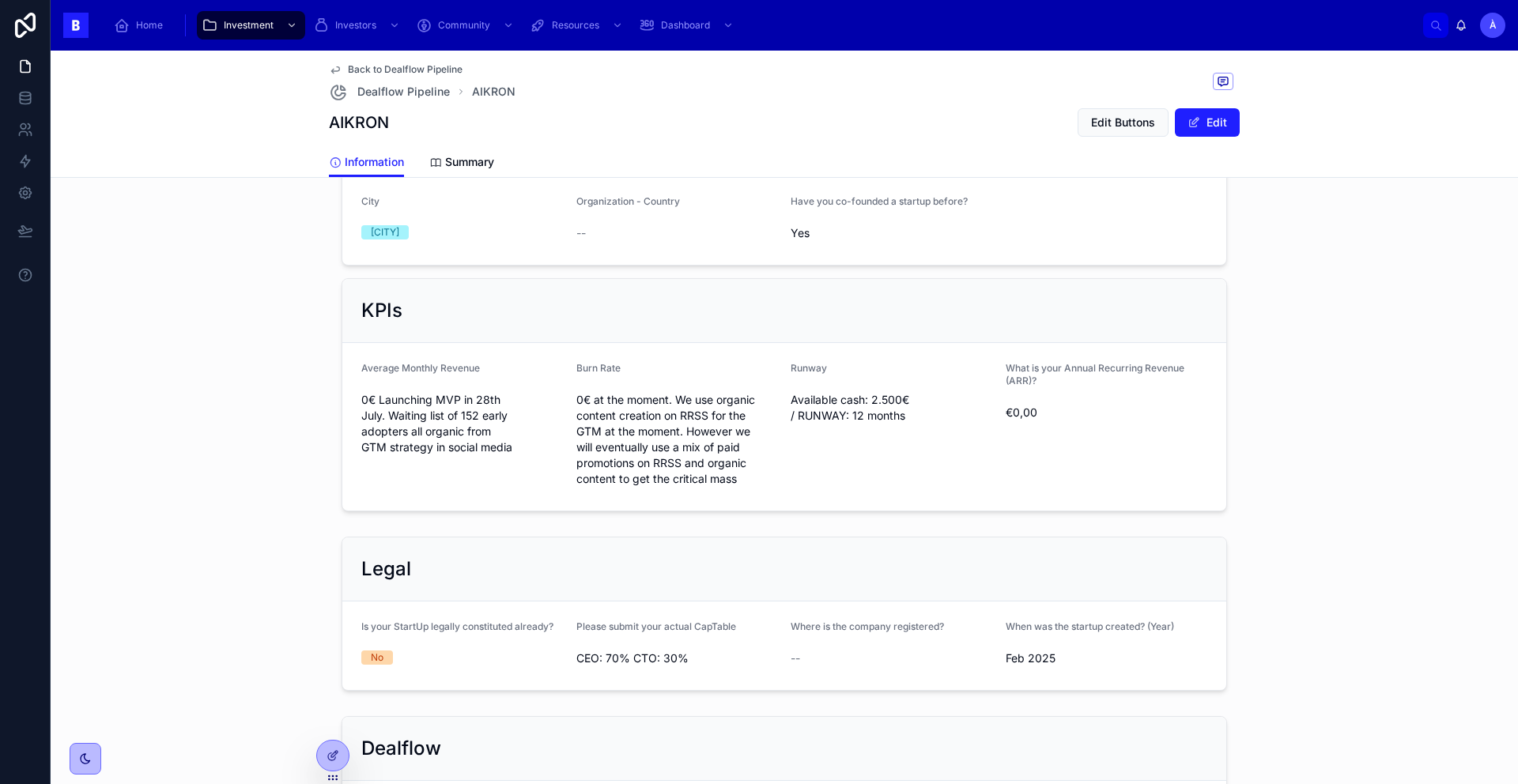 scroll, scrollTop: 1159, scrollLeft: 0, axis: vertical 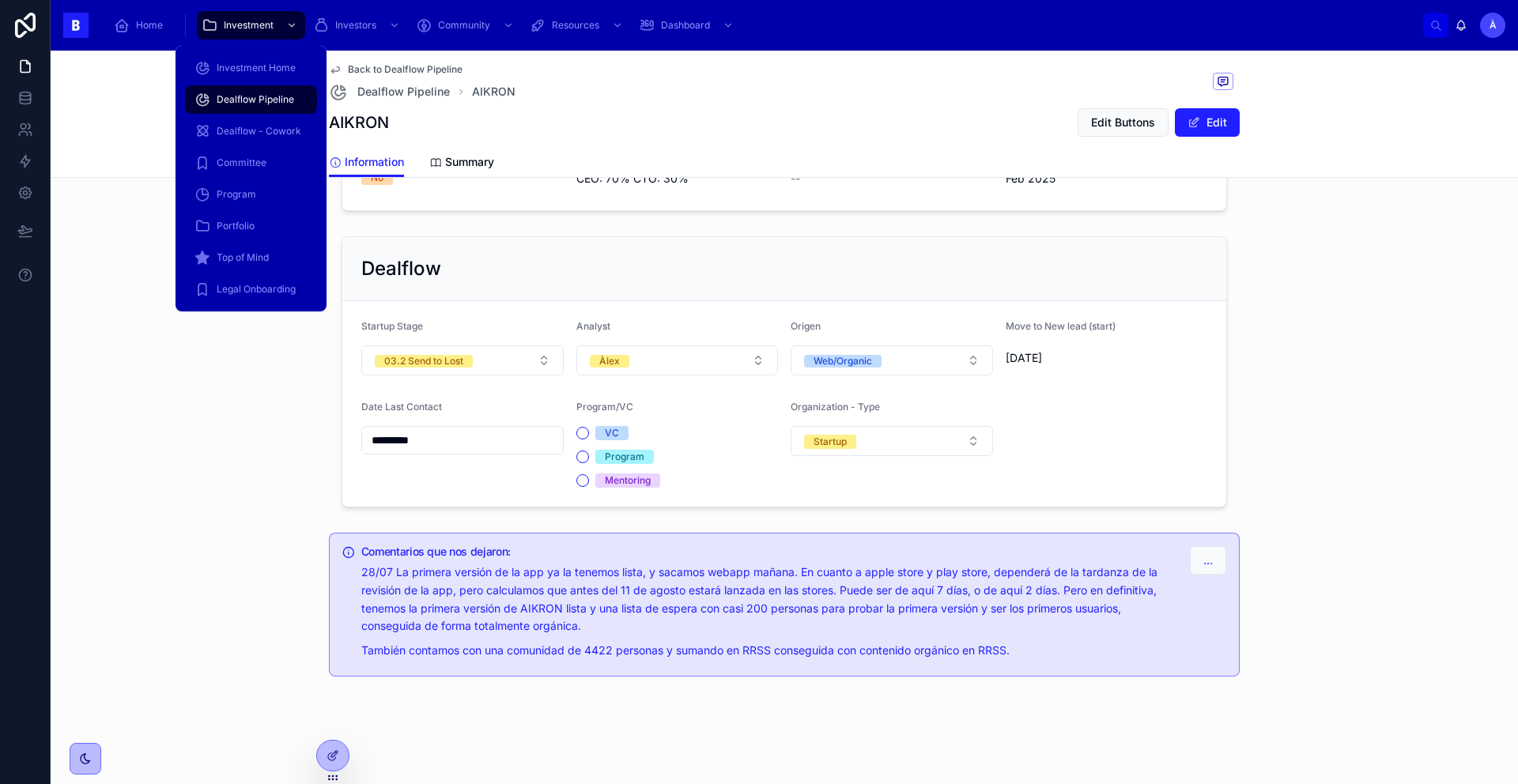 click on "Dealflow Pipeline" at bounding box center [255, 100] 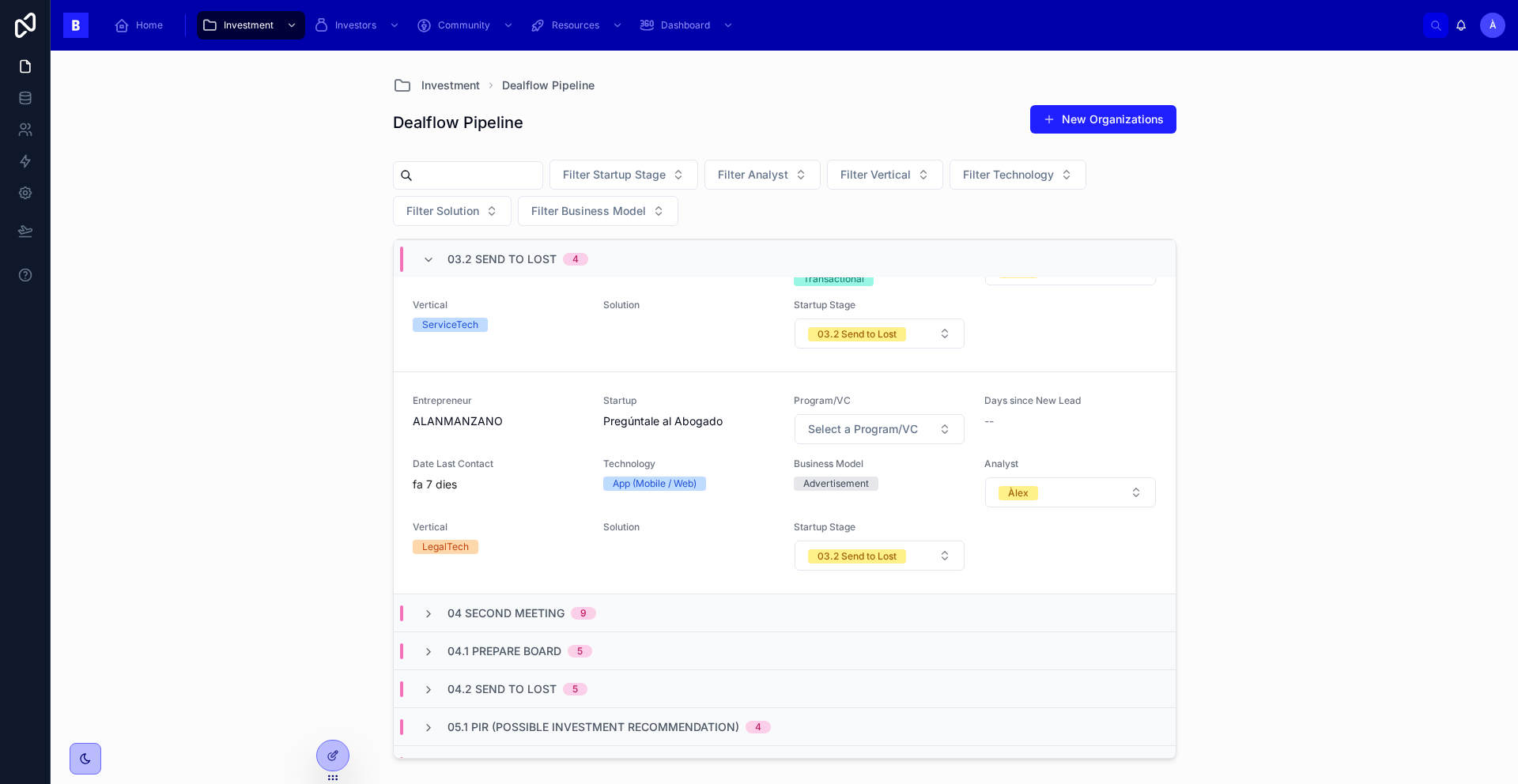 scroll, scrollTop: 736, scrollLeft: 0, axis: vertical 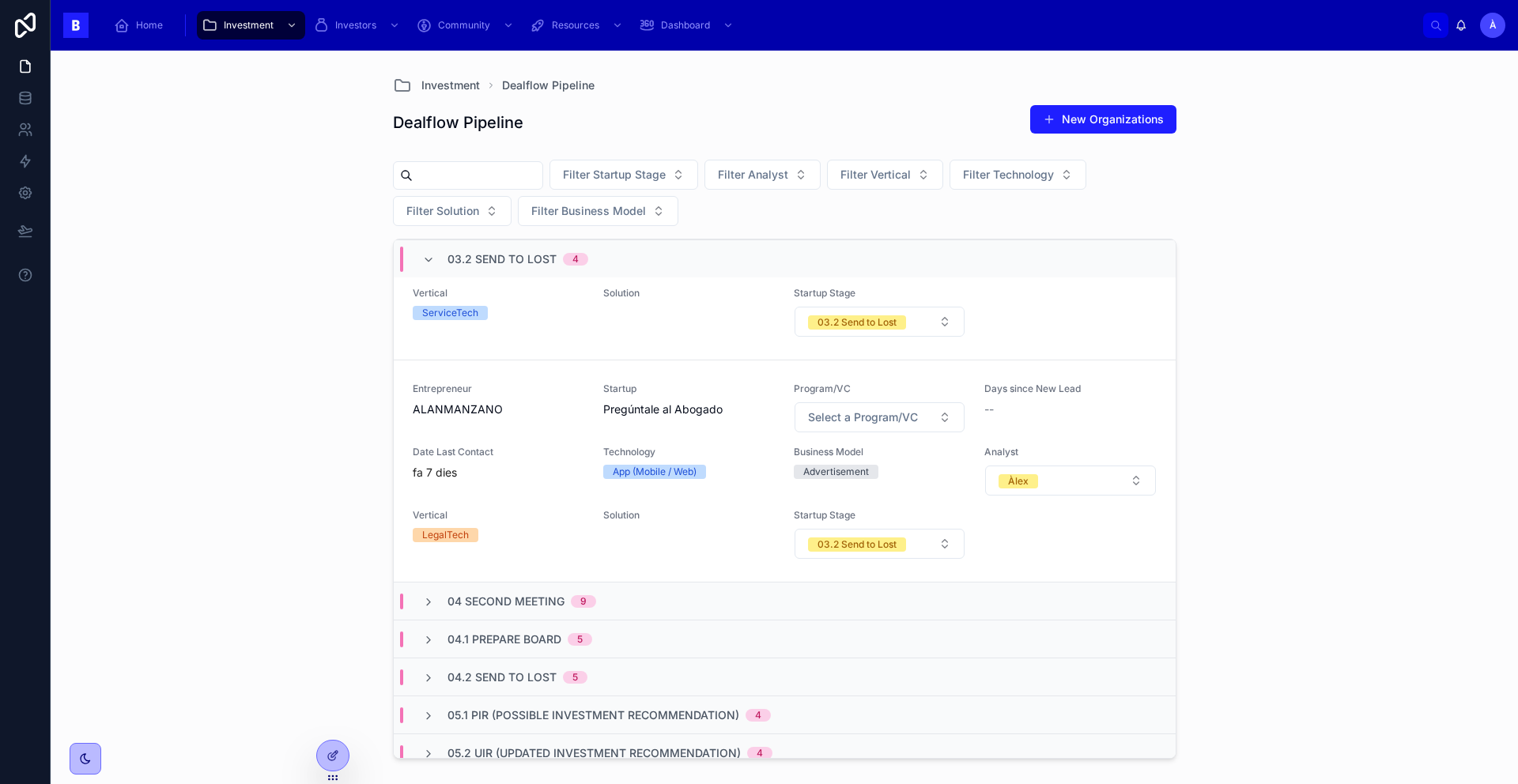 click on "ALANMANZANO Startup Pregúntale al Abogado" at bounding box center [784, 471] 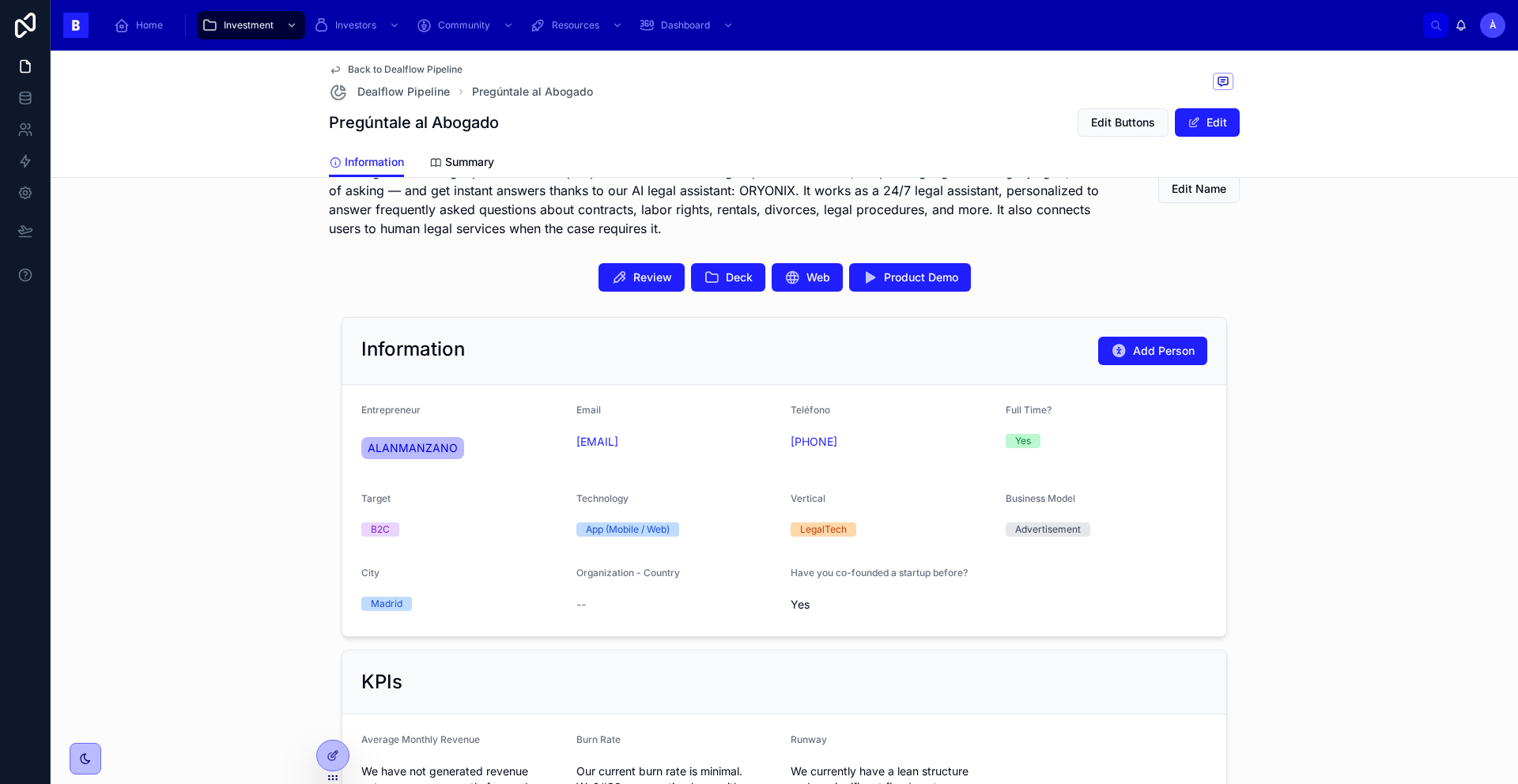 scroll, scrollTop: 323, scrollLeft: 0, axis: vertical 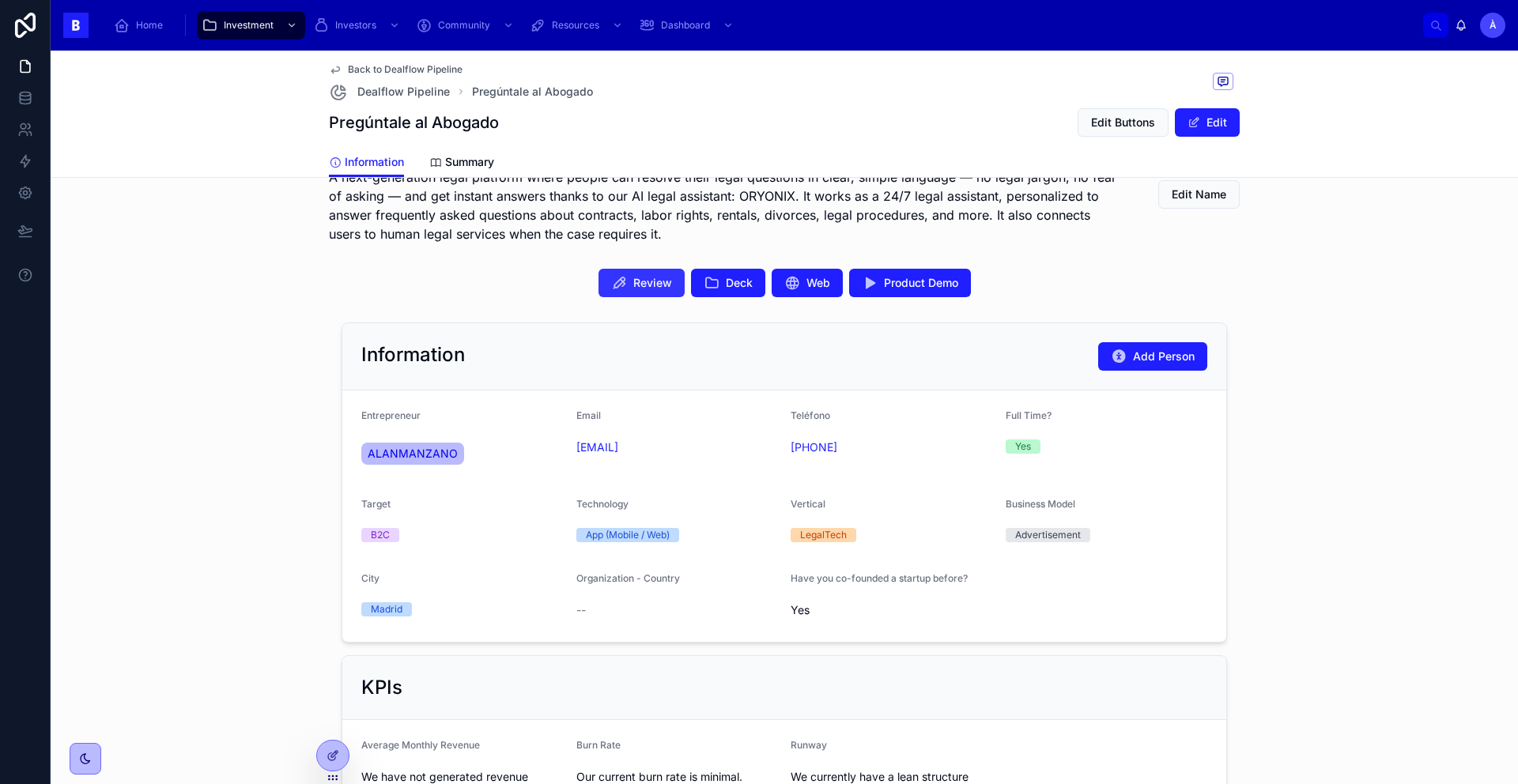 click on "Review" at bounding box center [641, 283] 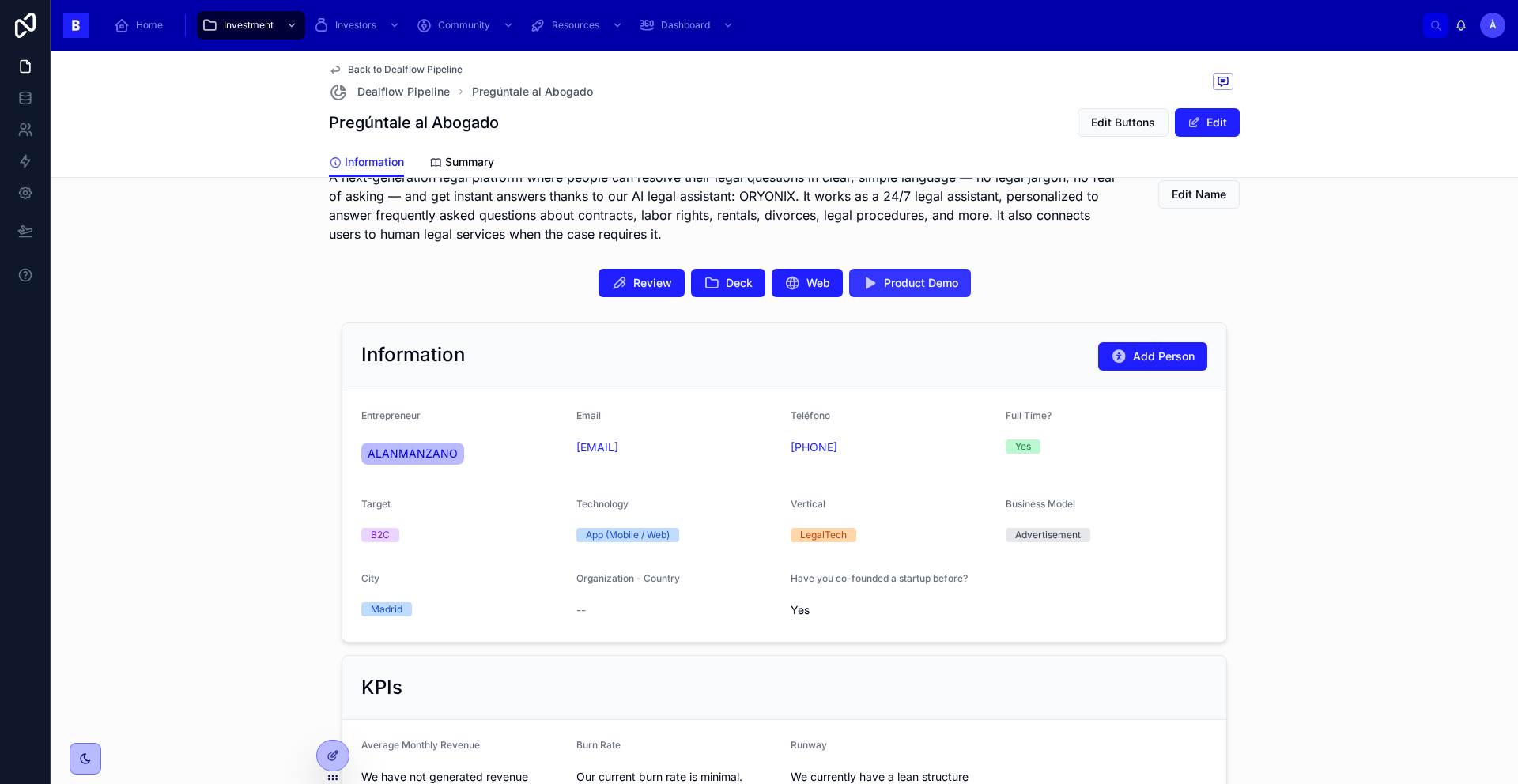 click at bounding box center (870, 283) 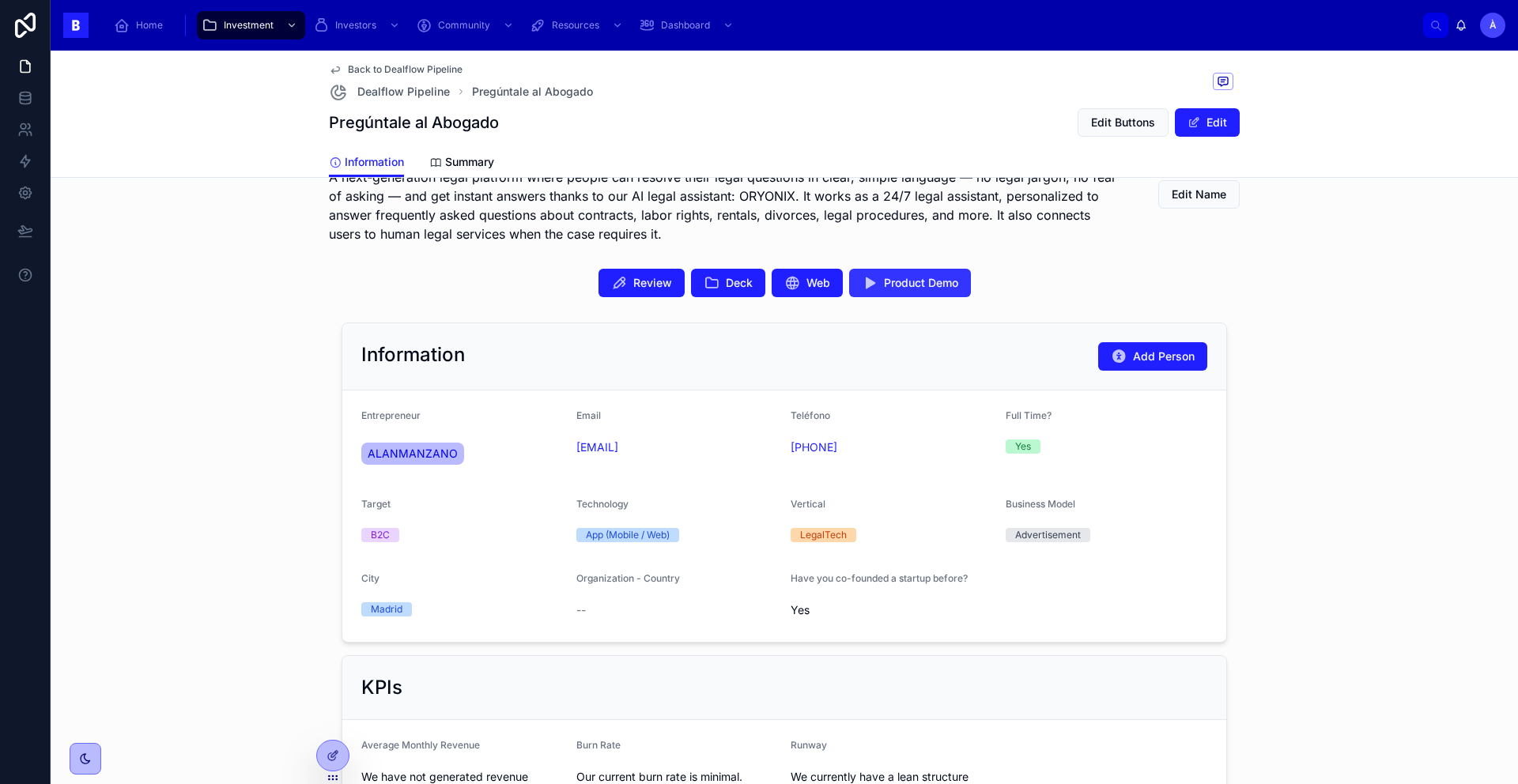 click on "Product Demo" at bounding box center (921, 283) 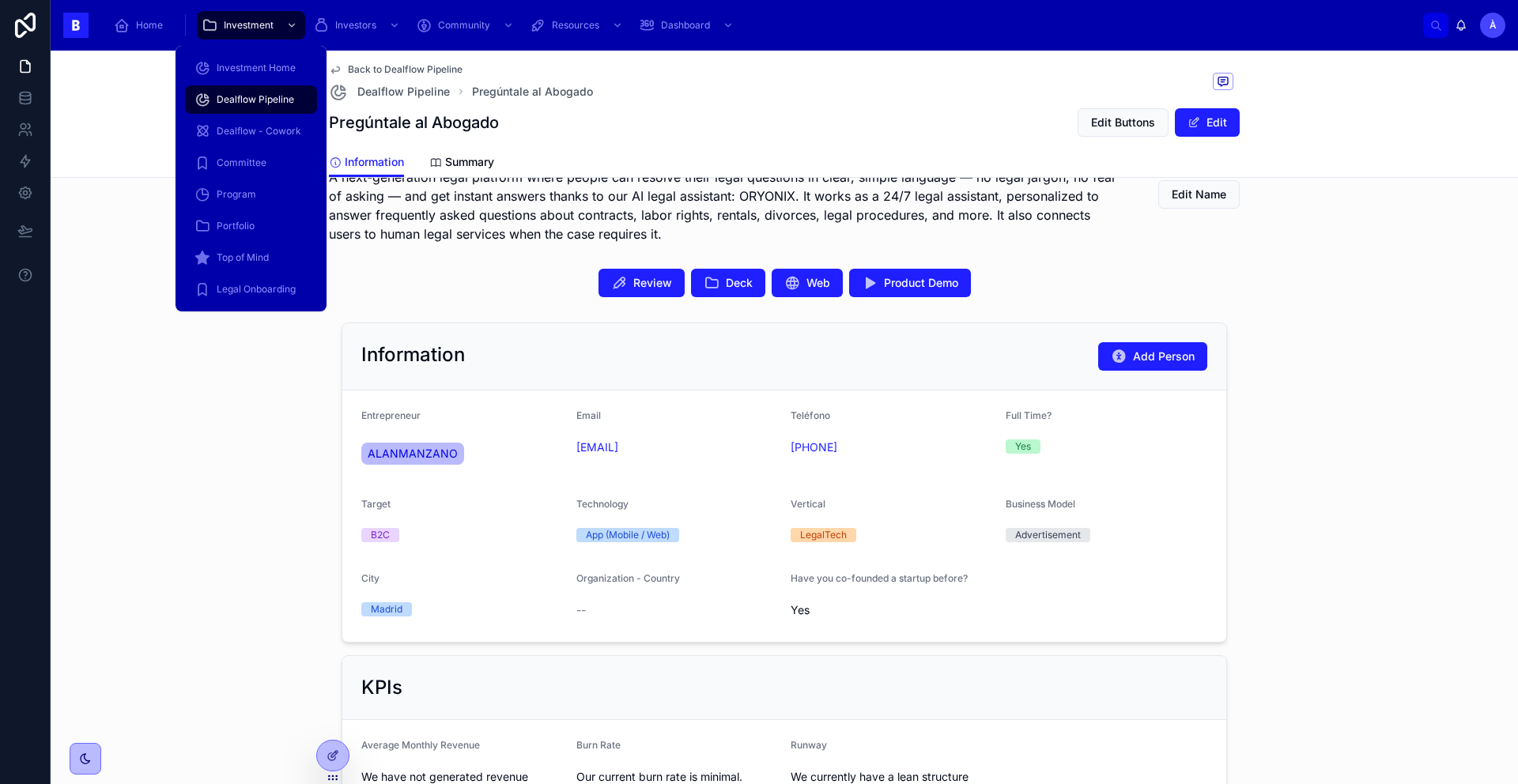 click on "Dealflow Pipeline" at bounding box center [255, 100] 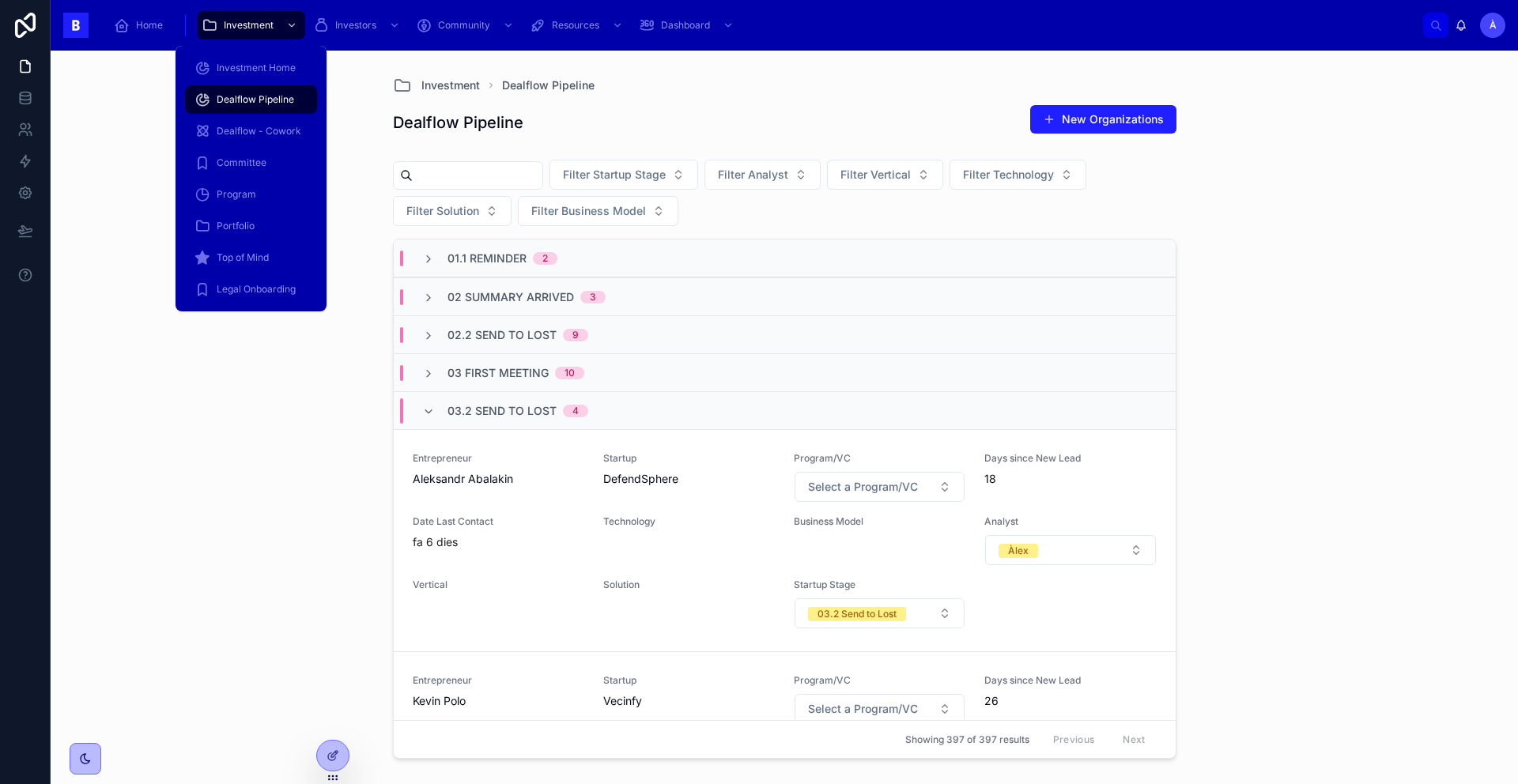 scroll, scrollTop: 0, scrollLeft: 0, axis: both 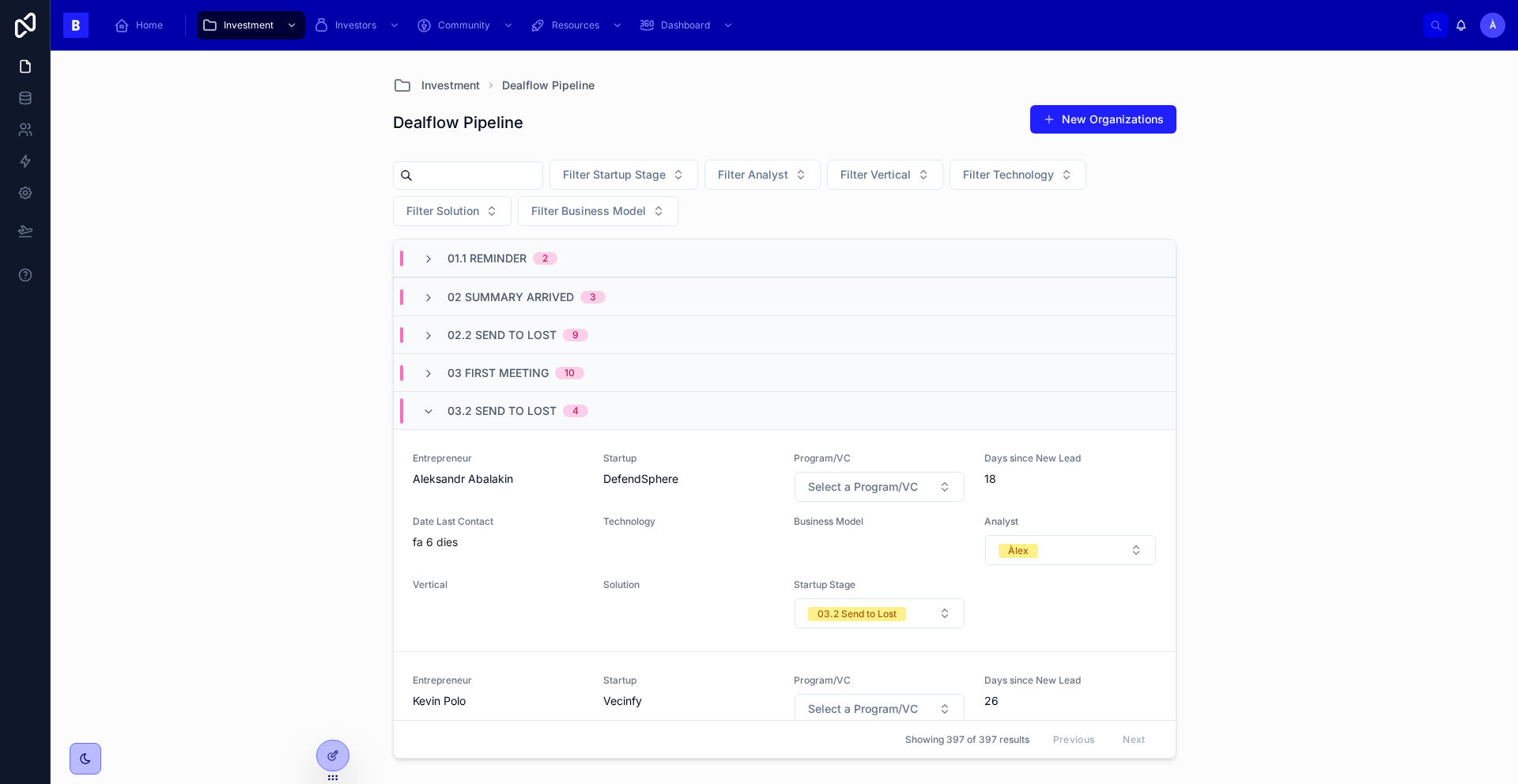 click on "02.2 Send To Lost 9" at bounding box center [784, 334] 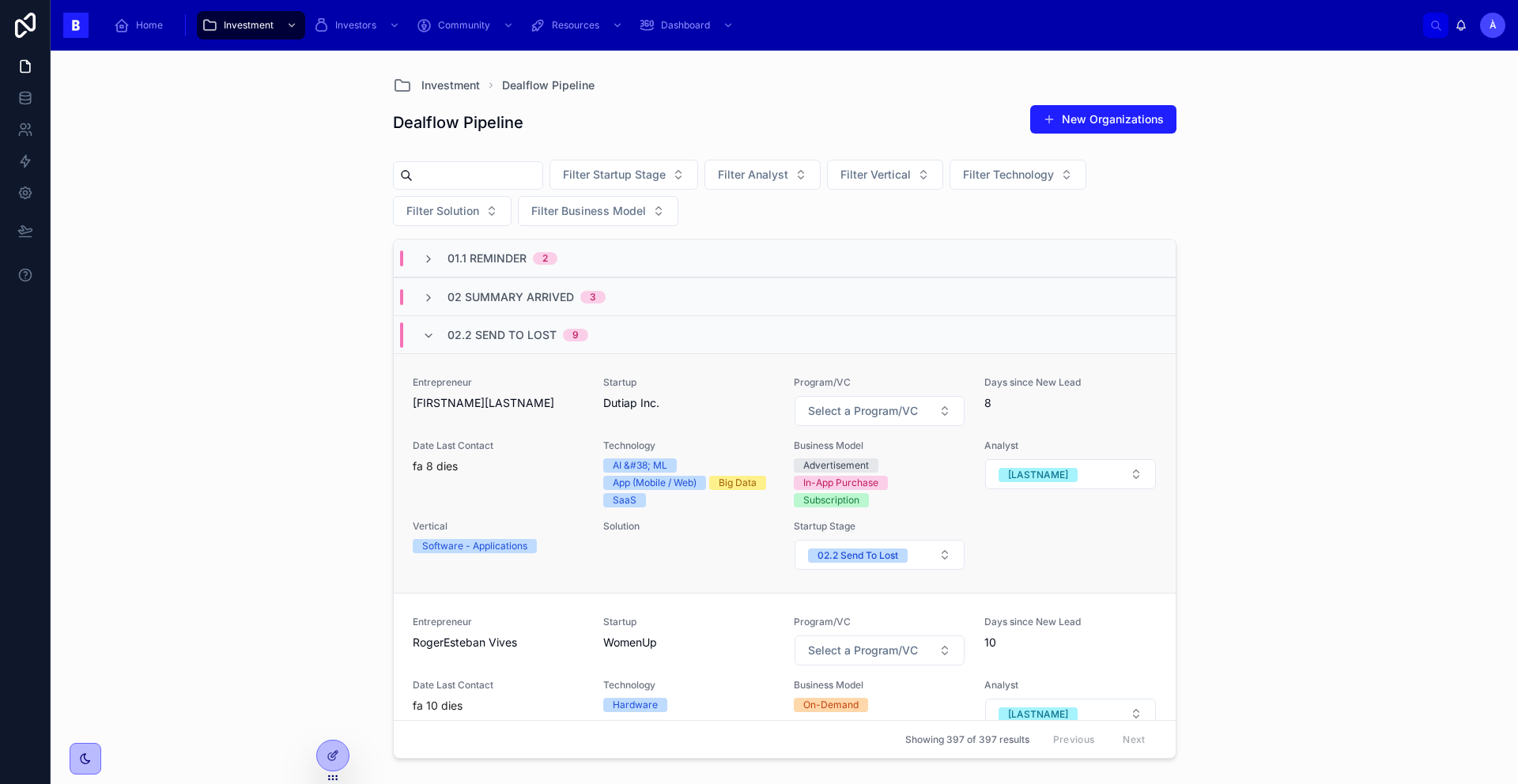 scroll, scrollTop: 51, scrollLeft: 0, axis: vertical 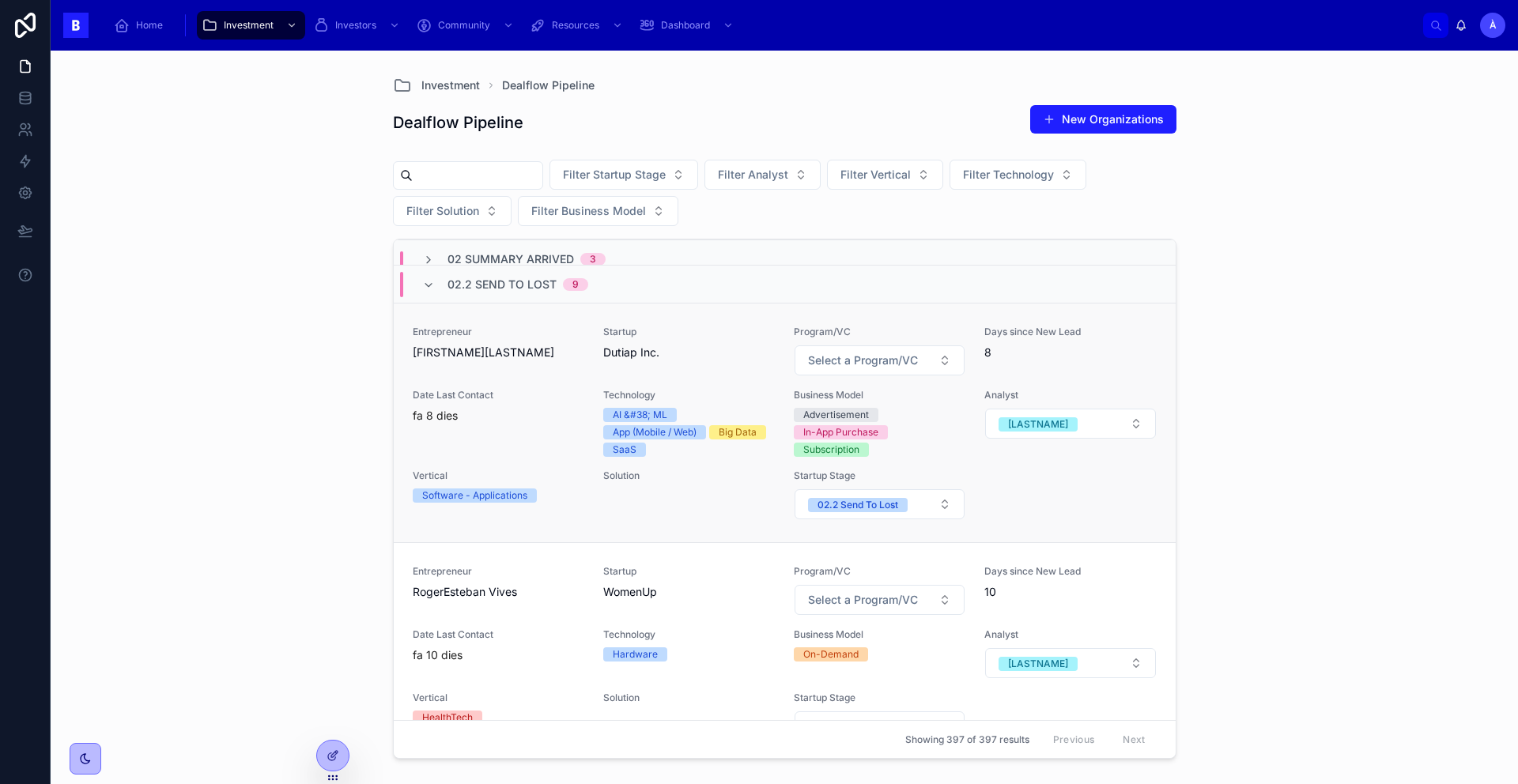 click on "fa 8 dies" at bounding box center [498, 416] 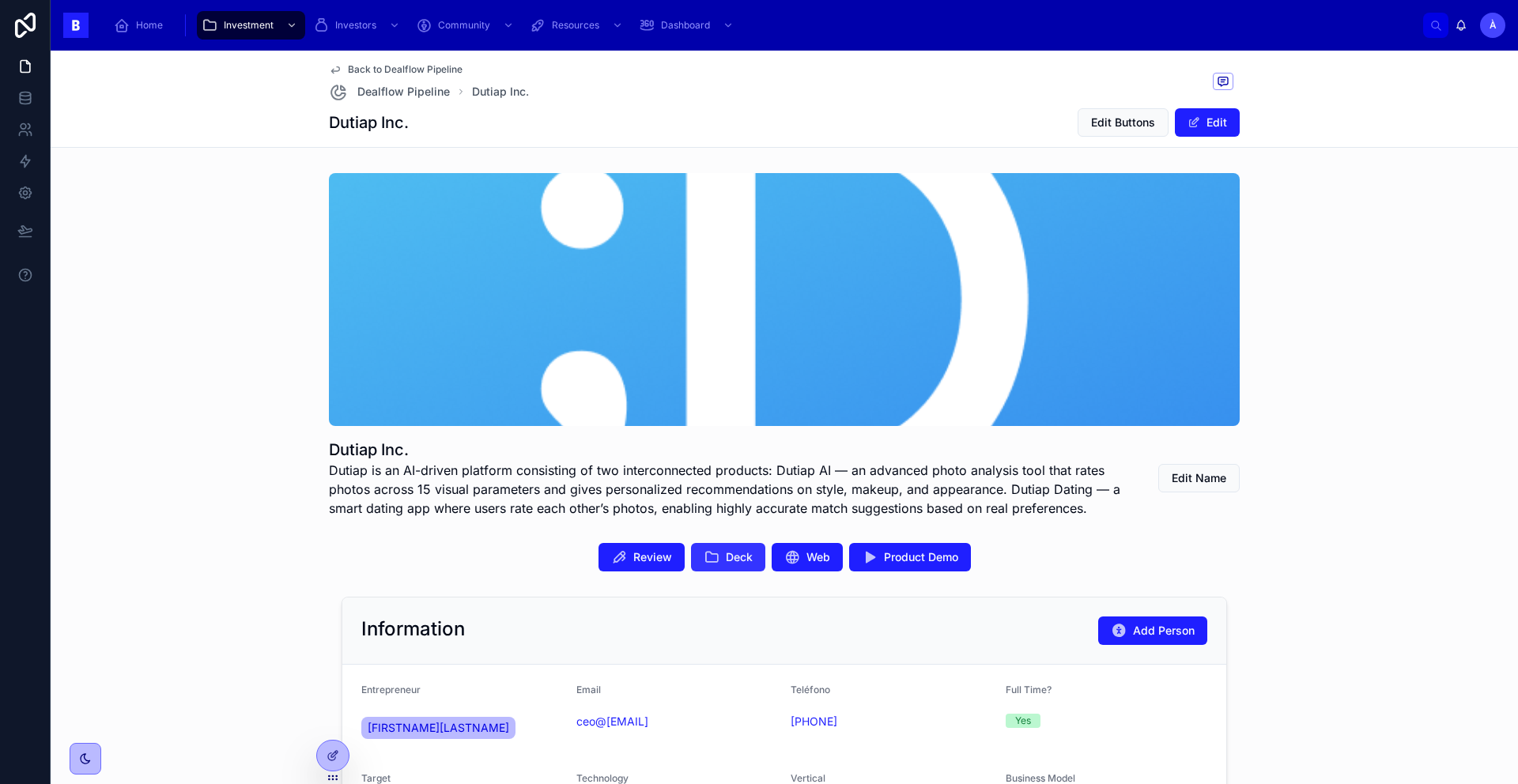 click at bounding box center [712, 557] 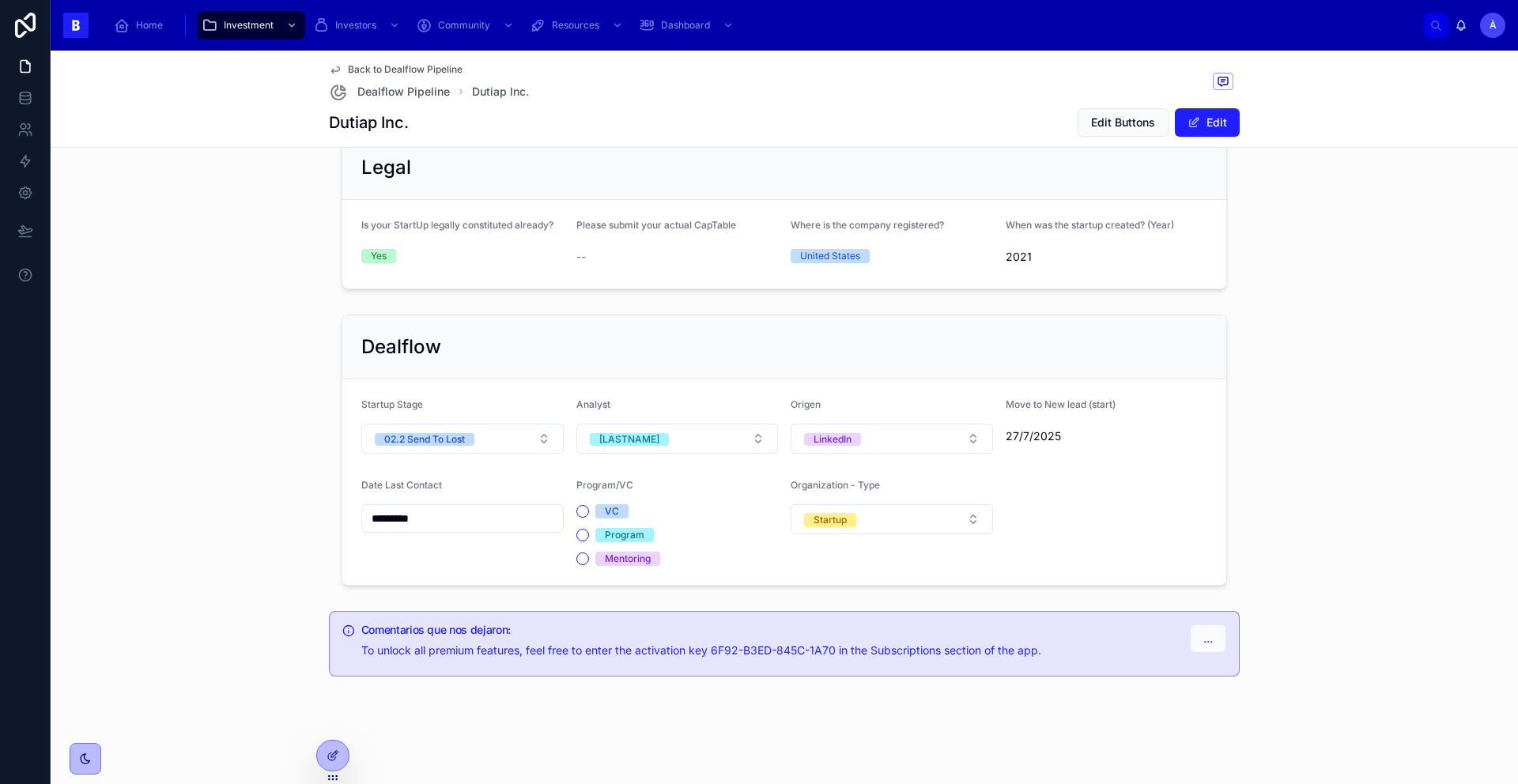 scroll, scrollTop: 0, scrollLeft: 0, axis: both 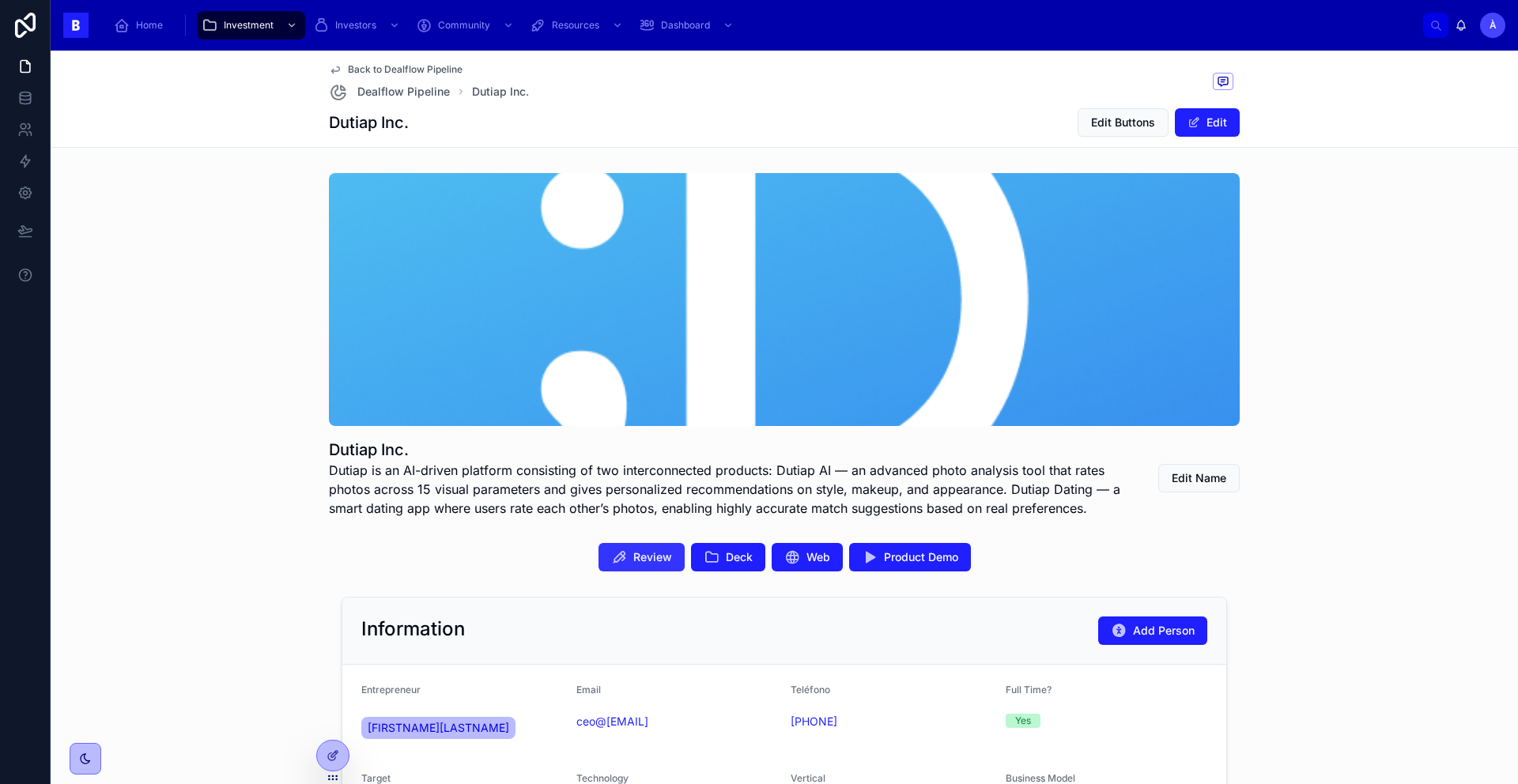 click on "Review" at bounding box center (641, 557) 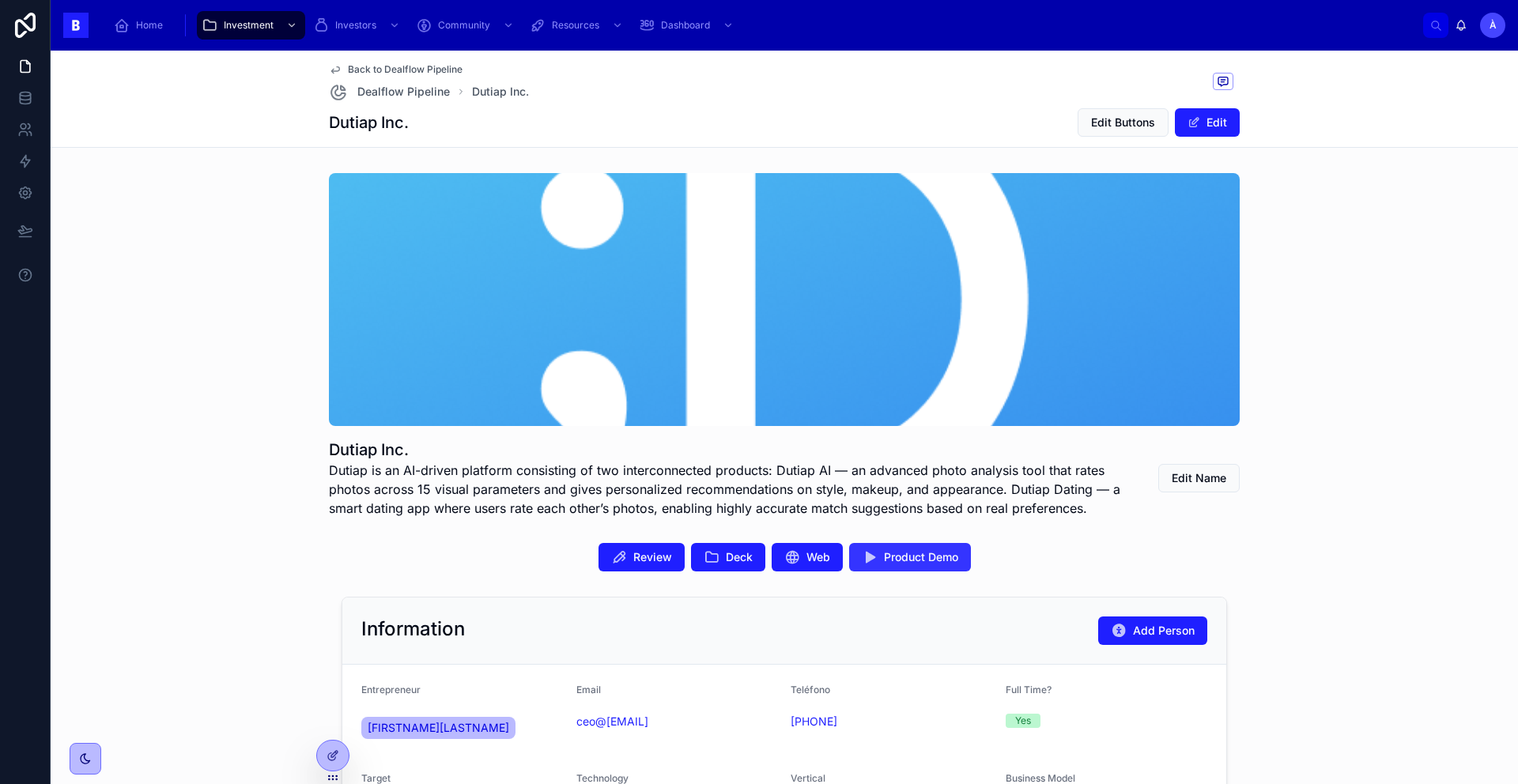 click on "Product Demo" at bounding box center (910, 557) 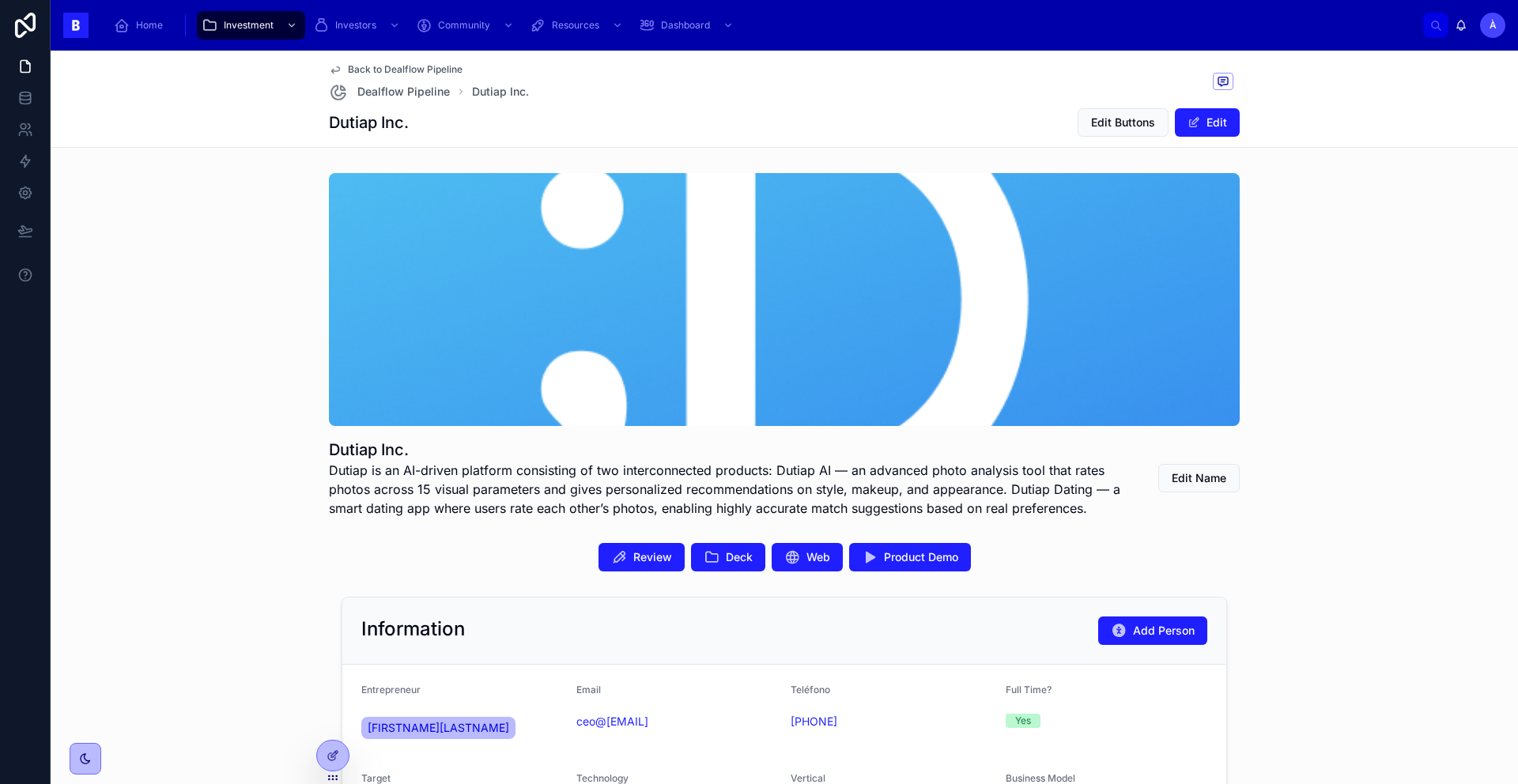 scroll, scrollTop: 69, scrollLeft: 0, axis: vertical 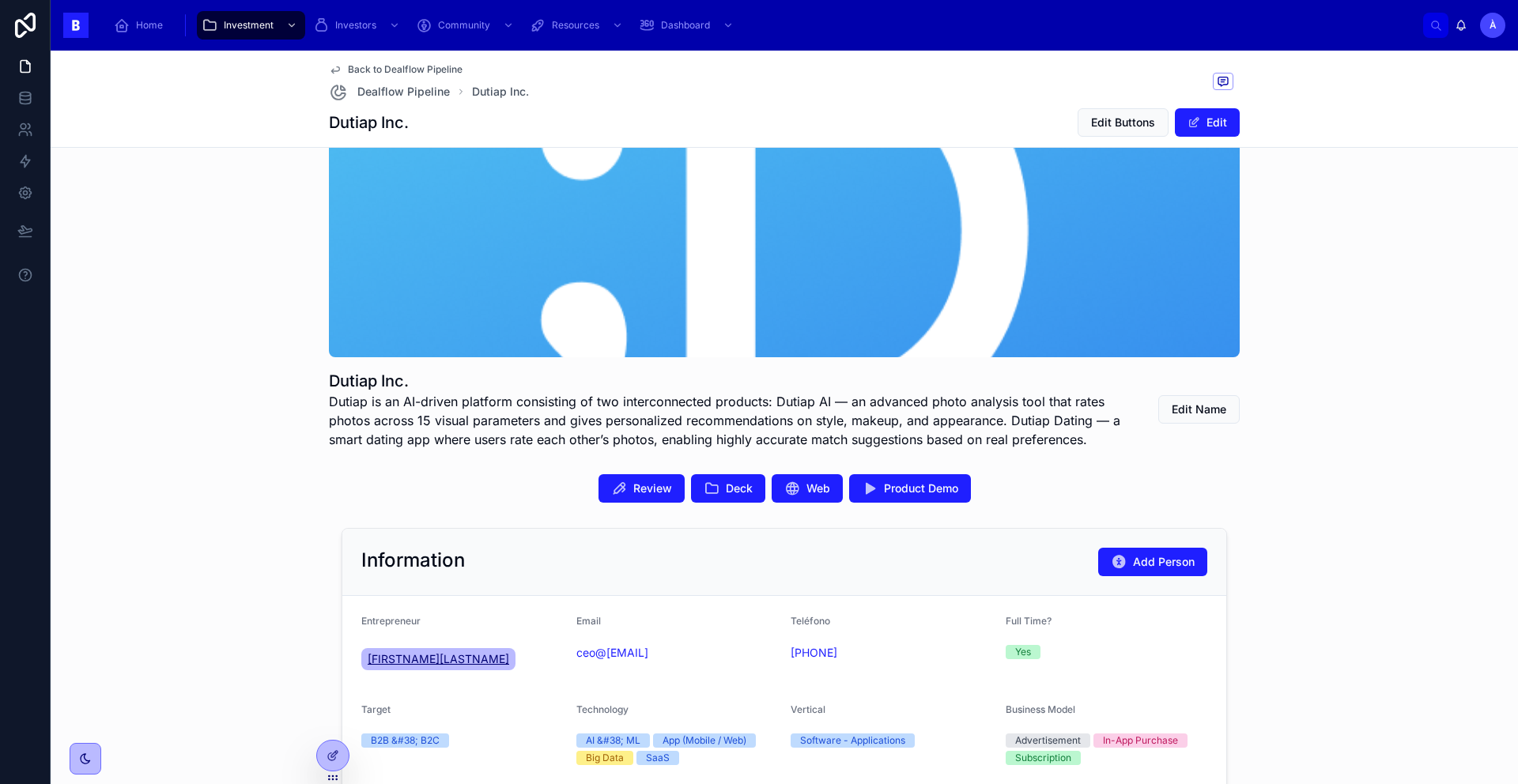 click on "[FIRSTNAME][LASTNAME]" at bounding box center [438, 659] 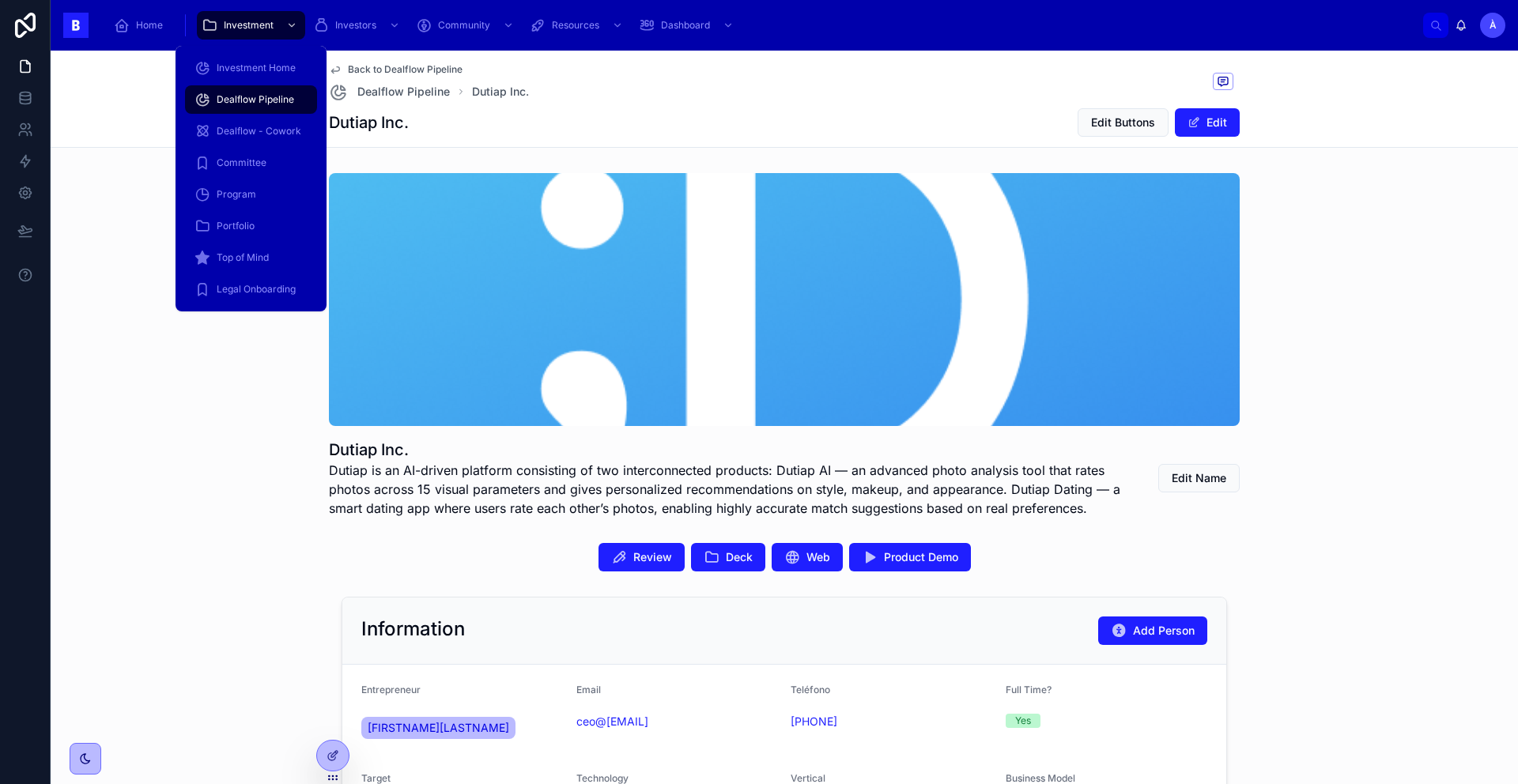 click on "Dealflow Pipeline" at bounding box center [255, 100] 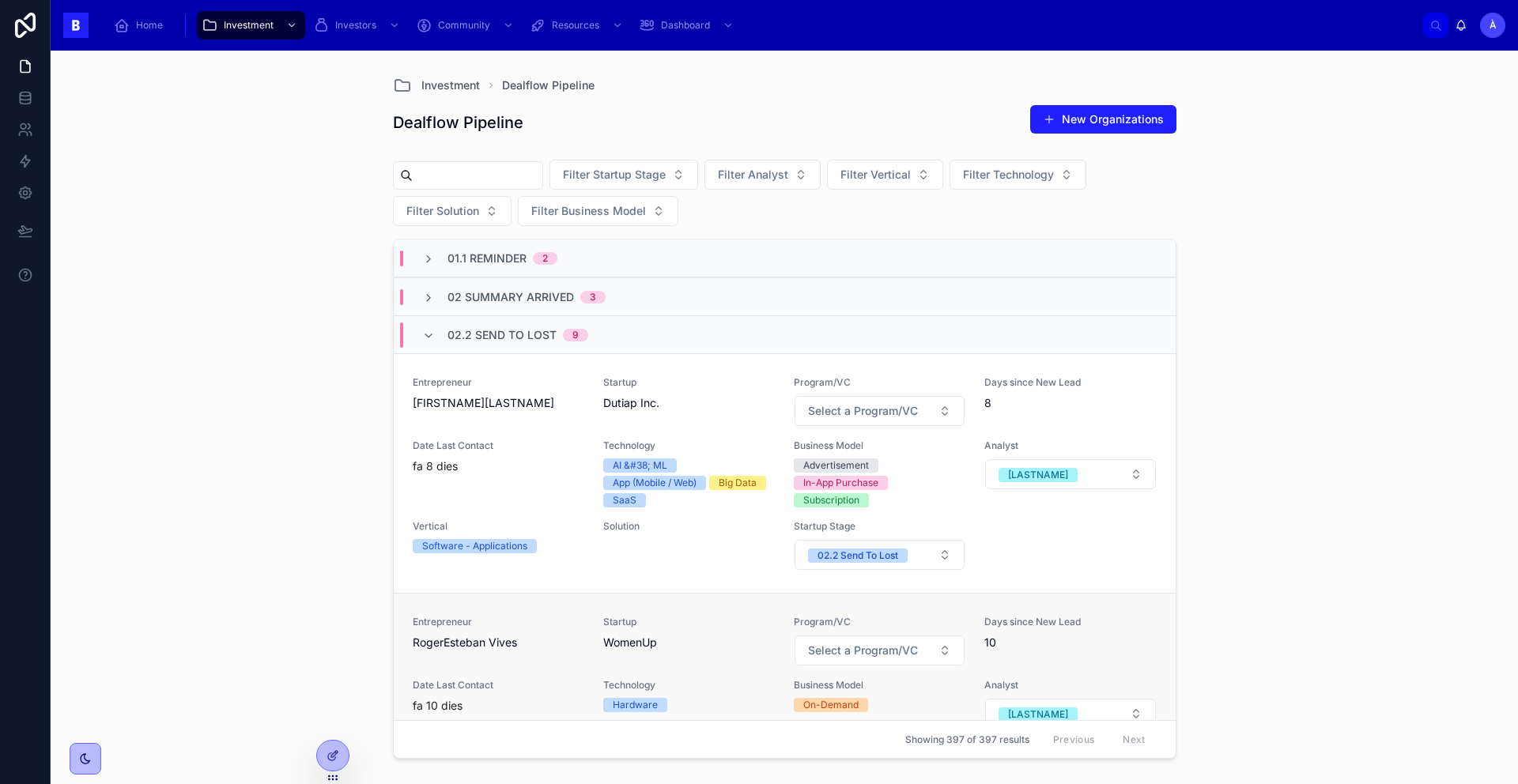 click on "RogerEsteban Vives" at bounding box center [498, 643] 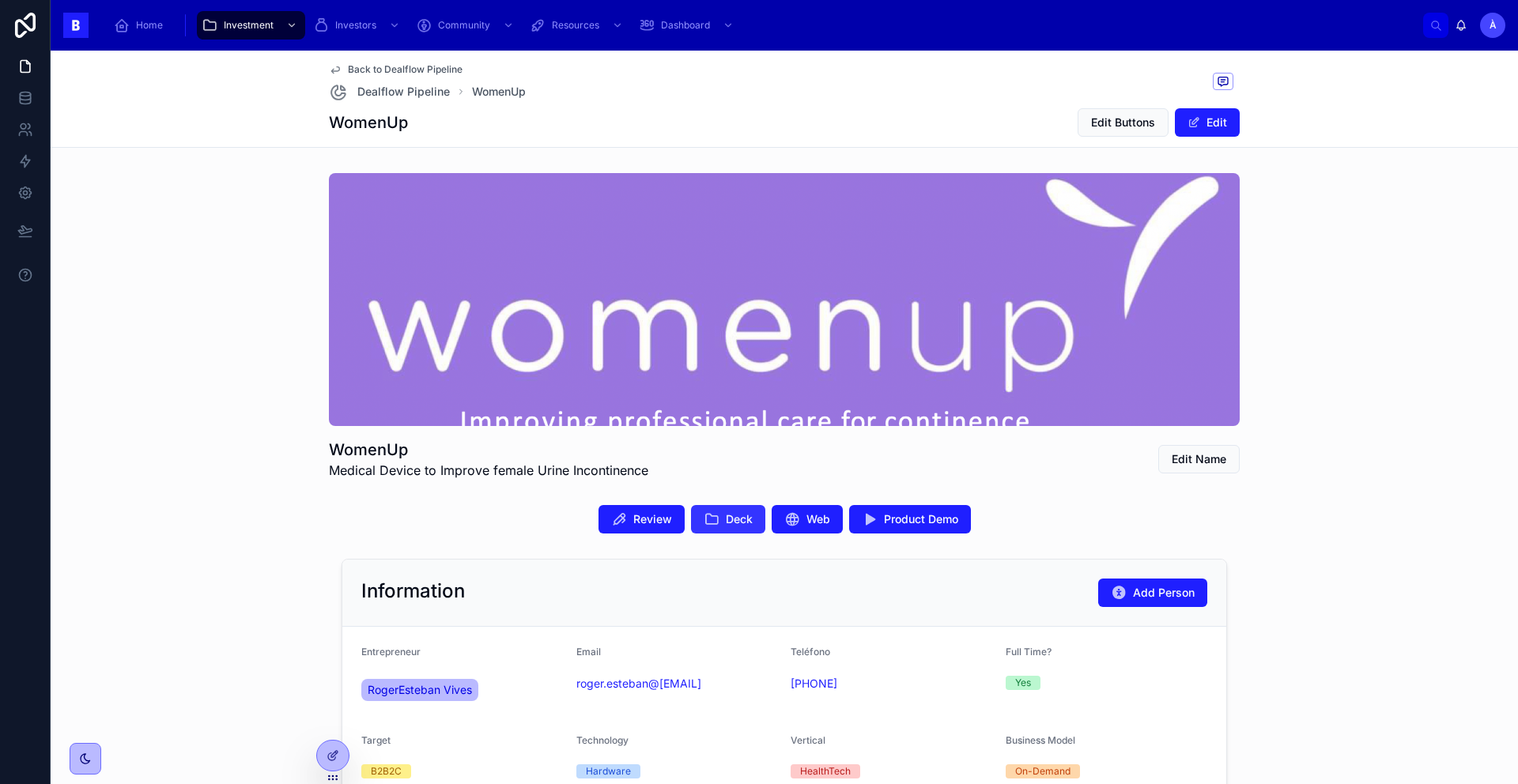 click at bounding box center (712, 519) 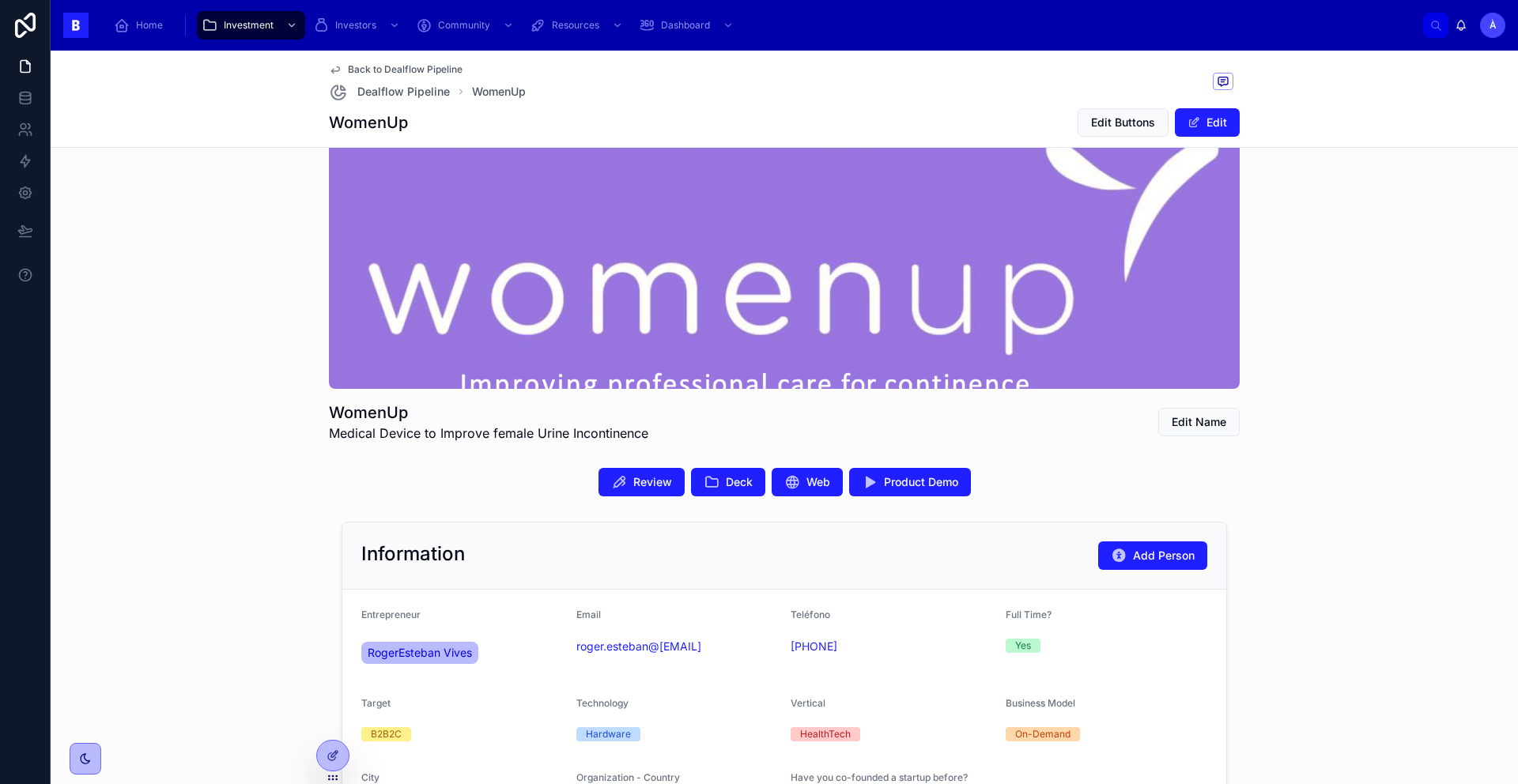 scroll, scrollTop: 0, scrollLeft: 0, axis: both 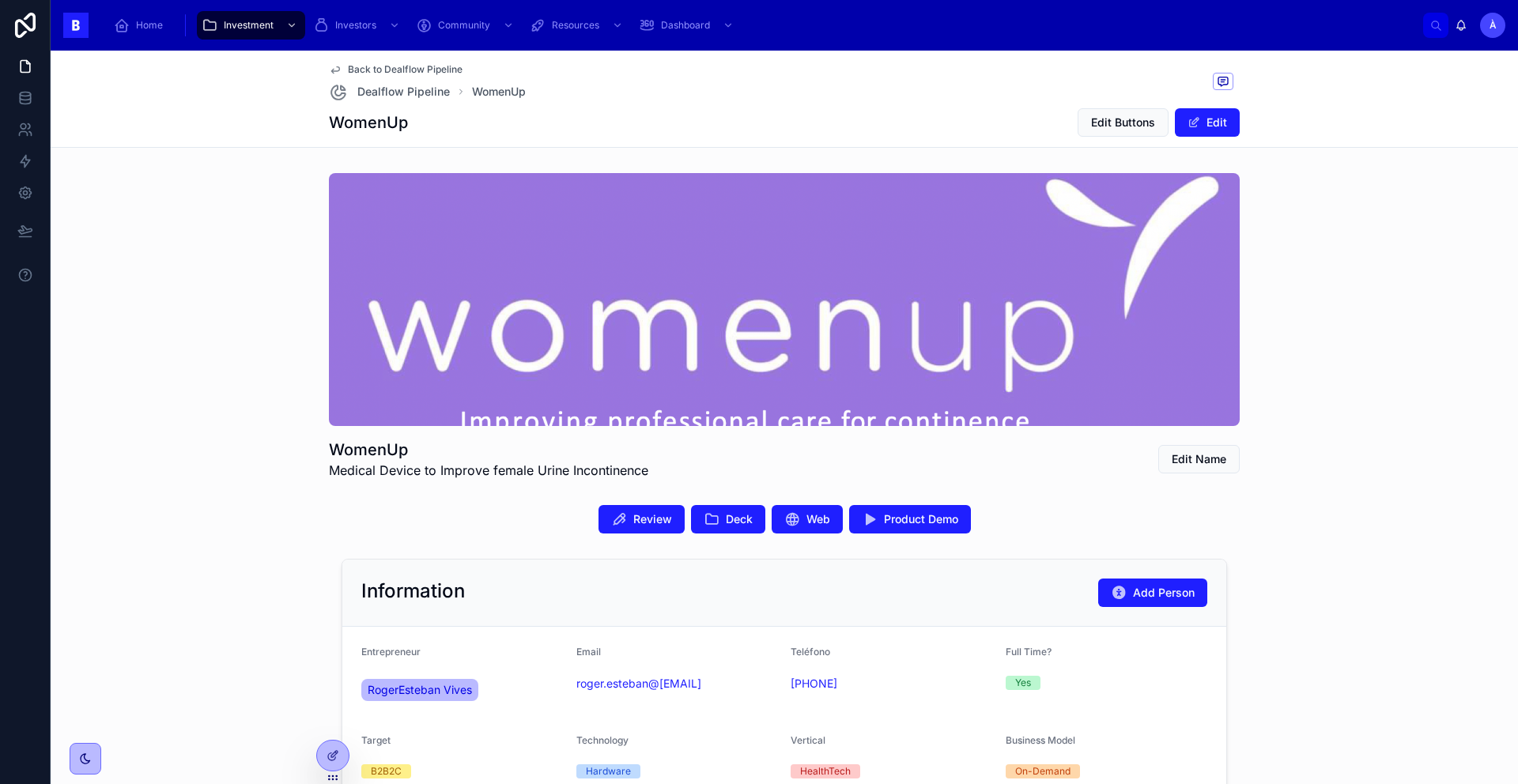 click on "WomenUp Medical Device to Improve female Urine Incontinence   Edit Name" at bounding box center (784, 326) 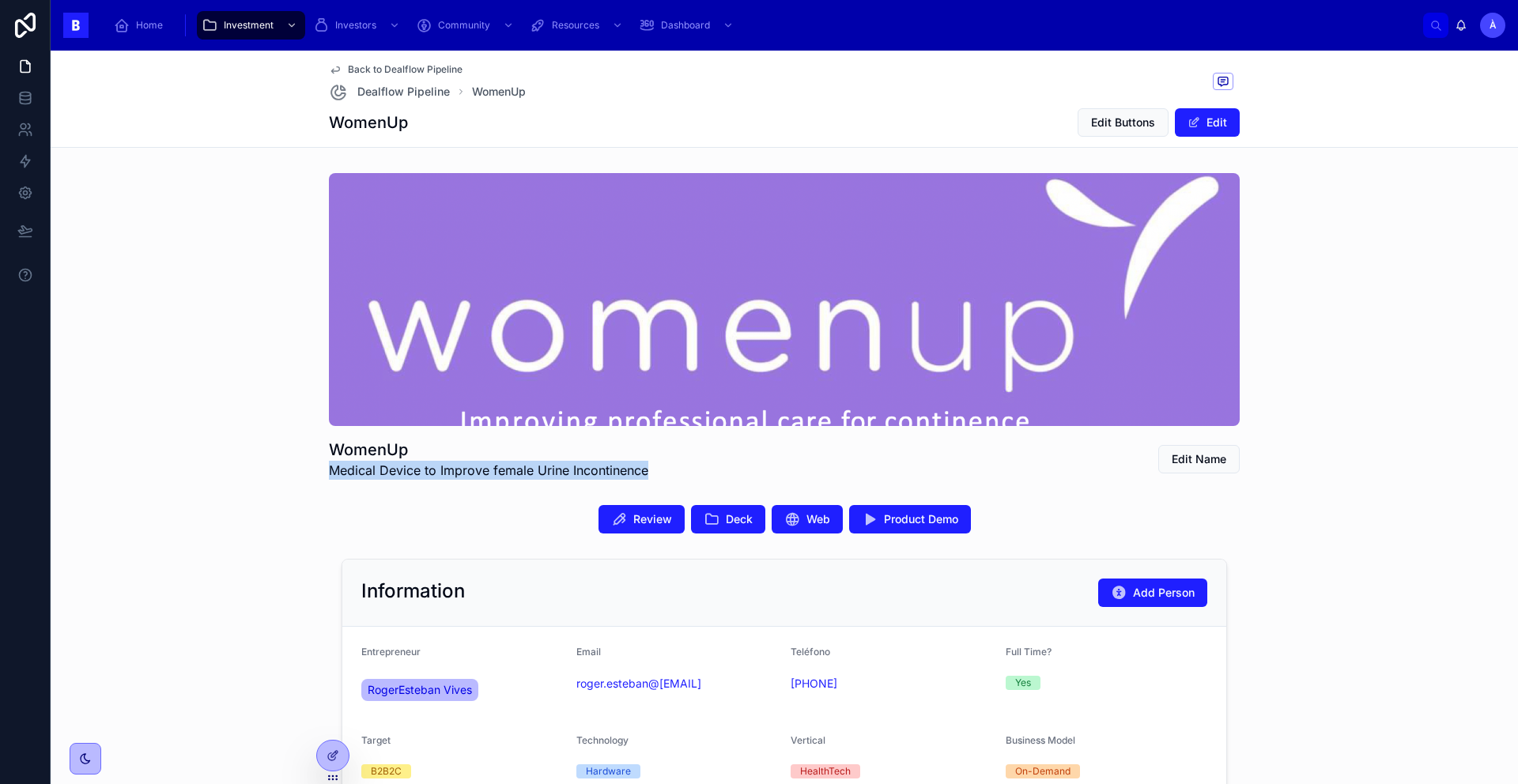 click on "WomenUp Medical Device to Improve female Urine Incontinence   Edit Name" at bounding box center [784, 326] 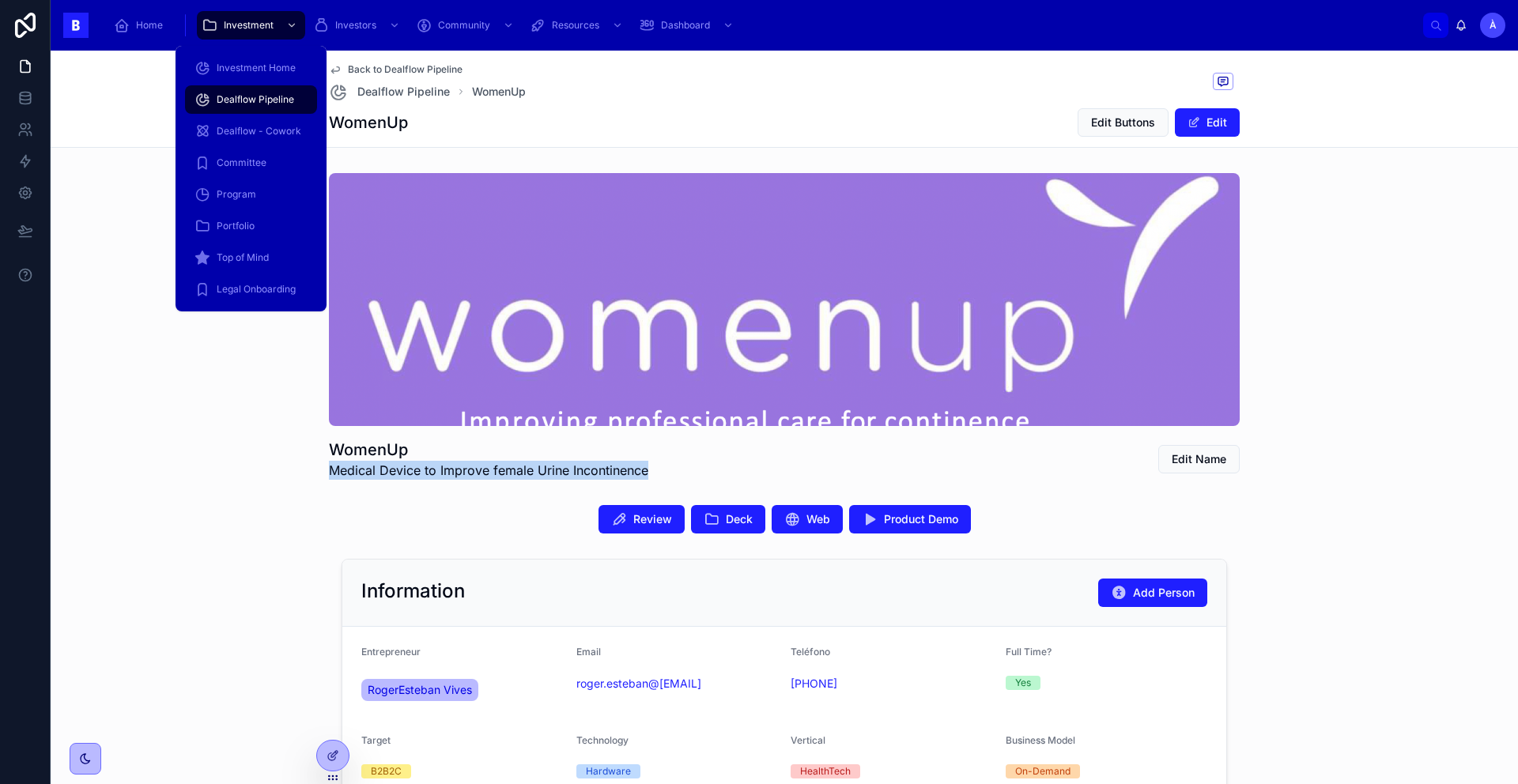 click on "Dealflow Pipeline" at bounding box center (255, 100) 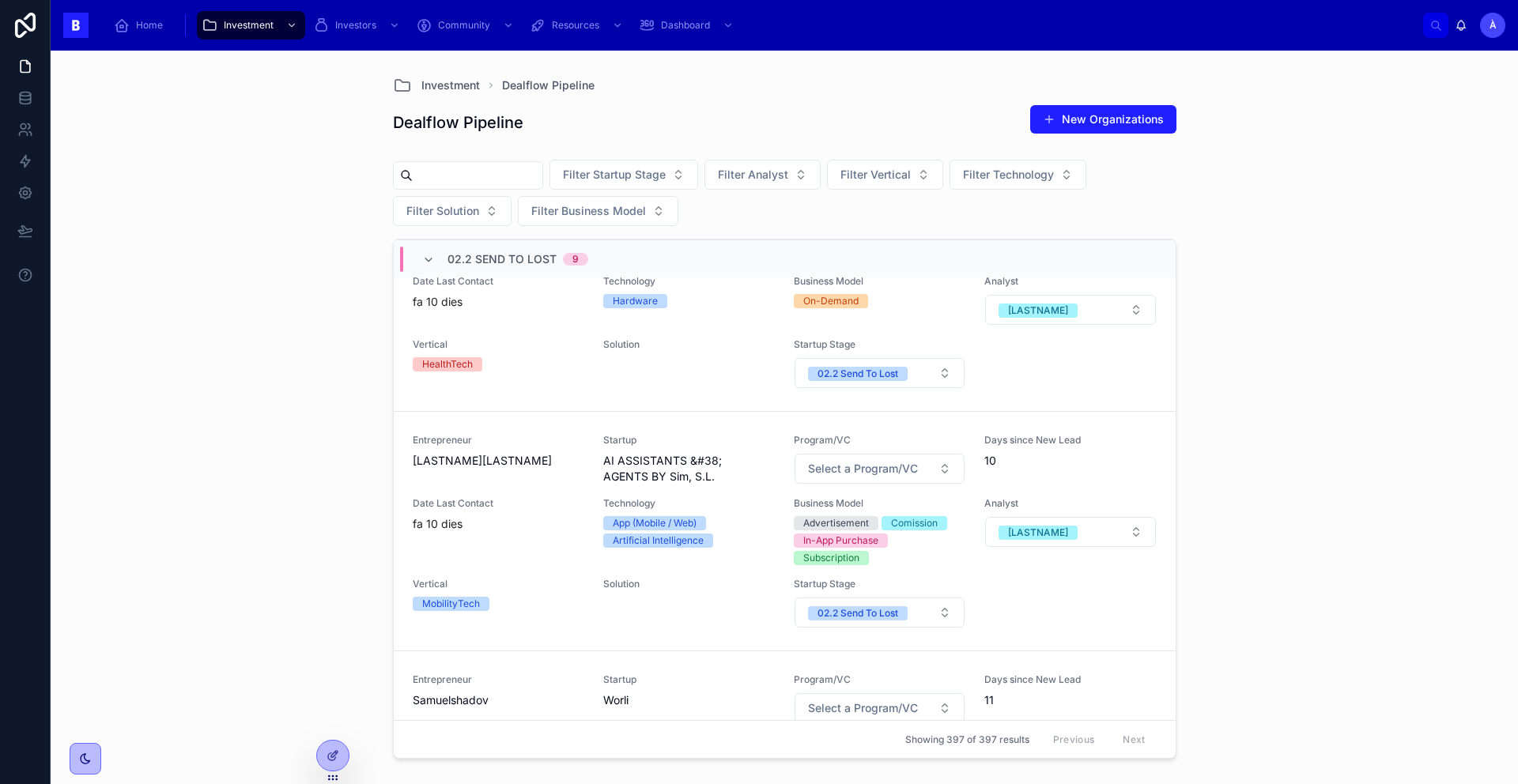 scroll, scrollTop: 424, scrollLeft: 0, axis: vertical 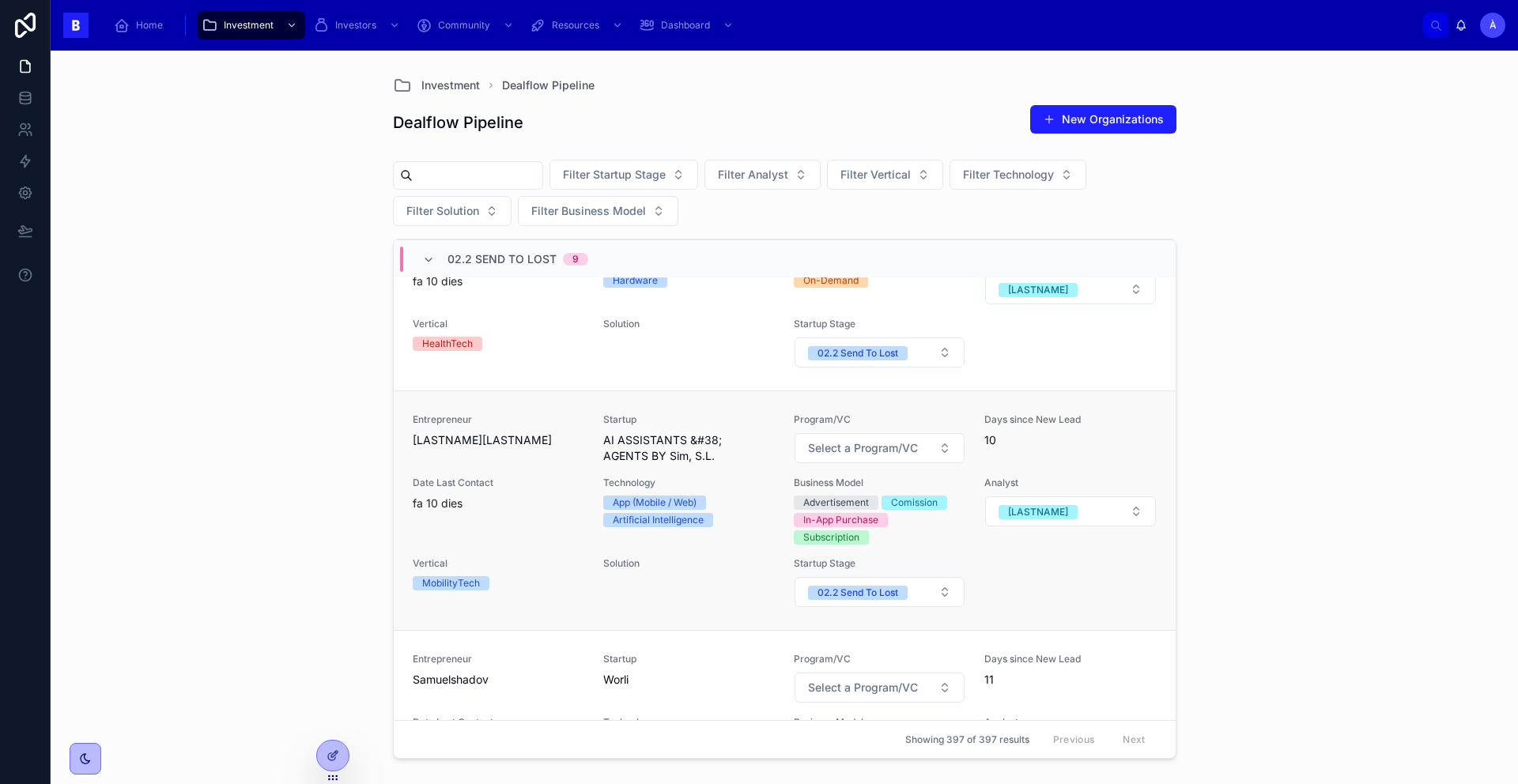 click on "AI ASSISTANTS &#38; AGENTS BY Sim, S.L." at bounding box center [689, 448] 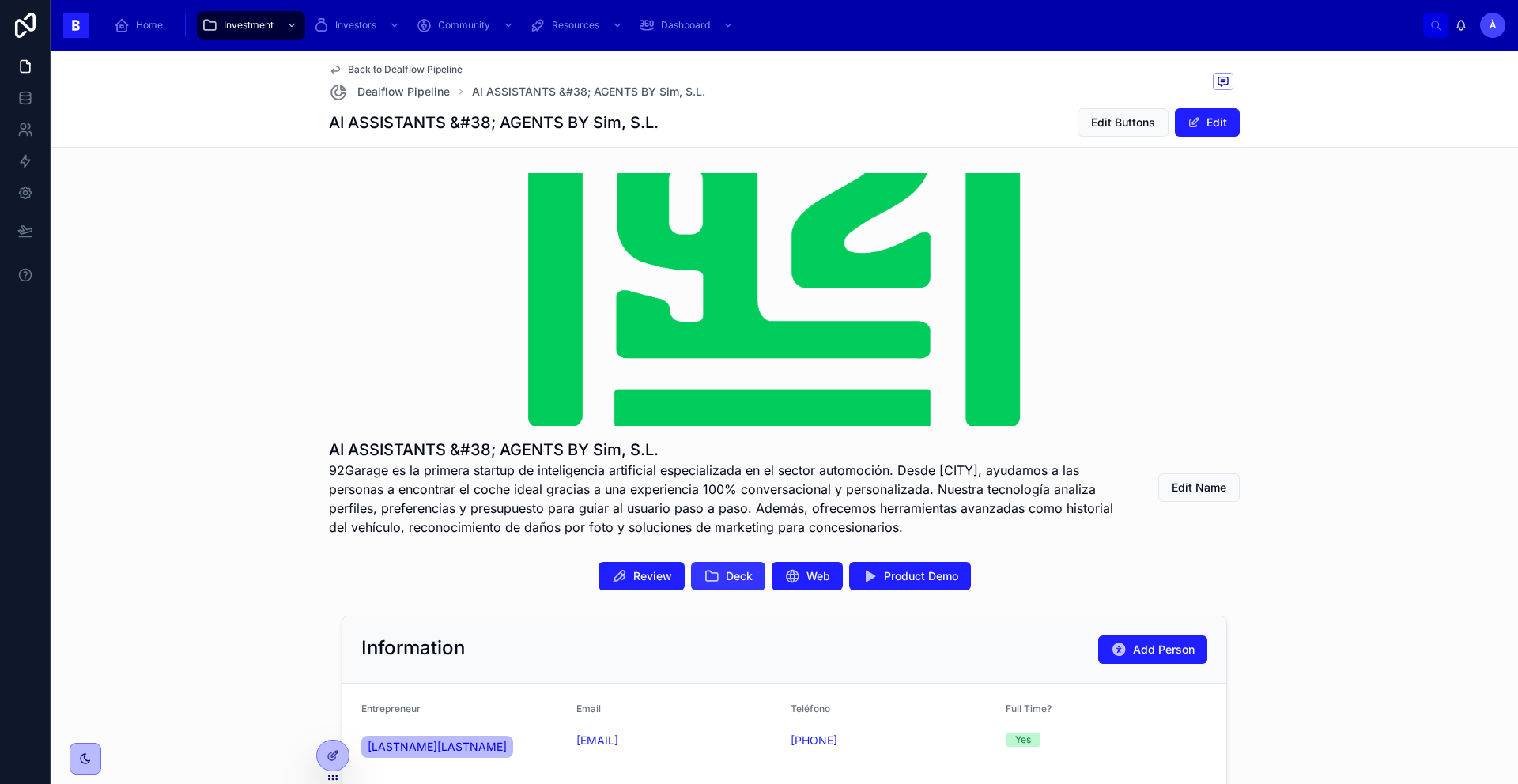 click at bounding box center (712, 576) 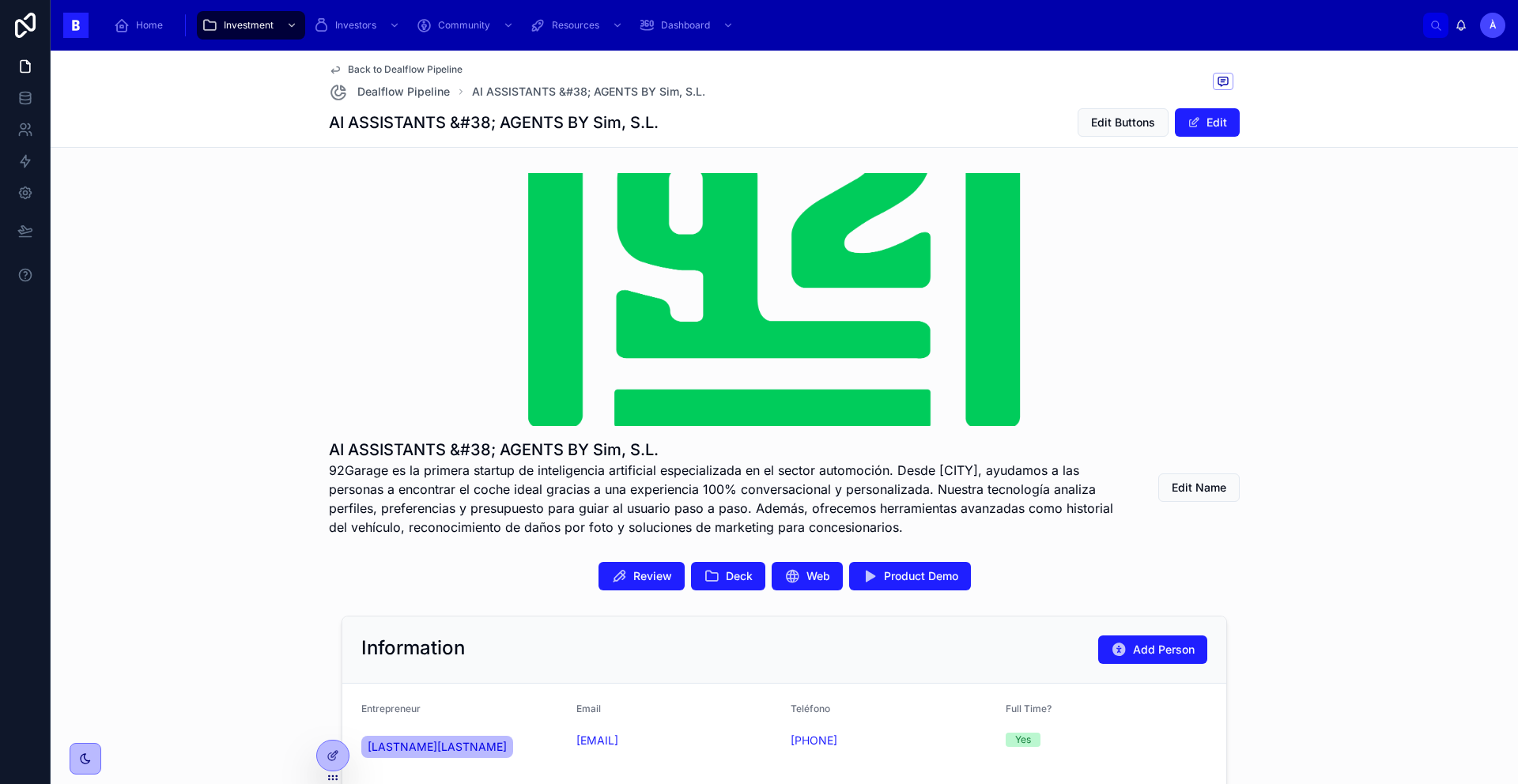 click on "92Garage es la primera startup de inteligencia artificial especializada en el sector automoción. Desde [CITY], ayudamos a las personas a encontrar el coche ideal gracias a una experiencia 100% conversacional y personalizada. Nuestra tecnología analiza perfiles, preferencias y presupuesto para guiar al usuario paso a paso. Además, ofrecemos herramientas avanzadas como historial del vehículo, reconocimiento de daños por foto y soluciones de marketing para concesionarios." at bounding box center [725, 499] 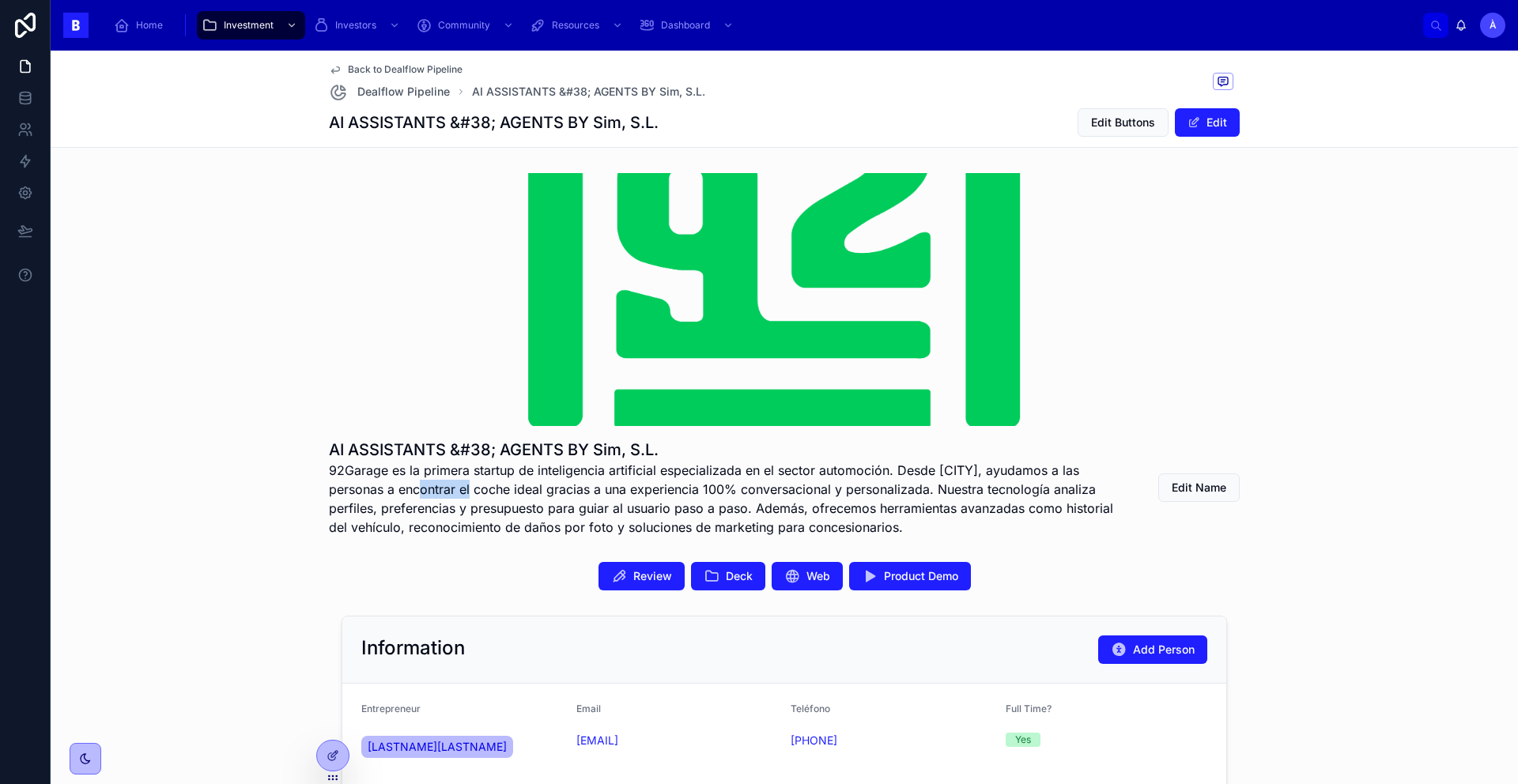 click on "92Garage es la primera startup de inteligencia artificial especializada en el sector automoción. Desde [CITY], ayudamos a las personas a encontrar el coche ideal gracias a una experiencia 100% conversacional y personalizada. Nuestra tecnología analiza perfiles, preferencias y presupuesto para guiar al usuario paso a paso. Además, ofrecemos herramientas avanzadas como historial del vehículo, reconocimiento de daños por foto y soluciones de marketing para concesionarios." at bounding box center (725, 499) 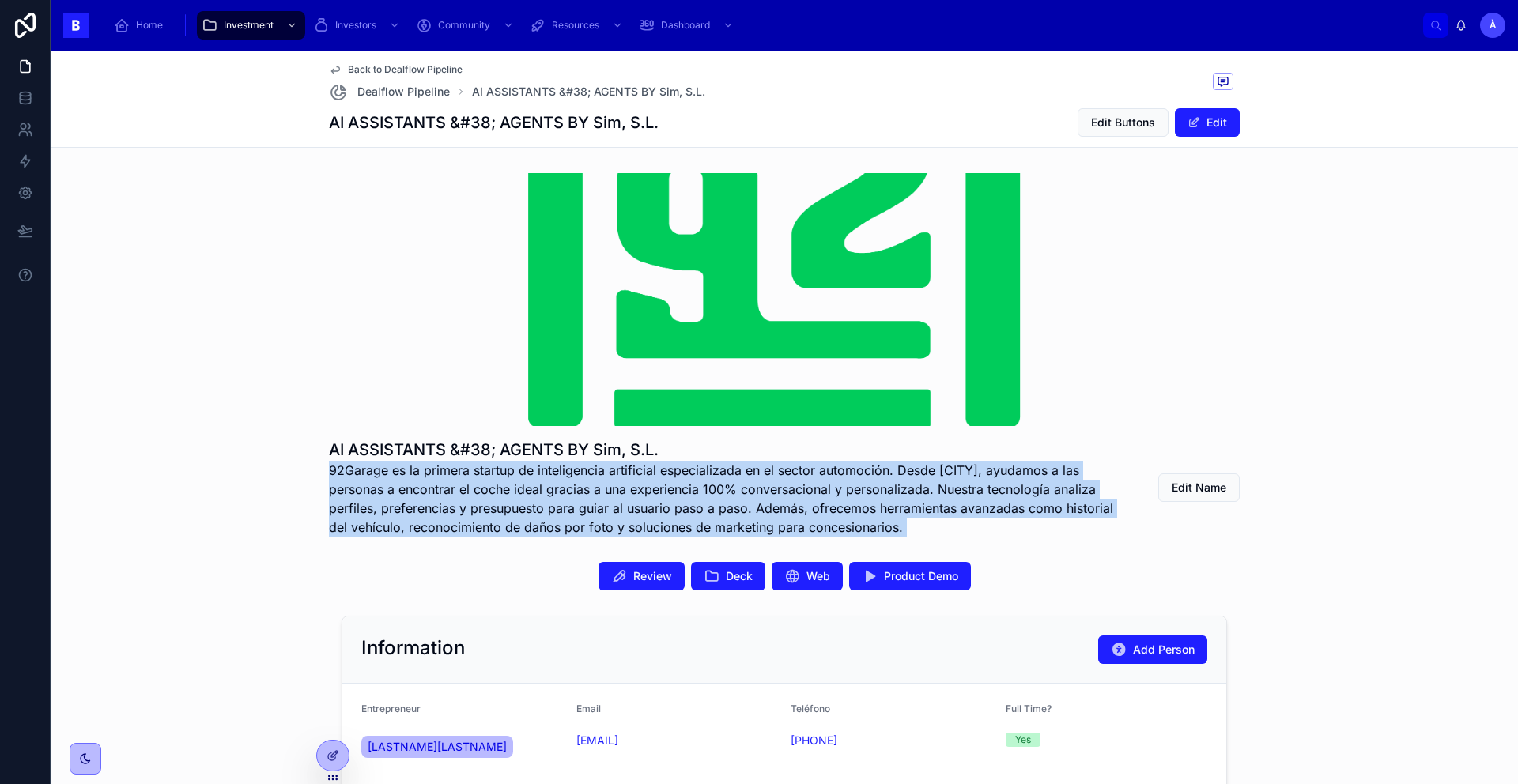 click on "92Garage es la primera startup de inteligencia artificial especializada en el sector automoción. Desde [CITY], ayudamos a las personas a encontrar el coche ideal gracias a una experiencia 100% conversacional y personalizada. Nuestra tecnología analiza perfiles, preferencias y presupuesto para guiar al usuario paso a paso. Además, ofrecemos herramientas avanzadas como historial del vehículo, reconocimiento de daños por foto y soluciones de marketing para concesionarios." at bounding box center [725, 499] 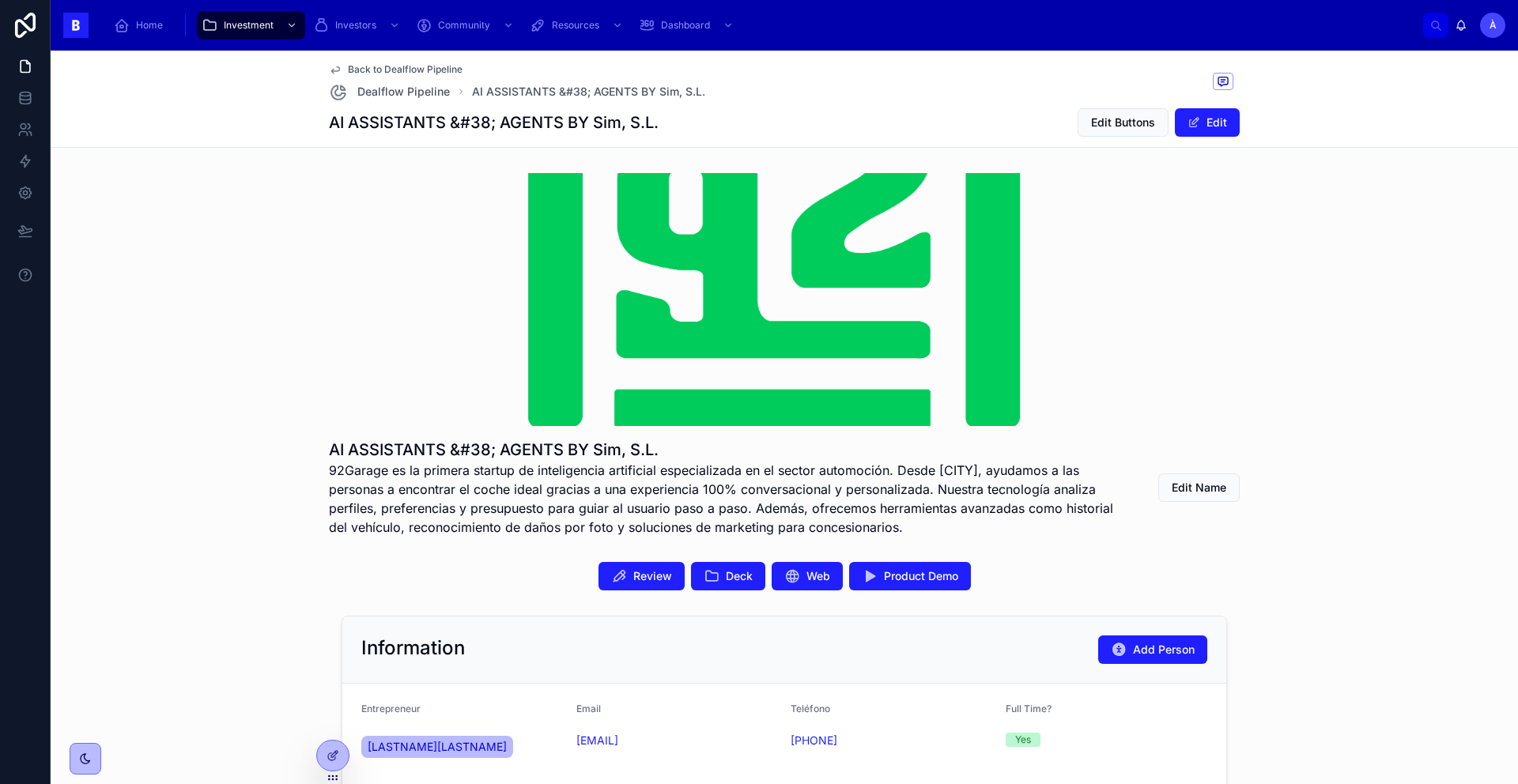 click on "AI ASSISTANTS & AGENTS BY Sim, S.L. 92Garage es la primera startup de inteligencia artificial especializada en el sector automoción. Desde [CITY], ayudamos a las personas a encontrar el coche ideal gracias a una experiencia 100% conversacional y personalizada. Nuestra tecnología analiza perfiles, preferencias y presupuesto para guiar al usuario paso a paso. Además, ofrecemos herramientas avanzadas como historial del vehículo, reconocimiento de daños por foto y soluciones de marketing para concesionarios.   Edit Name Review Deck Web Product Demo Information Add Person Entrepreneur [FIRSTNAME][LASTNAME] Email [EMAIL] Teléfono [PHONE] Full Time? Yes Target B2B & B2C Technology App (Mobile / Web) Artificial Intelligence Vertical MobilityTech Business Model Advertisement Comission In-App Purchase Subscription City [CITY]  Organization - Country Spain Have you co-founded a startup before? No KPIs Average Monthly Revenue 6000 Burn Rate 8000 Runway Legal Yes Spain 2025 Dealflow Other" at bounding box center [784, 963] 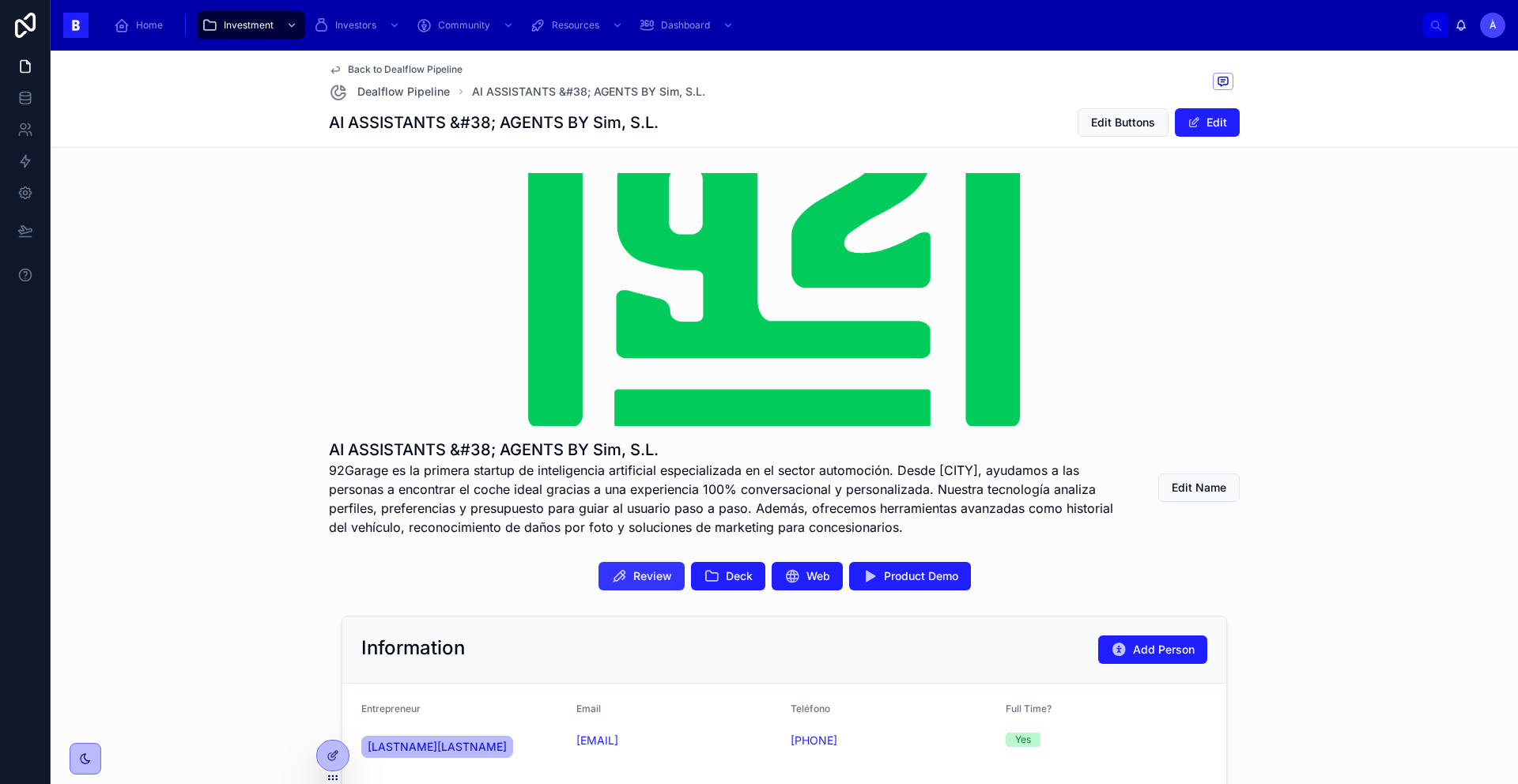 click on "Review" at bounding box center (641, 576) 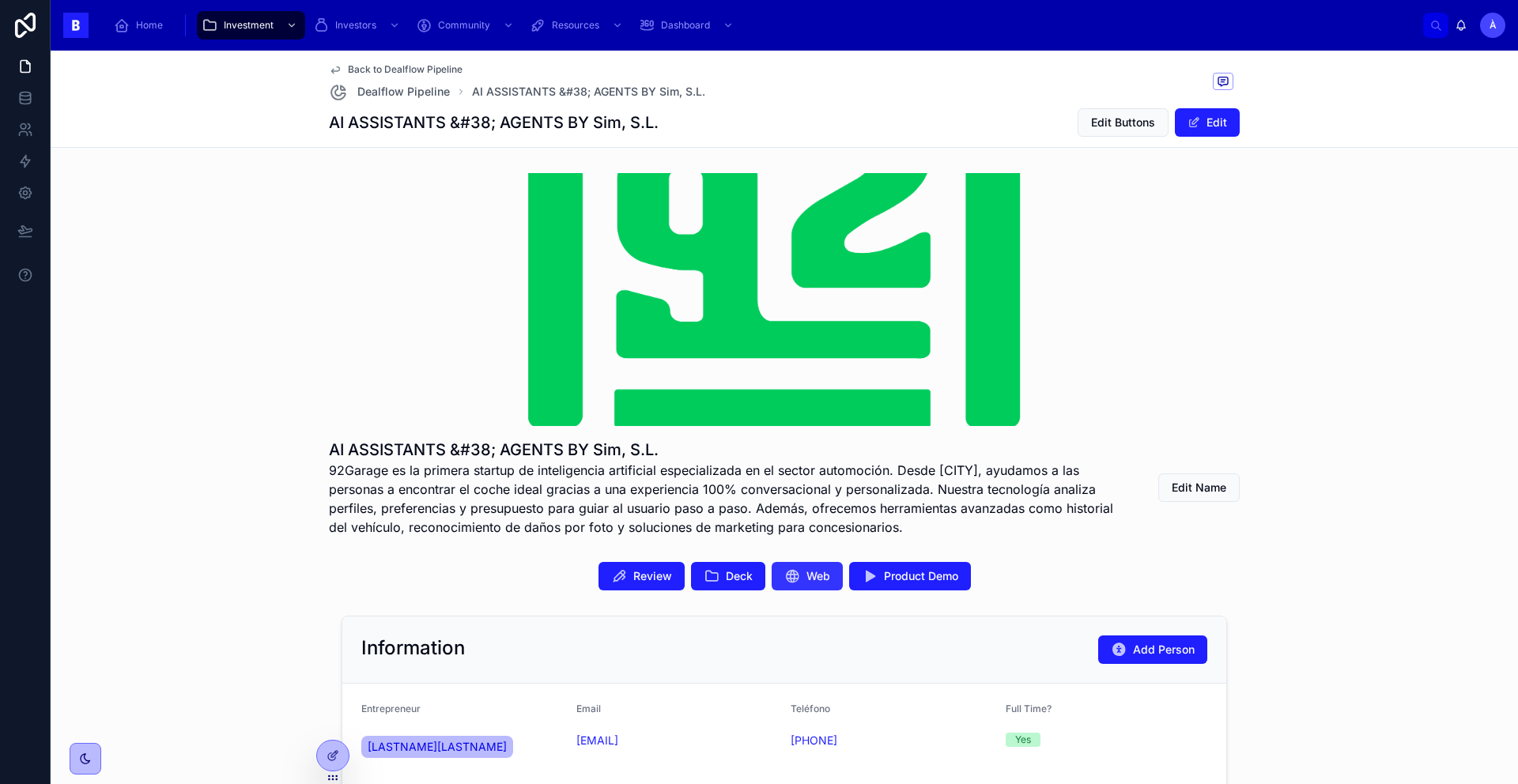 click on "Web" at bounding box center [818, 576] 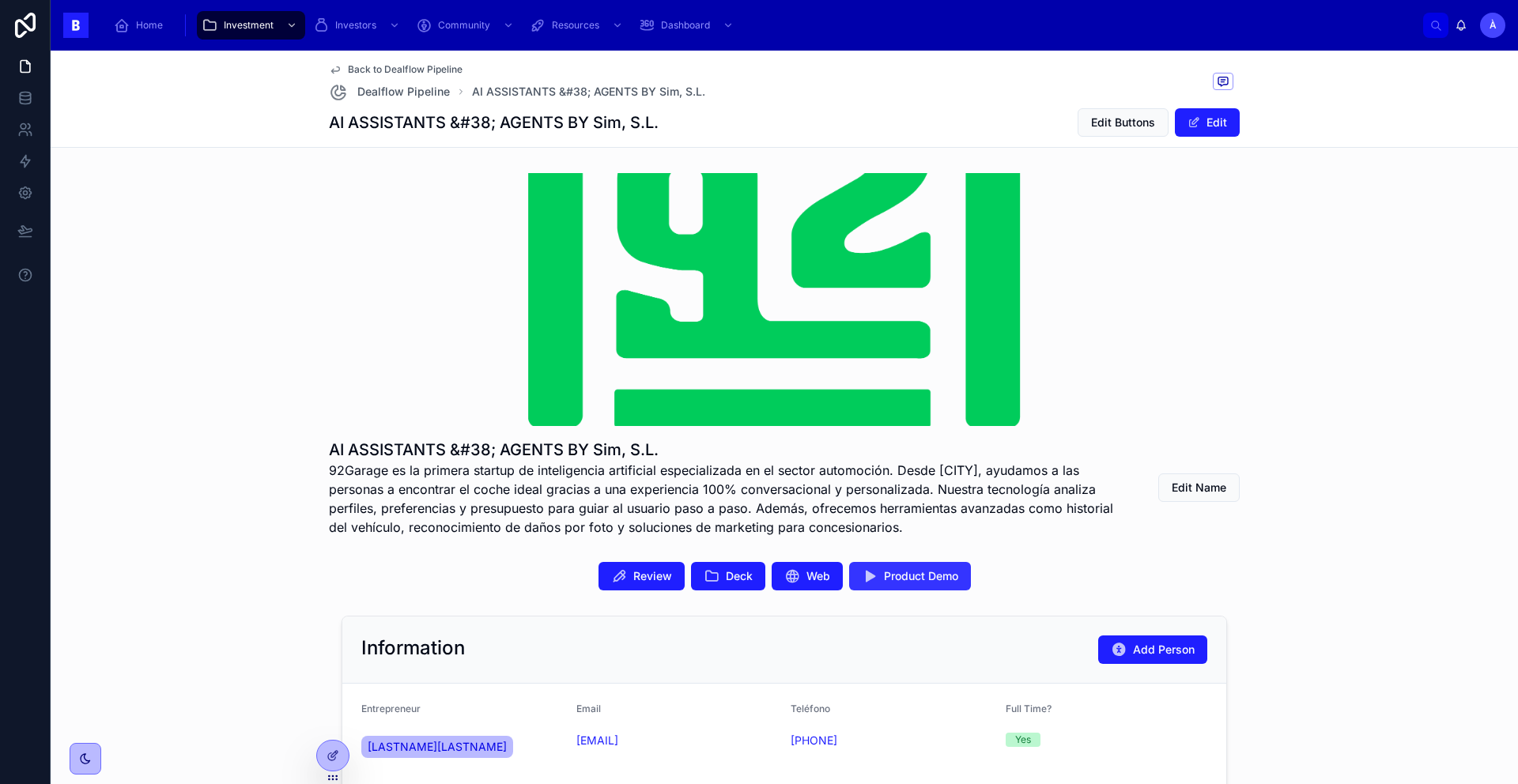 click on "Product Demo" at bounding box center (910, 576) 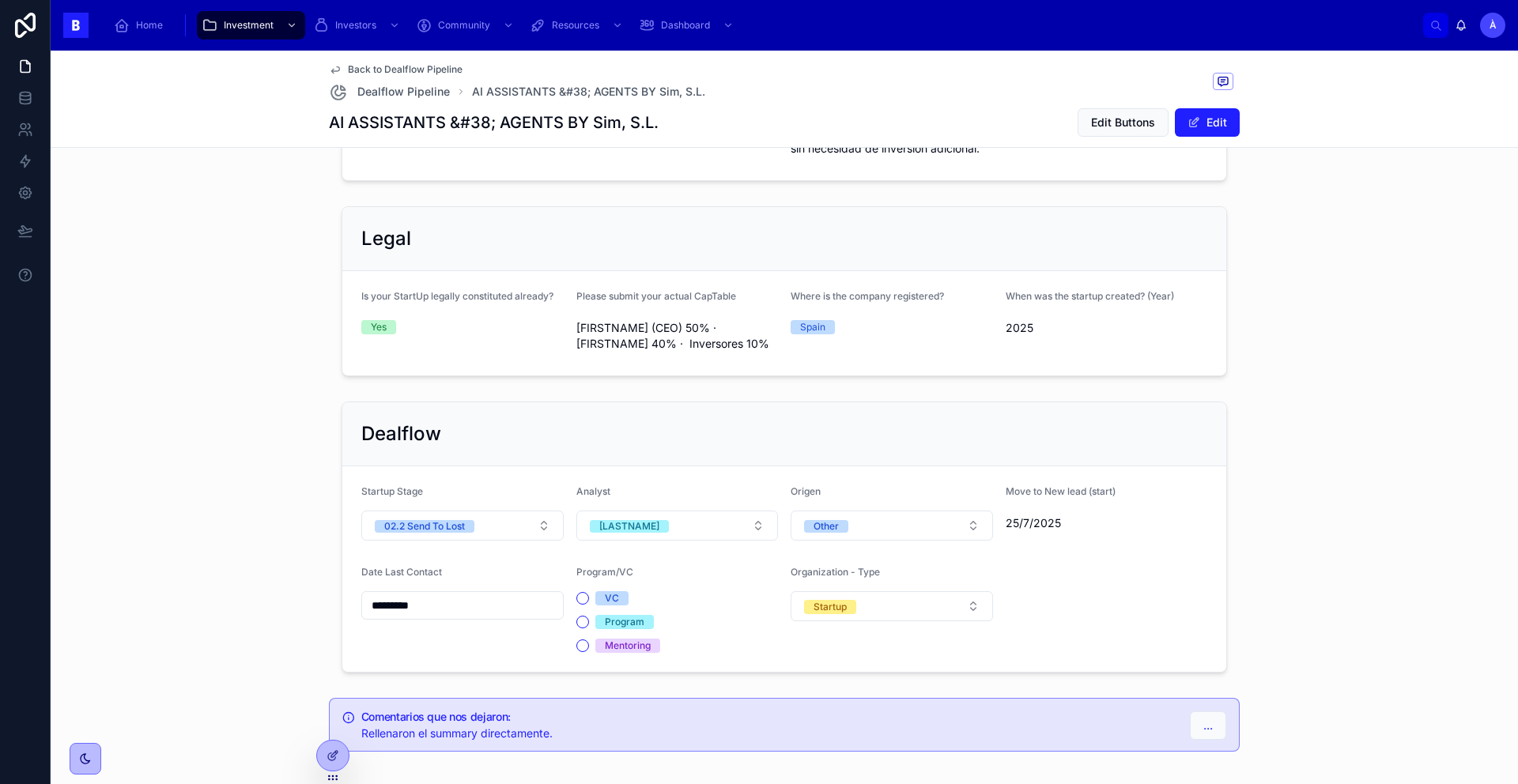 scroll, scrollTop: 1077, scrollLeft: 0, axis: vertical 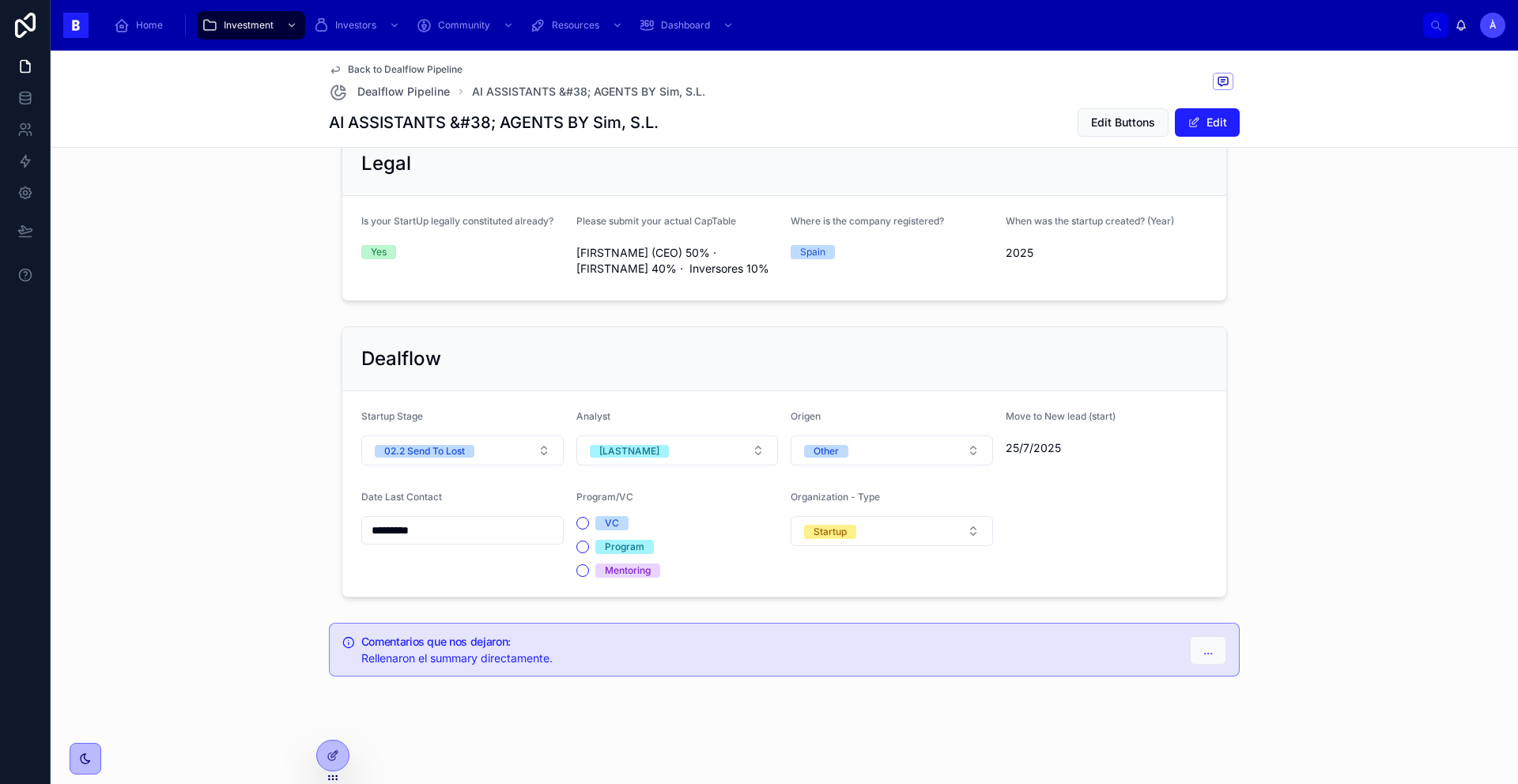 click on "Rellenaron el summary directamente." at bounding box center (457, 658) 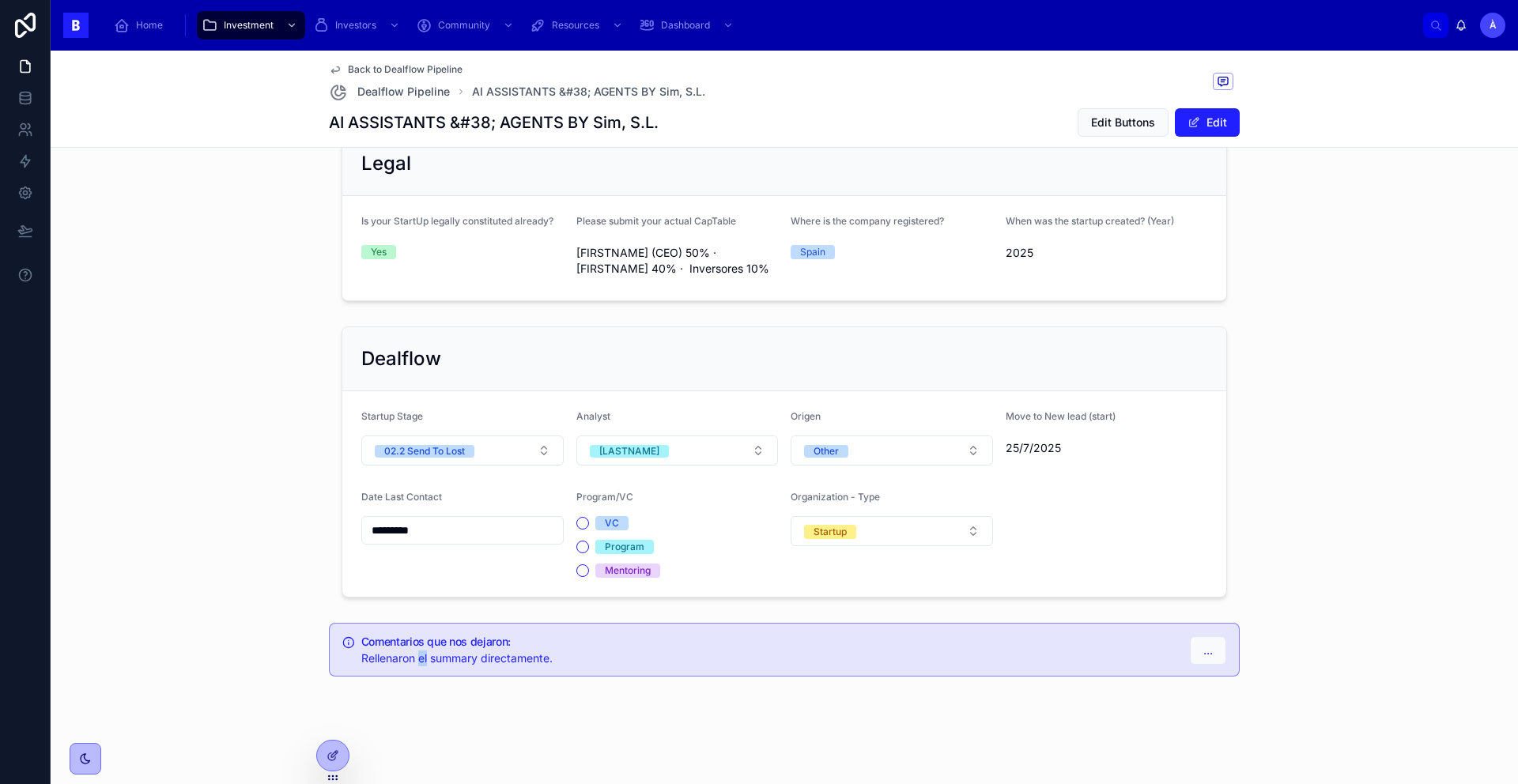 click on "Rellenaron el summary directamente." at bounding box center (457, 658) 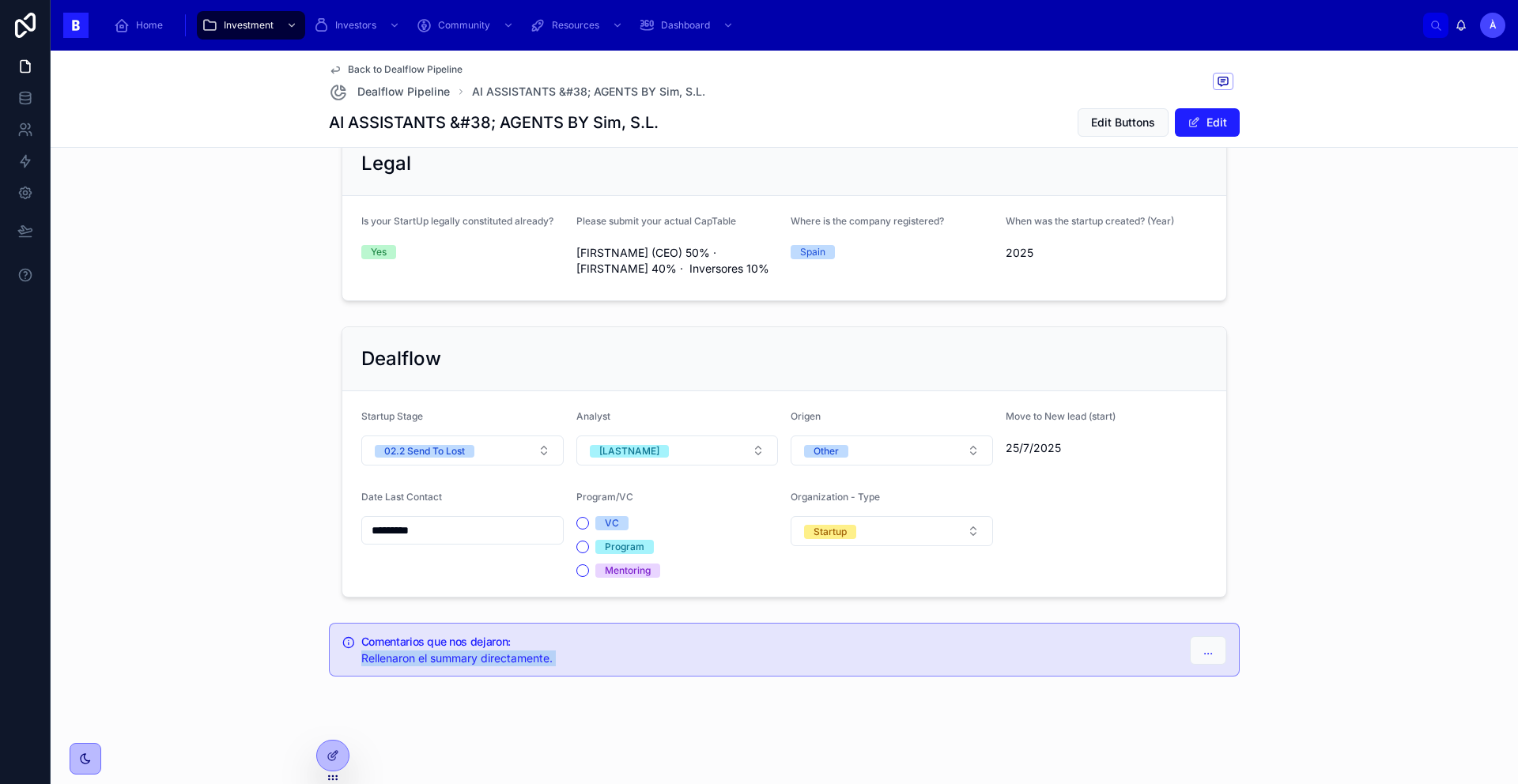 click on "Rellenaron el summary directamente." at bounding box center [457, 658] 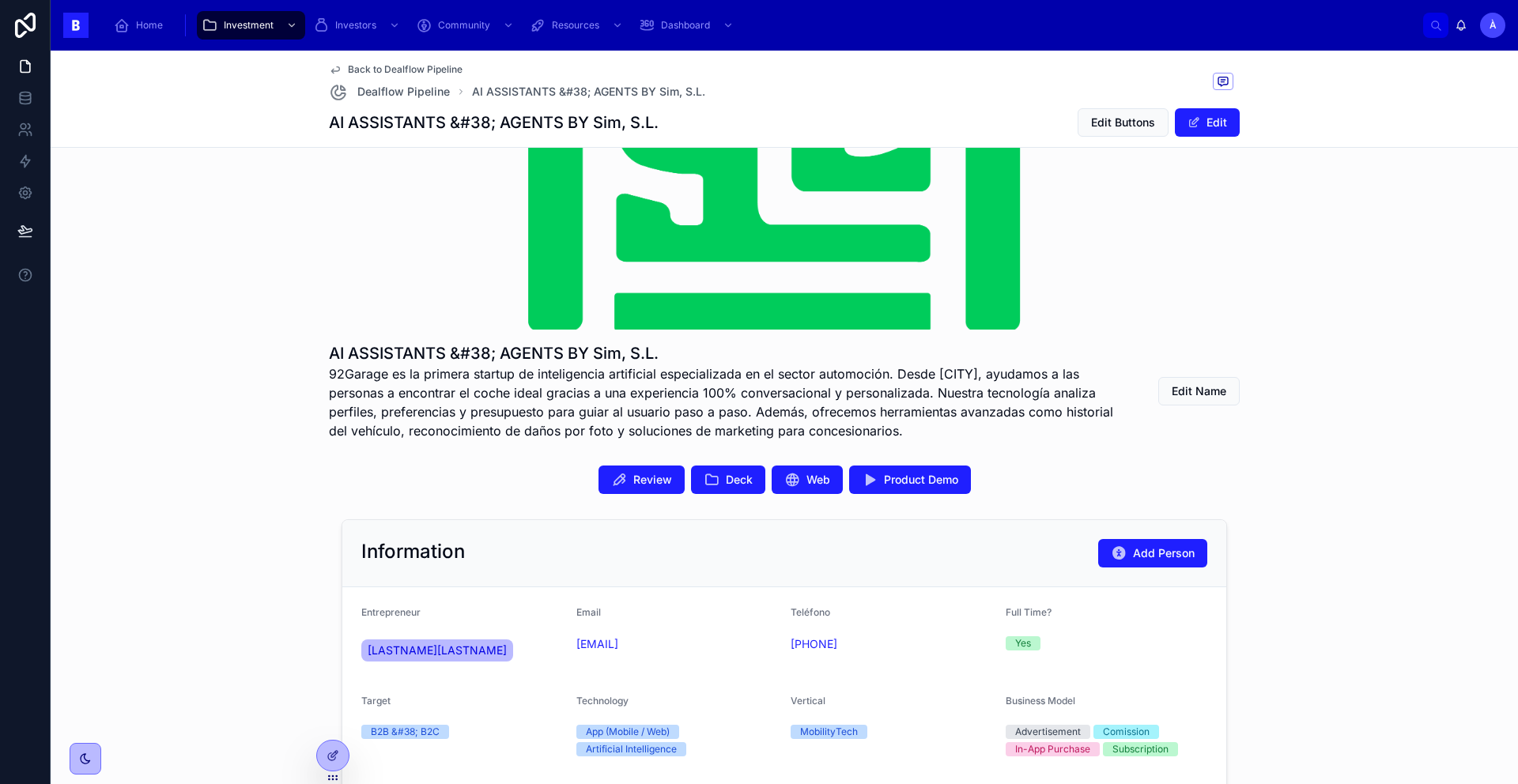 scroll, scrollTop: 99, scrollLeft: 0, axis: vertical 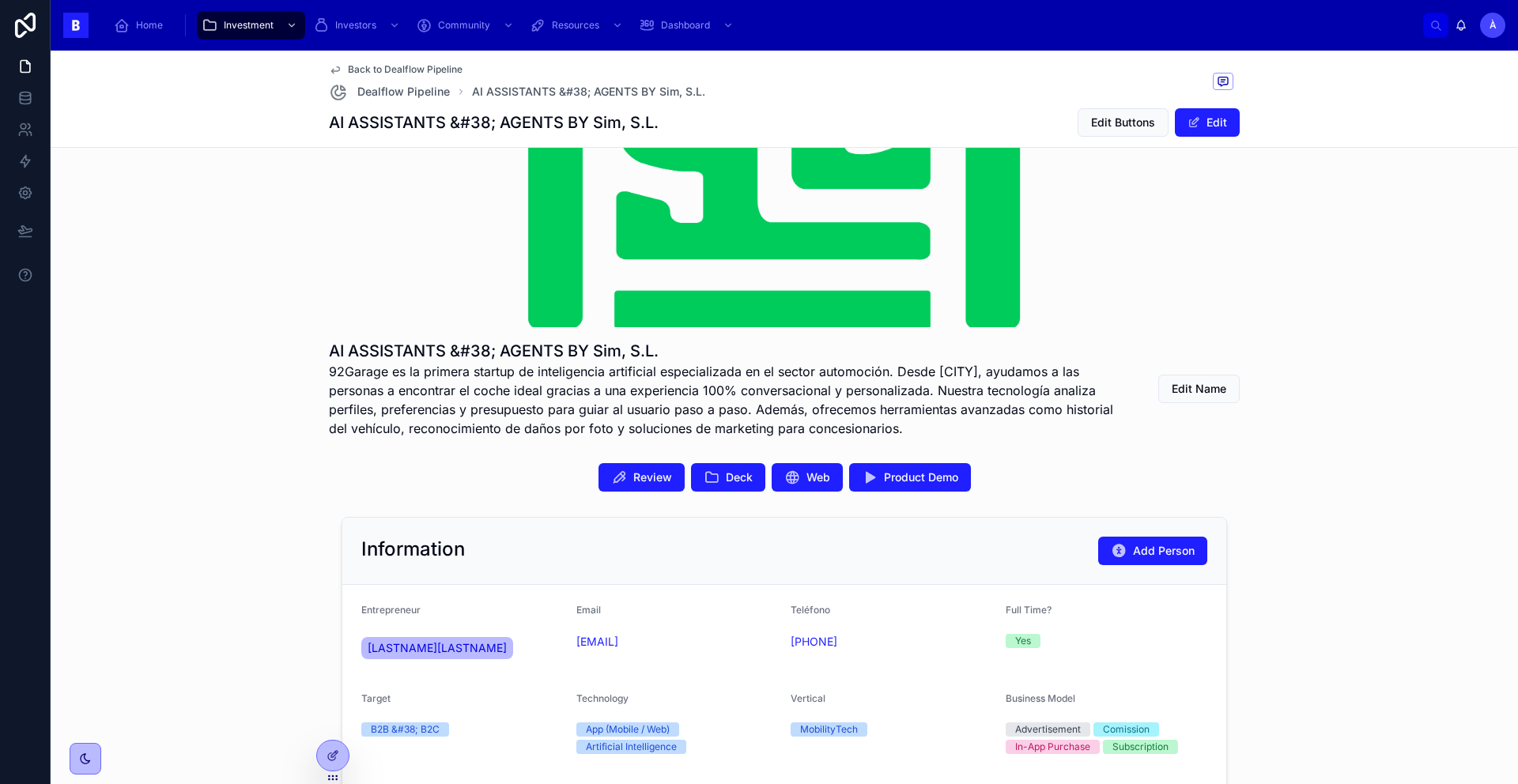 click on "Review Deck Web Product Demo" at bounding box center (784, 477) 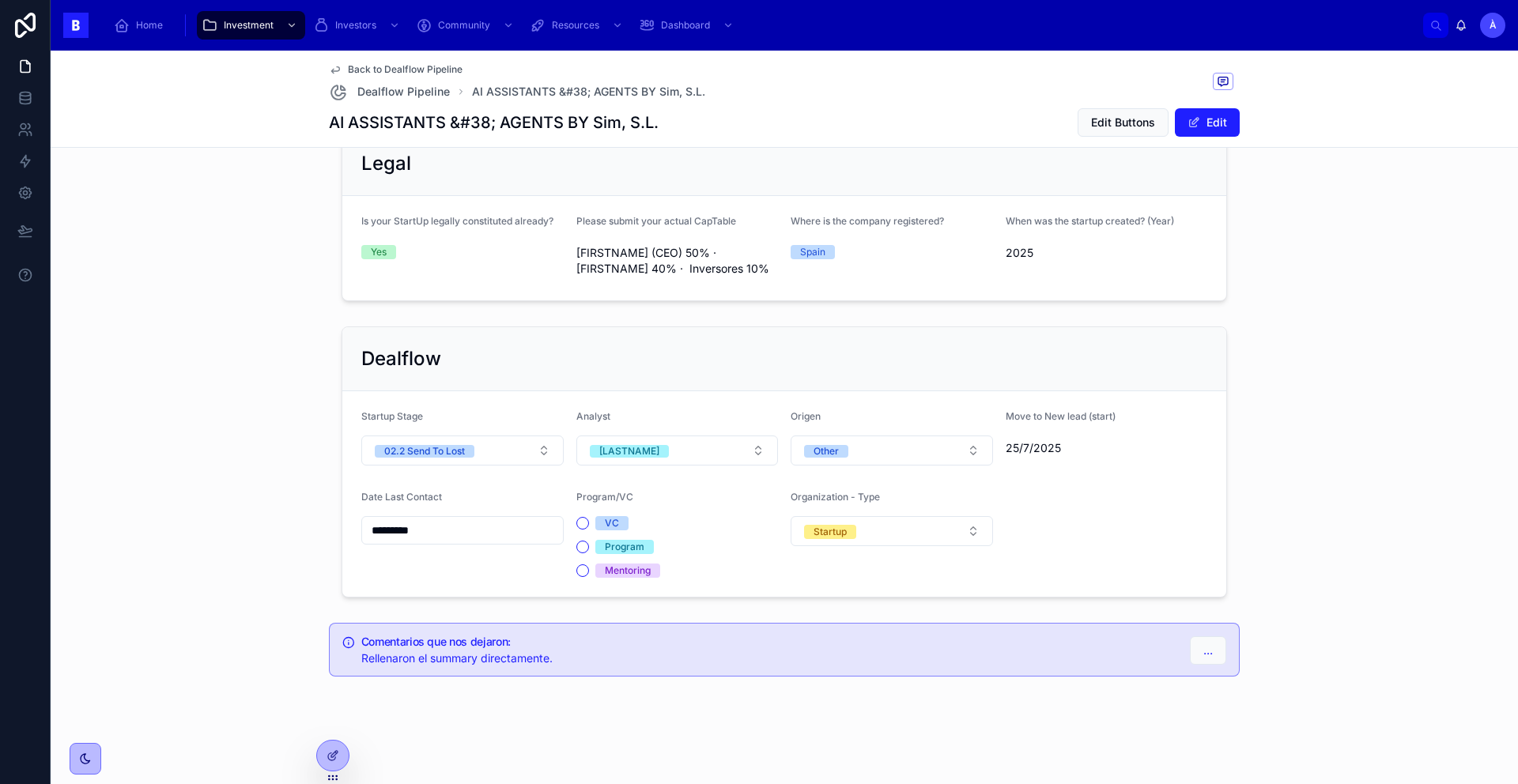 scroll, scrollTop: 0, scrollLeft: 0, axis: both 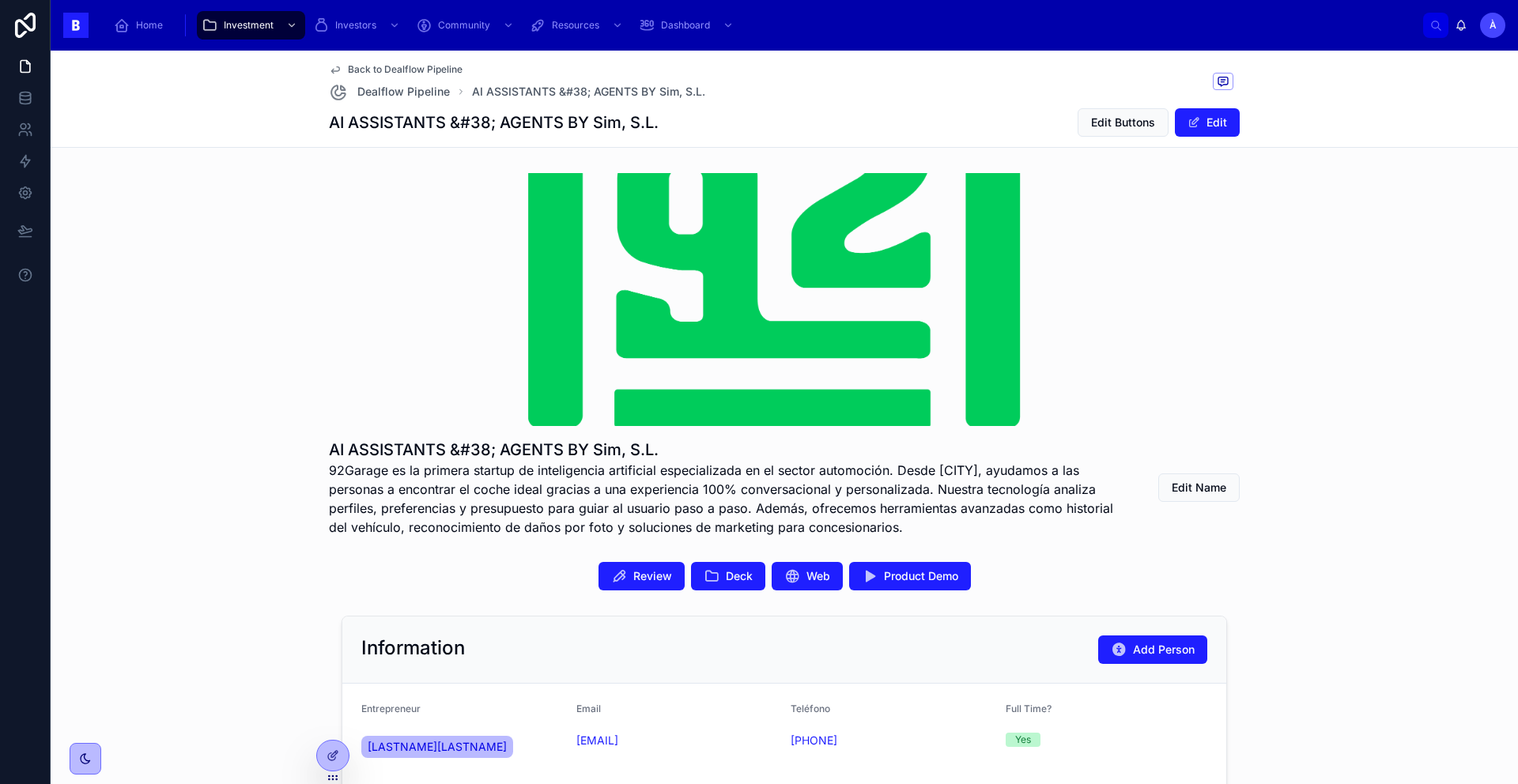 click on "AI ASSISTANTS & AGENTS BY Sim, S.L. 92Garage es la primera startup de inteligencia artificial especializada en el sector automoción. Desde [CITY], ayudamos a las personas a encontrar el coche ideal gracias a una experiencia 100% conversacional y personalizada. Nuestra tecnología analiza perfiles, preferencias y presupuesto para guiar al usuario paso a paso. Además, ofrecemos herramientas avanzadas como historial del vehículo, reconocimiento de daños por foto y soluciones de marketing para concesionarios.   Edit Name" at bounding box center [784, 355] 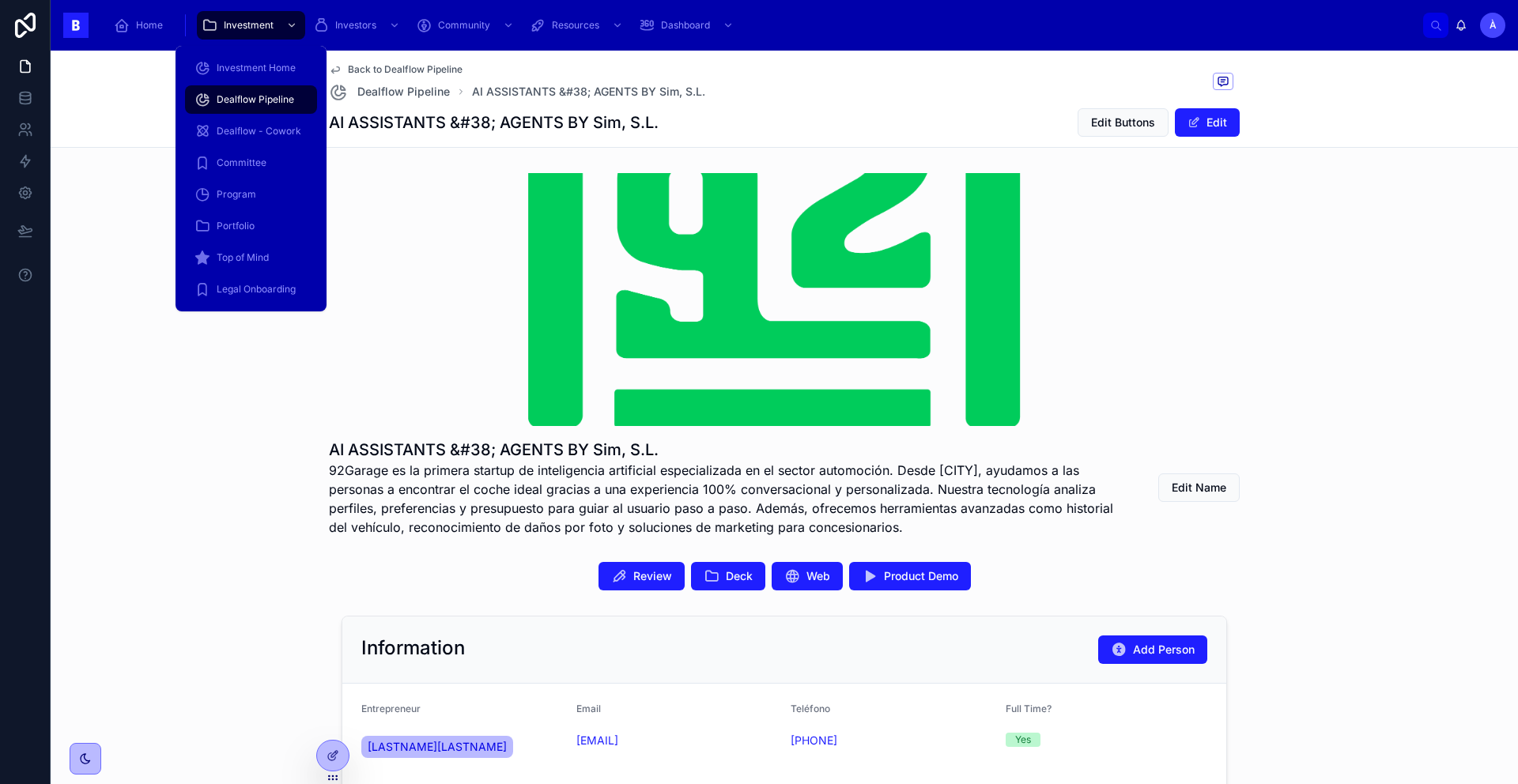 click on "Dealflow Pipeline" at bounding box center [255, 100] 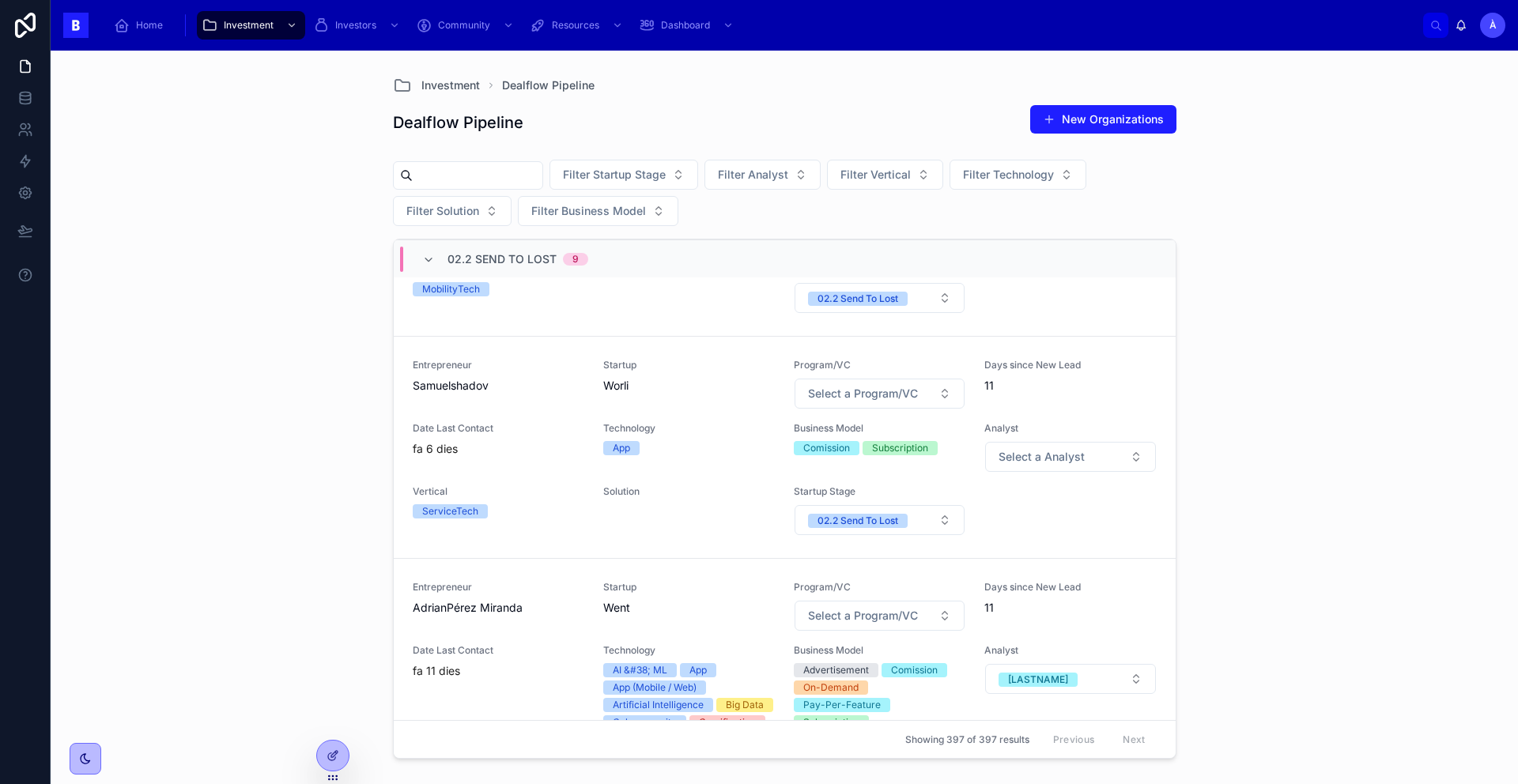 scroll, scrollTop: 719, scrollLeft: 0, axis: vertical 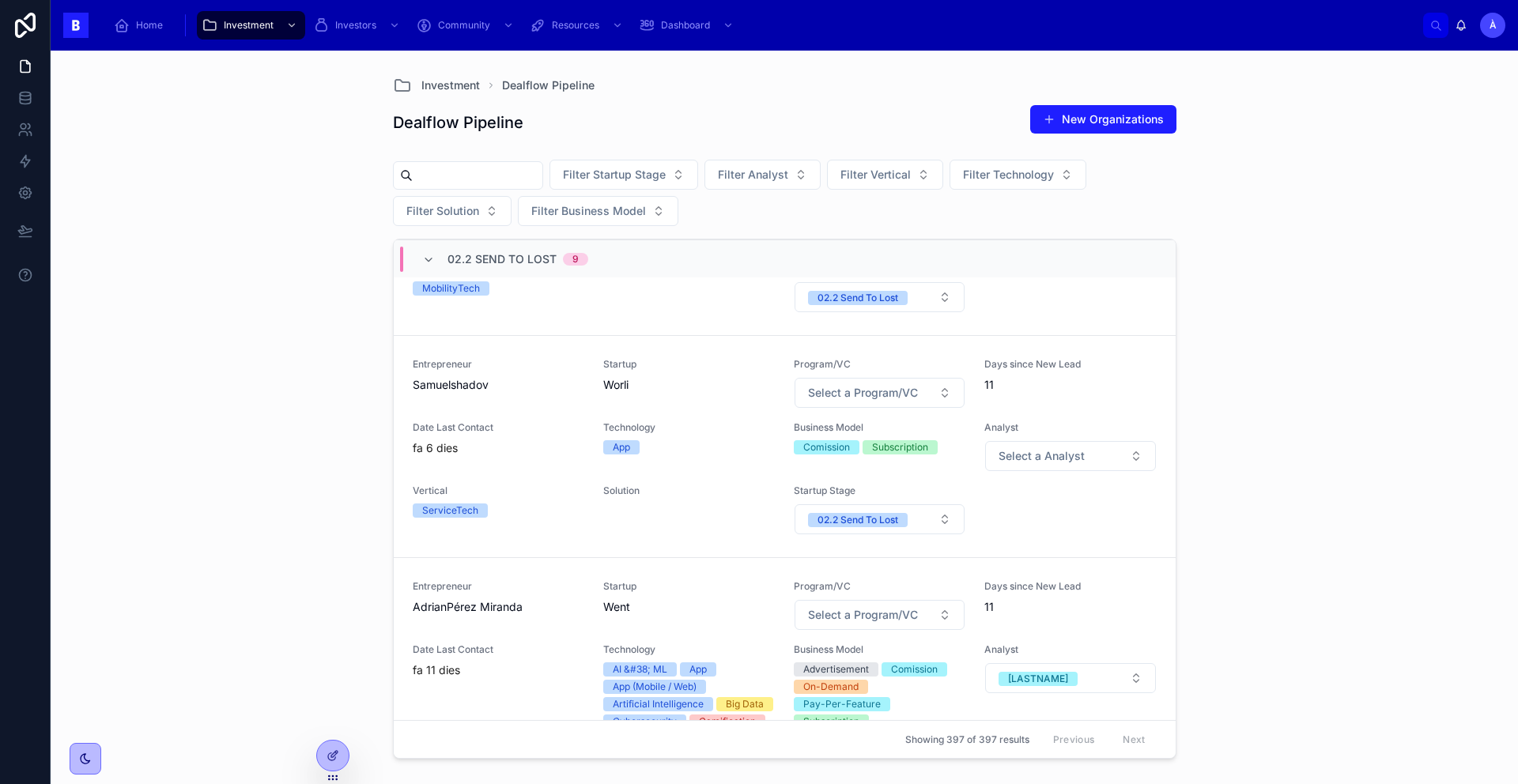 click on "Startup Worli" at bounding box center [689, 383] 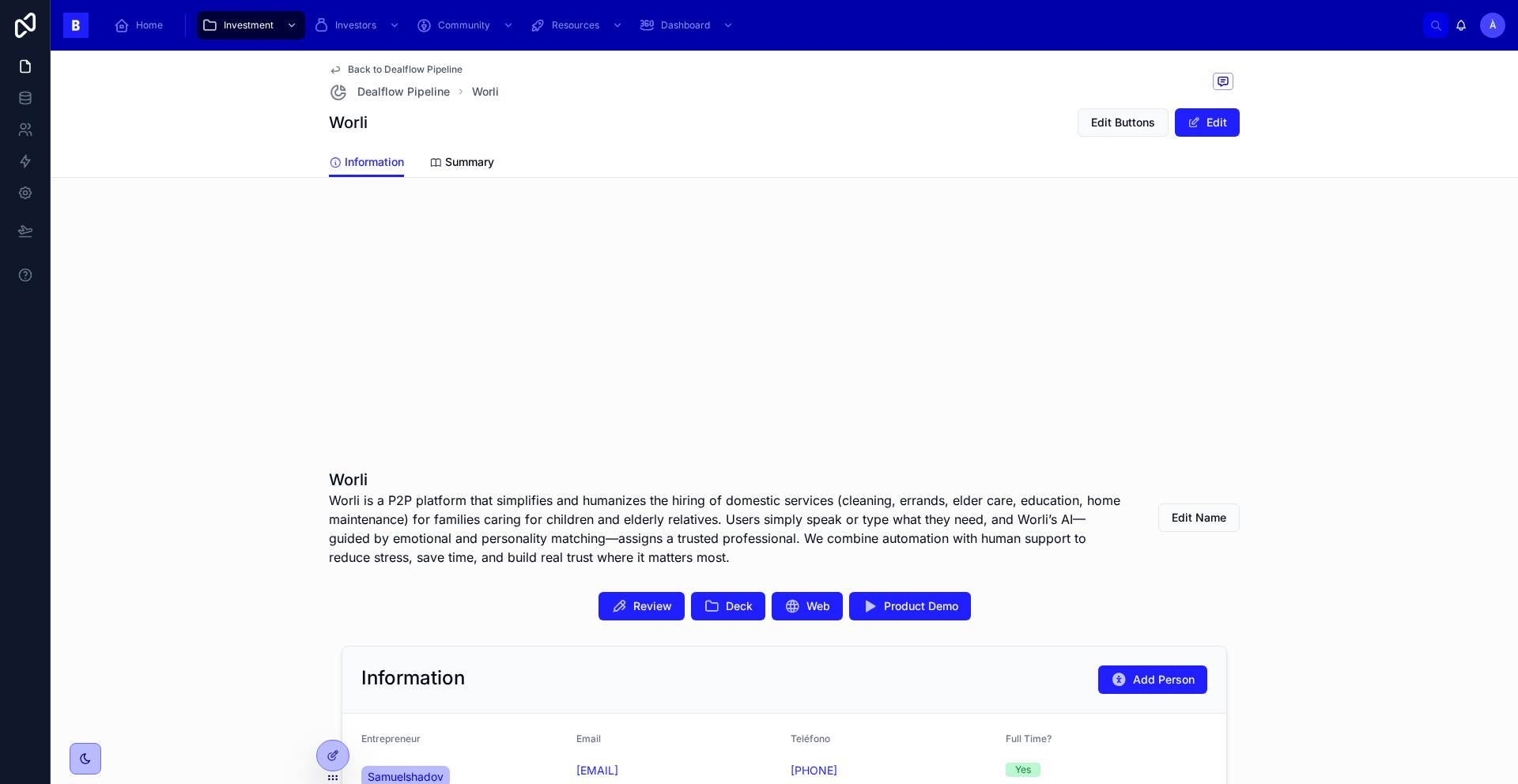 scroll, scrollTop: 20, scrollLeft: 0, axis: vertical 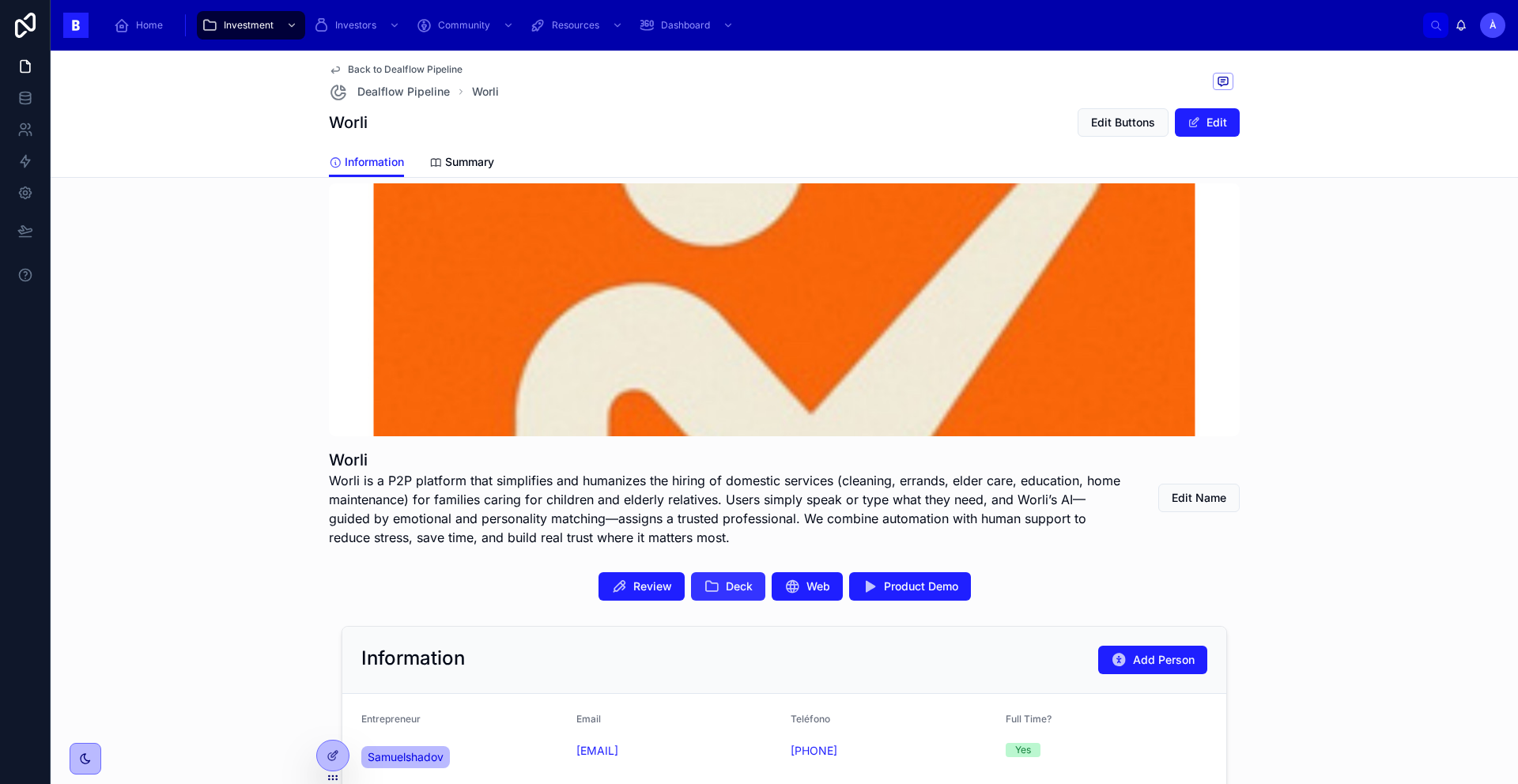 click at bounding box center (712, 586) 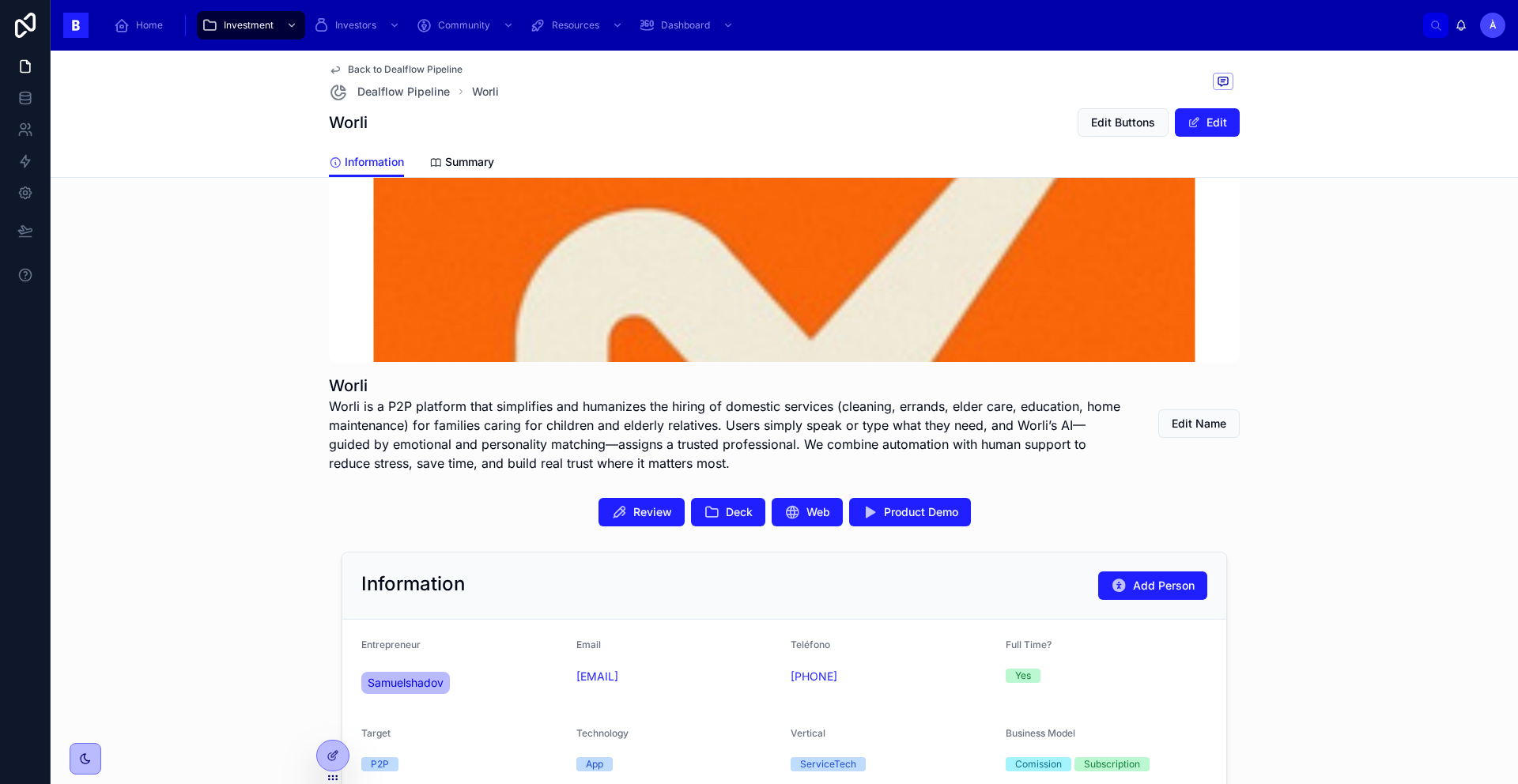scroll, scrollTop: 108, scrollLeft: 0, axis: vertical 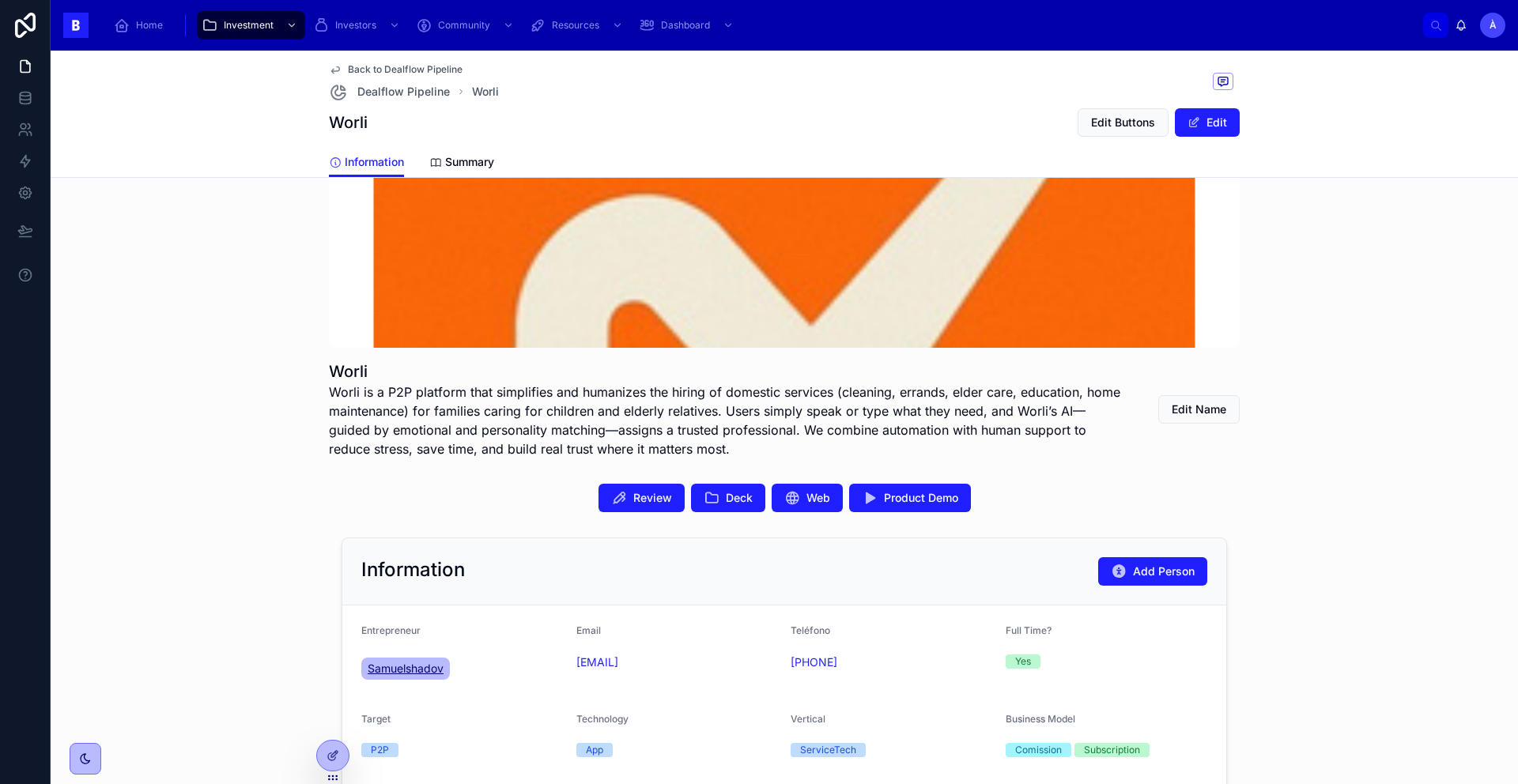 click on "Samuelshadov" at bounding box center [406, 669] 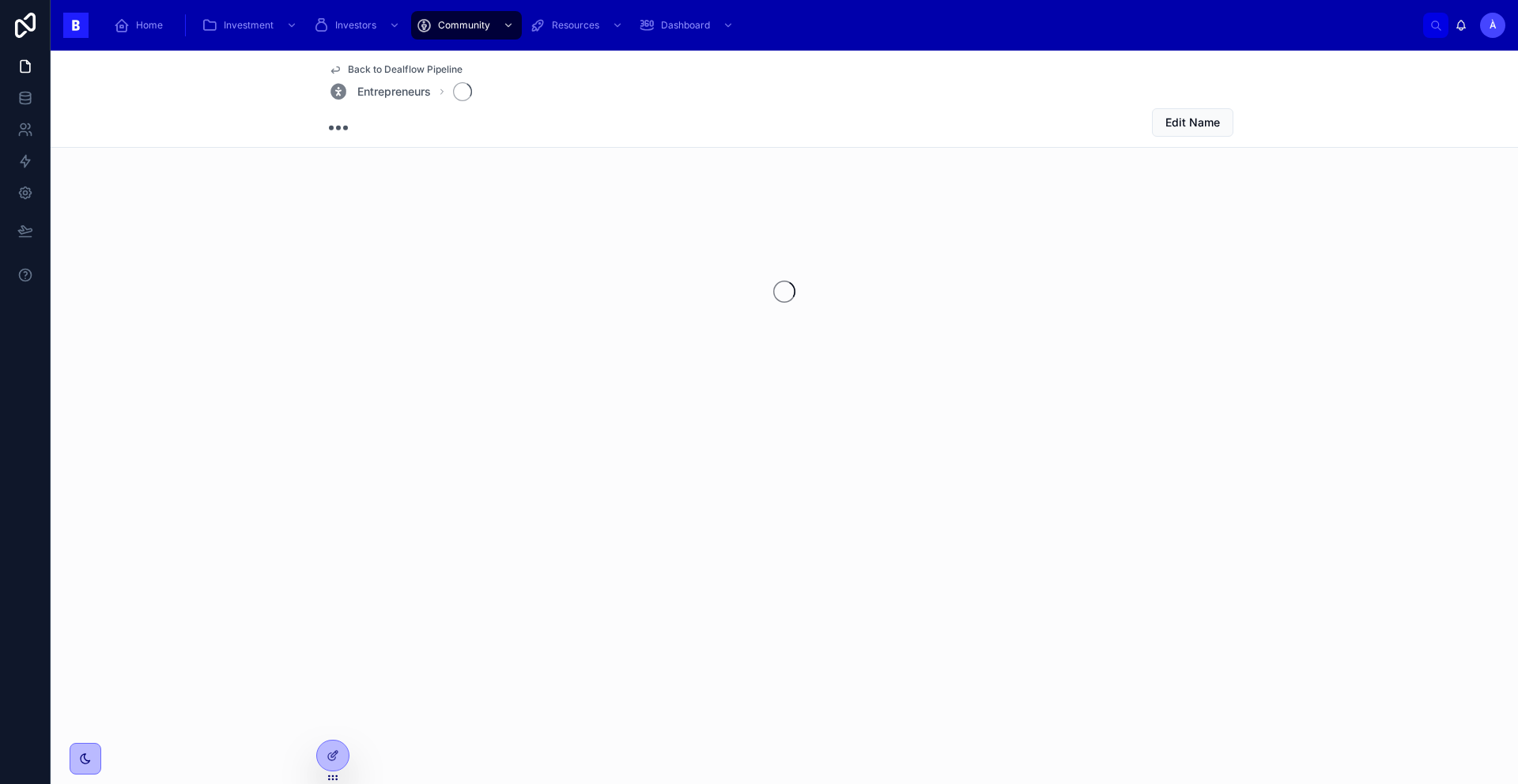 scroll, scrollTop: 0, scrollLeft: 0, axis: both 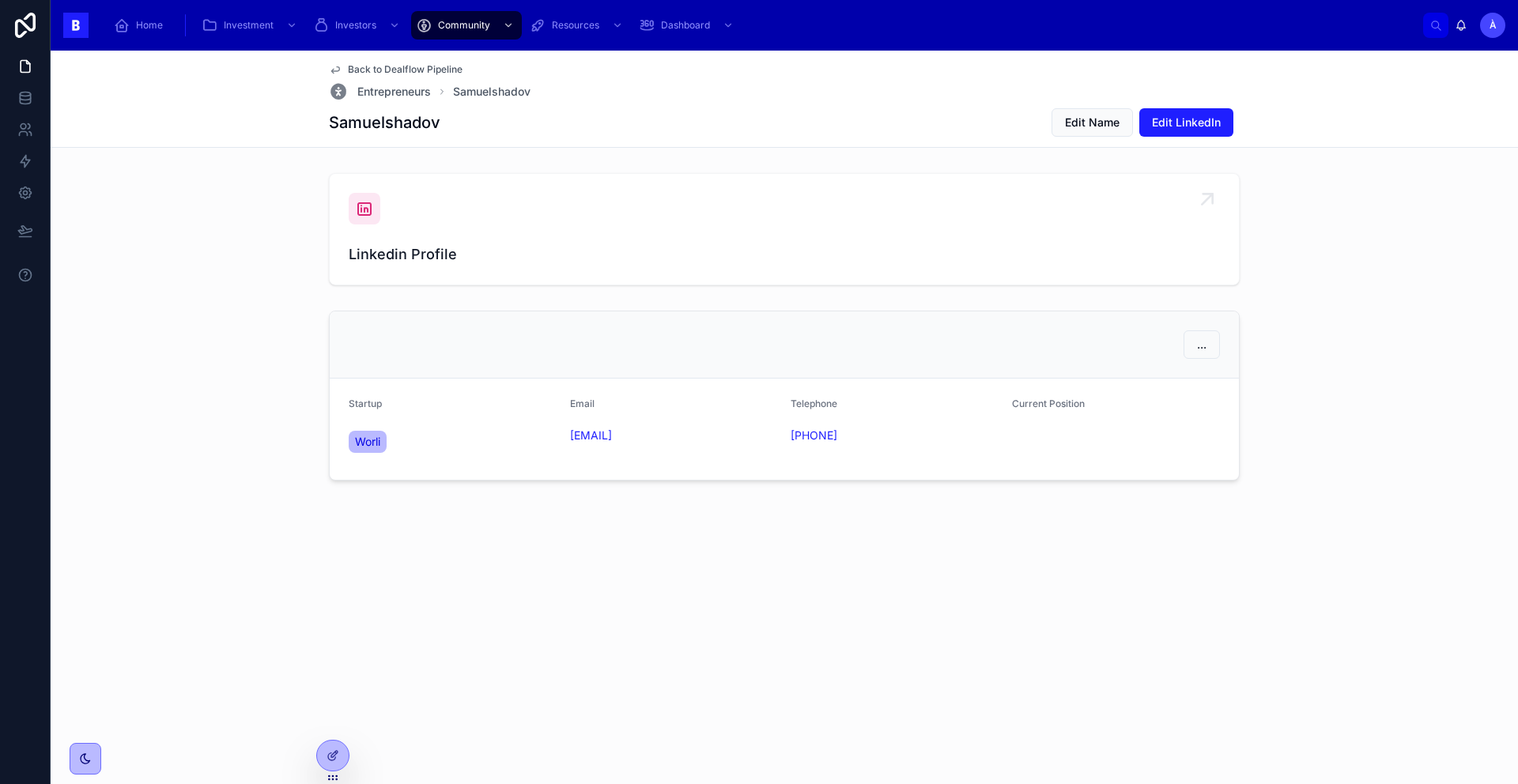 click at bounding box center [364, 209] 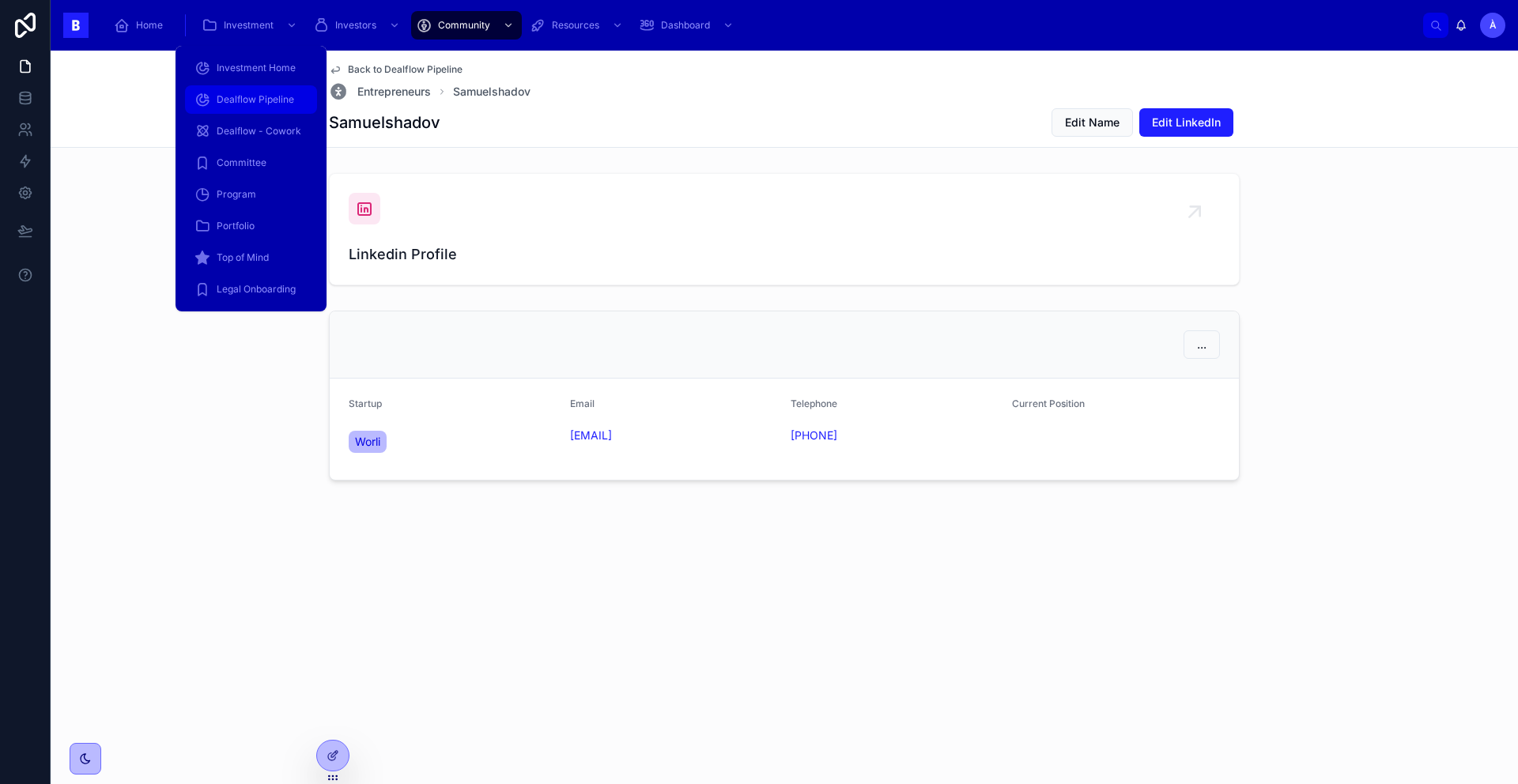 click on "Dealflow Pipeline" at bounding box center [255, 100] 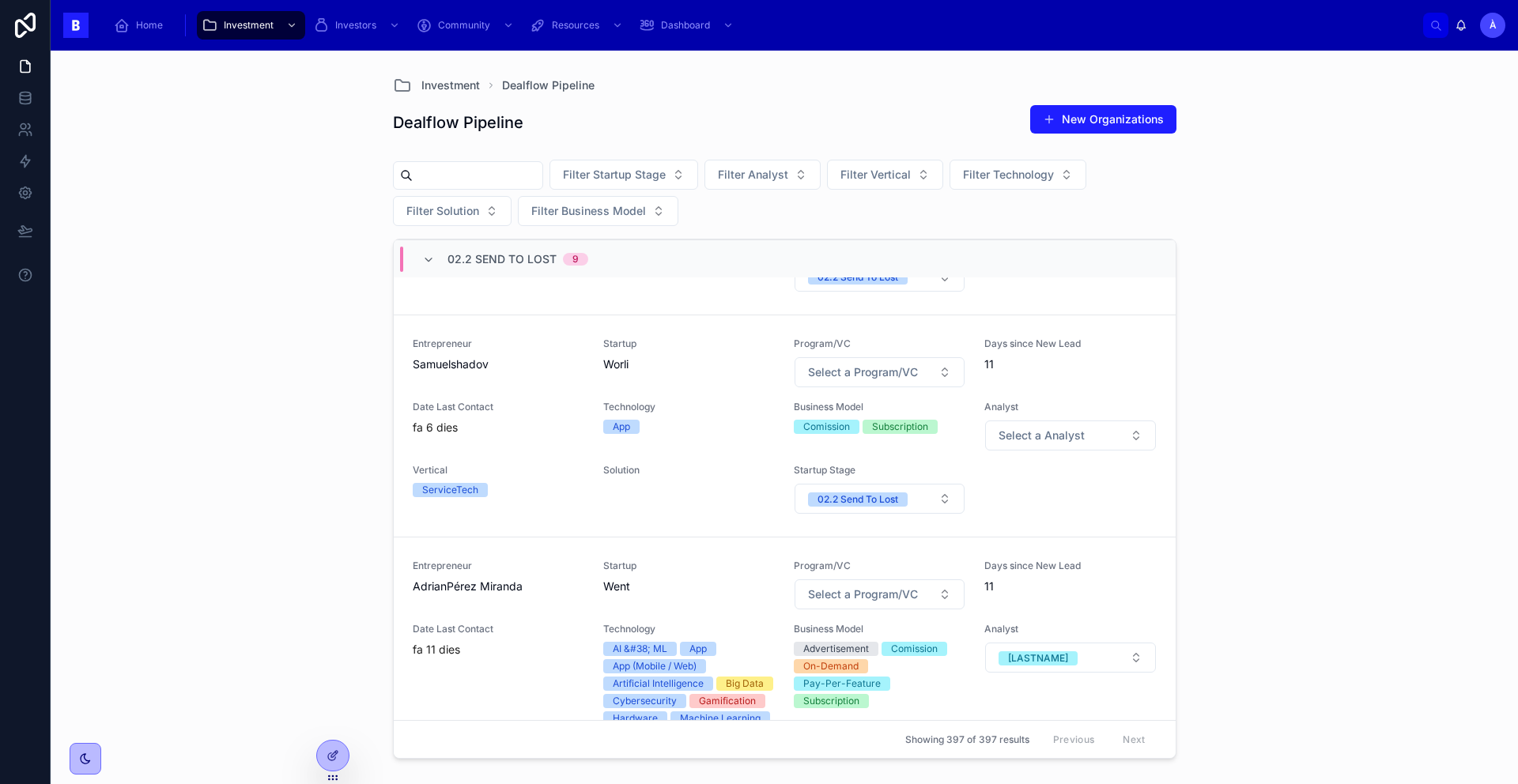 scroll, scrollTop: 1015, scrollLeft: 0, axis: vertical 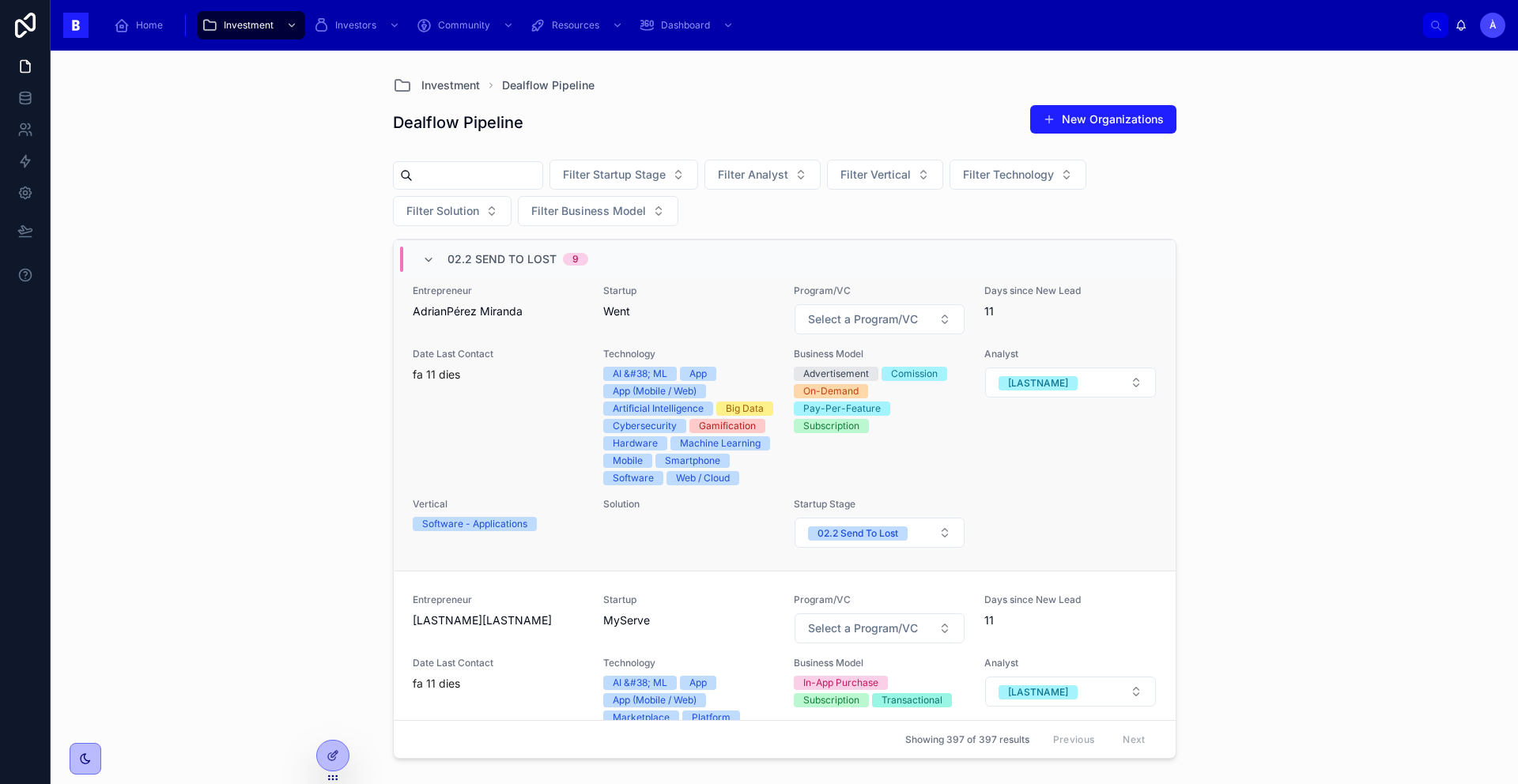 click on "Date Last Contact fa 11 dies" at bounding box center (498, 365) 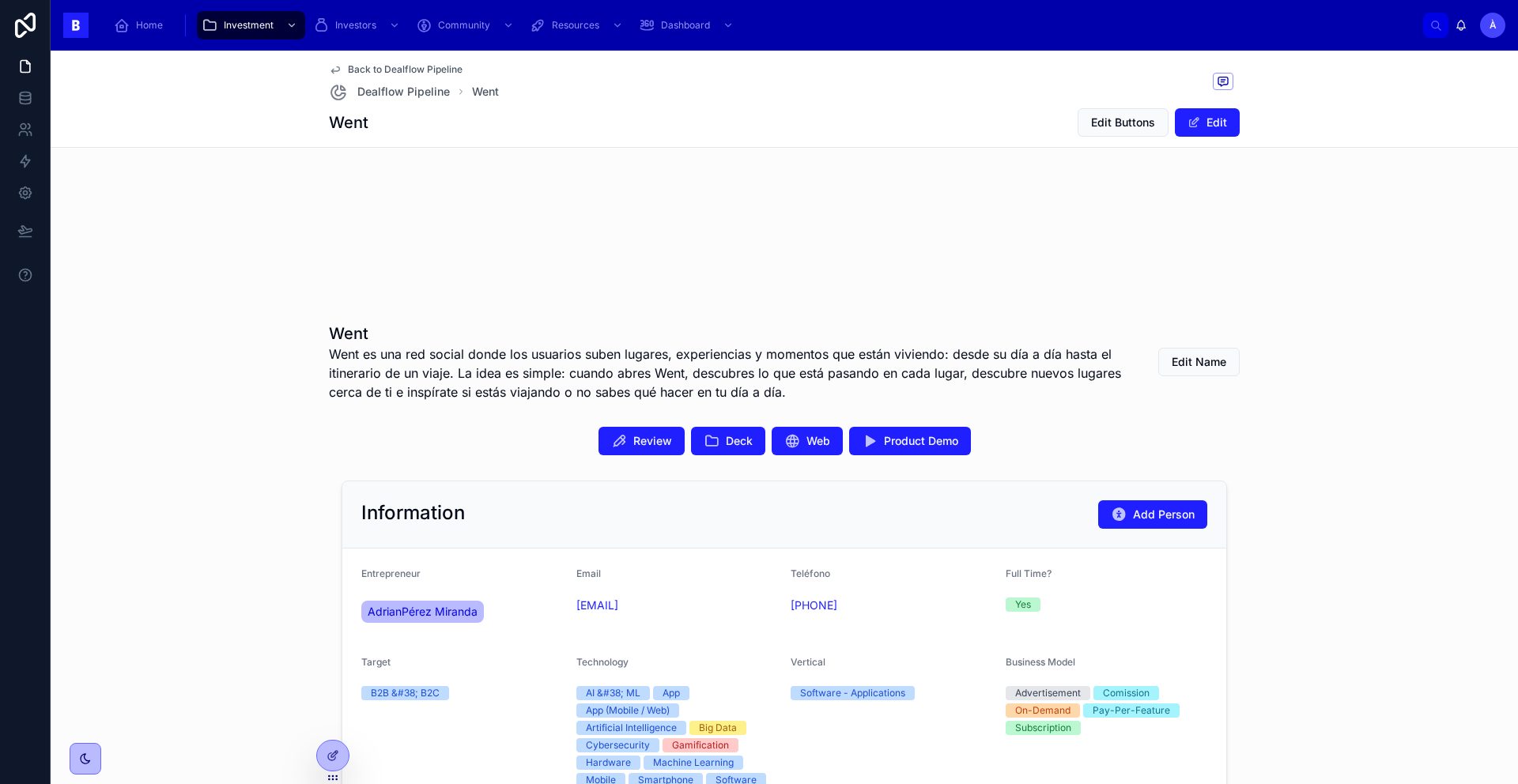 scroll, scrollTop: 145, scrollLeft: 0, axis: vertical 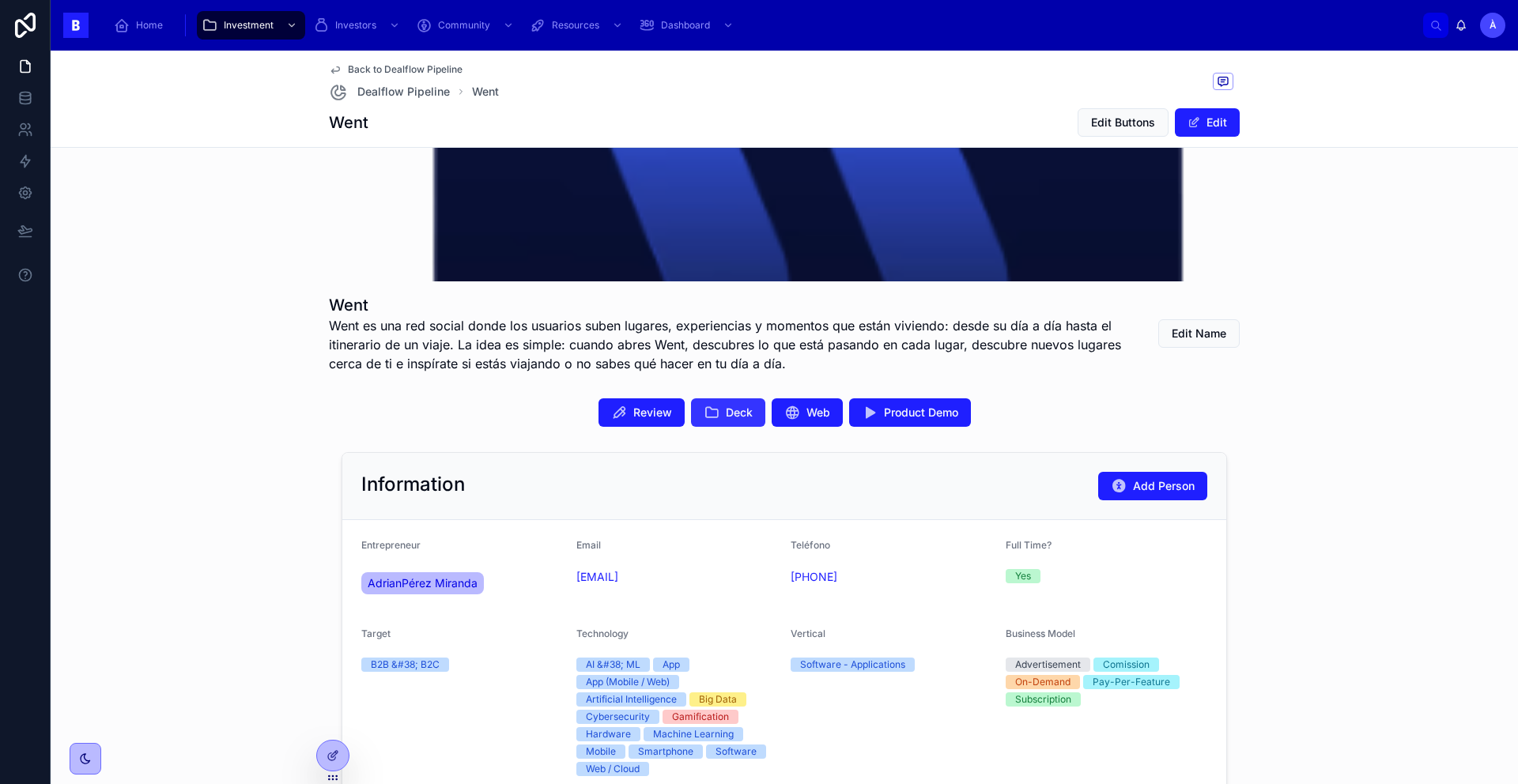 click on "Deck" at bounding box center (739, 413) 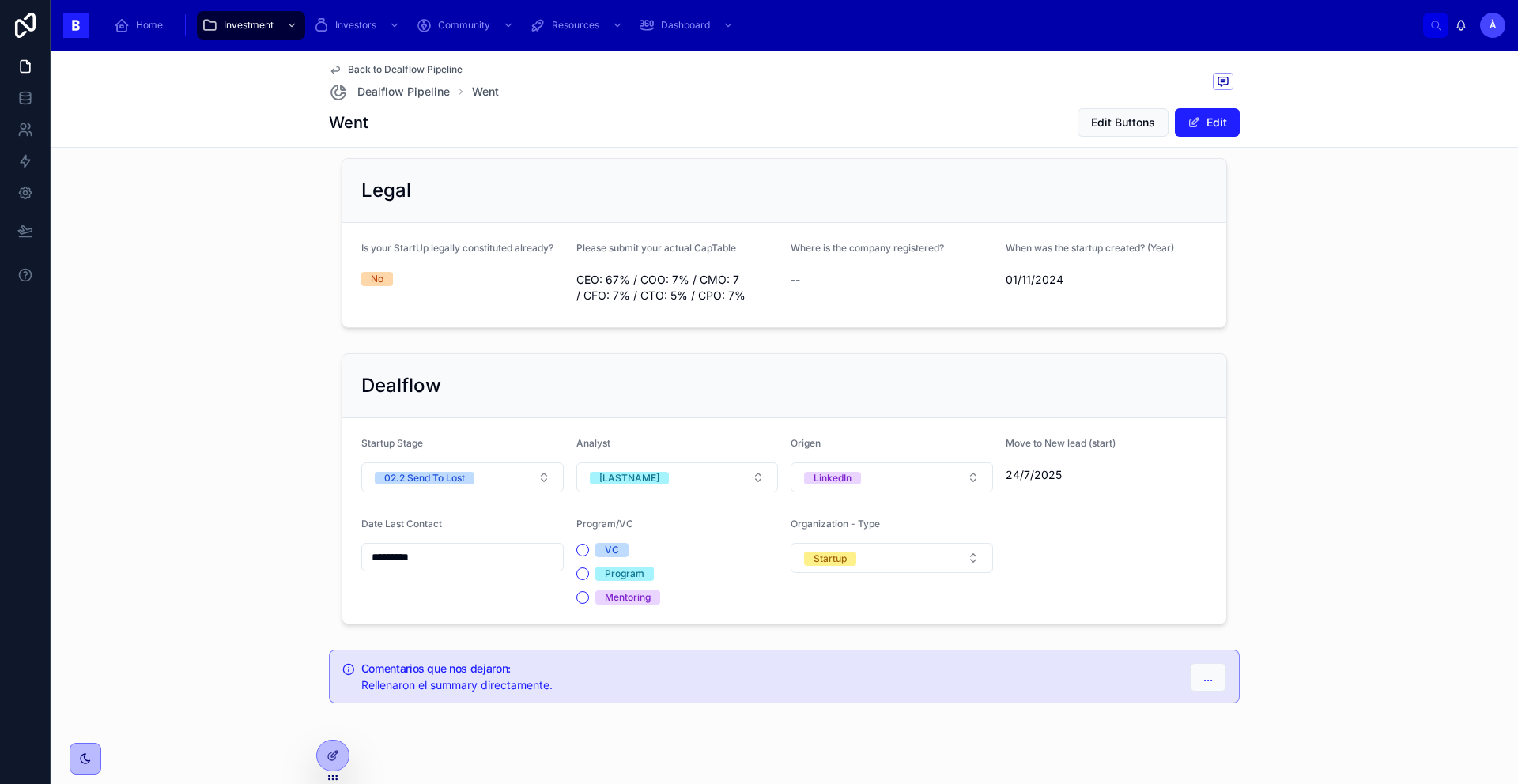 scroll, scrollTop: 1071, scrollLeft: 0, axis: vertical 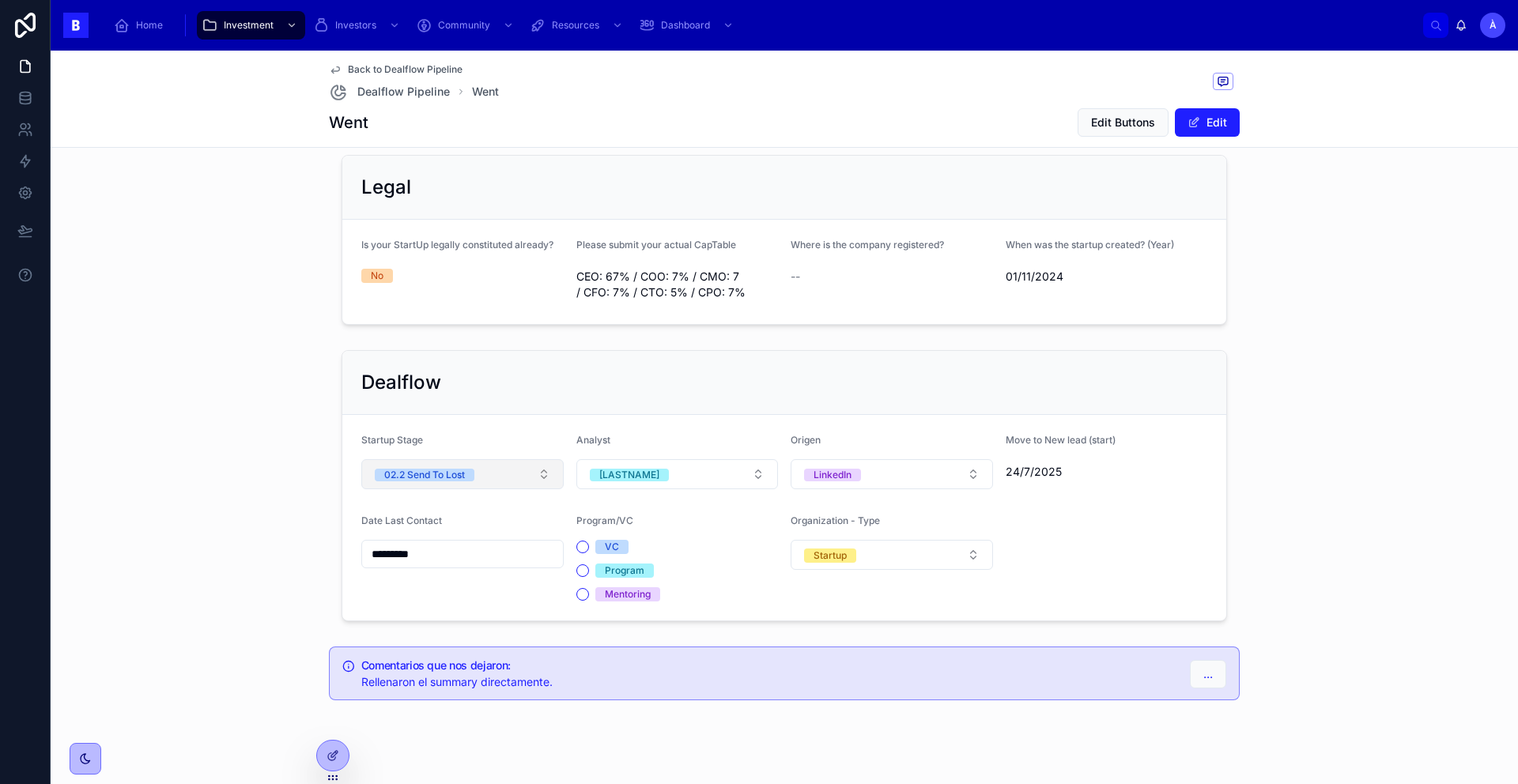 click on "02.2 Send To Lost" at bounding box center (425, 475) 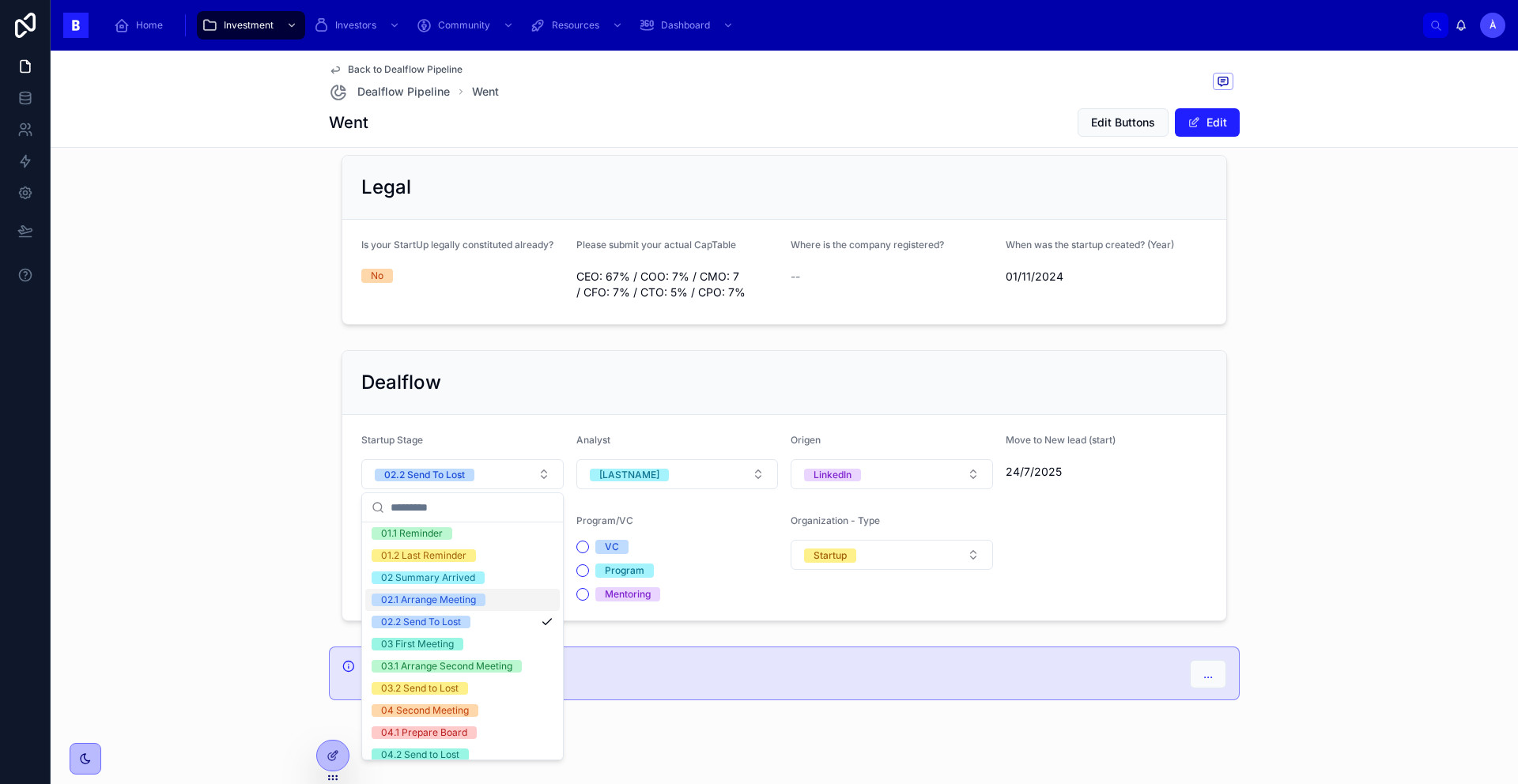 scroll, scrollTop: 58, scrollLeft: 0, axis: vertical 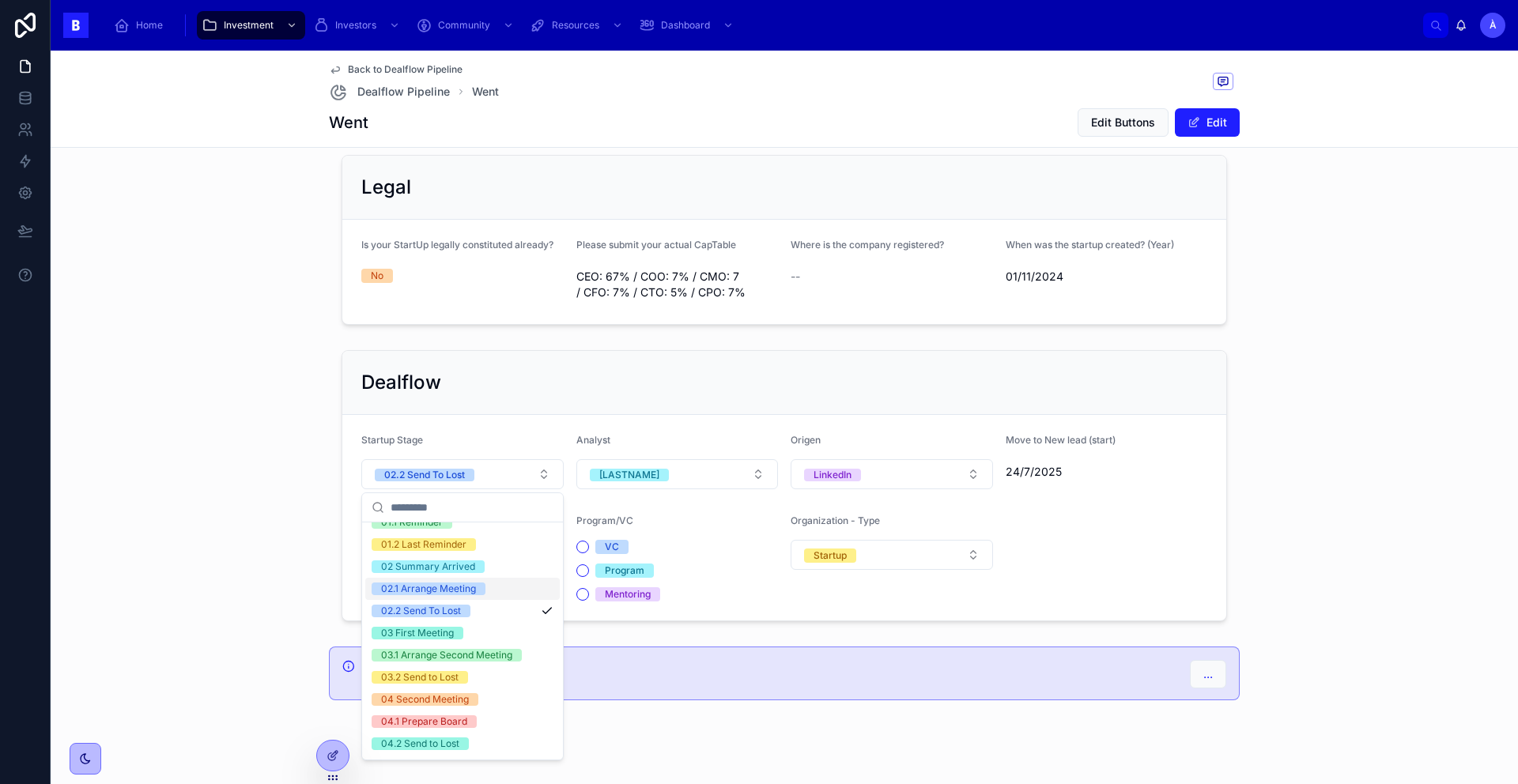 click on "02.1 Arrange Meeting" at bounding box center (429, 589) 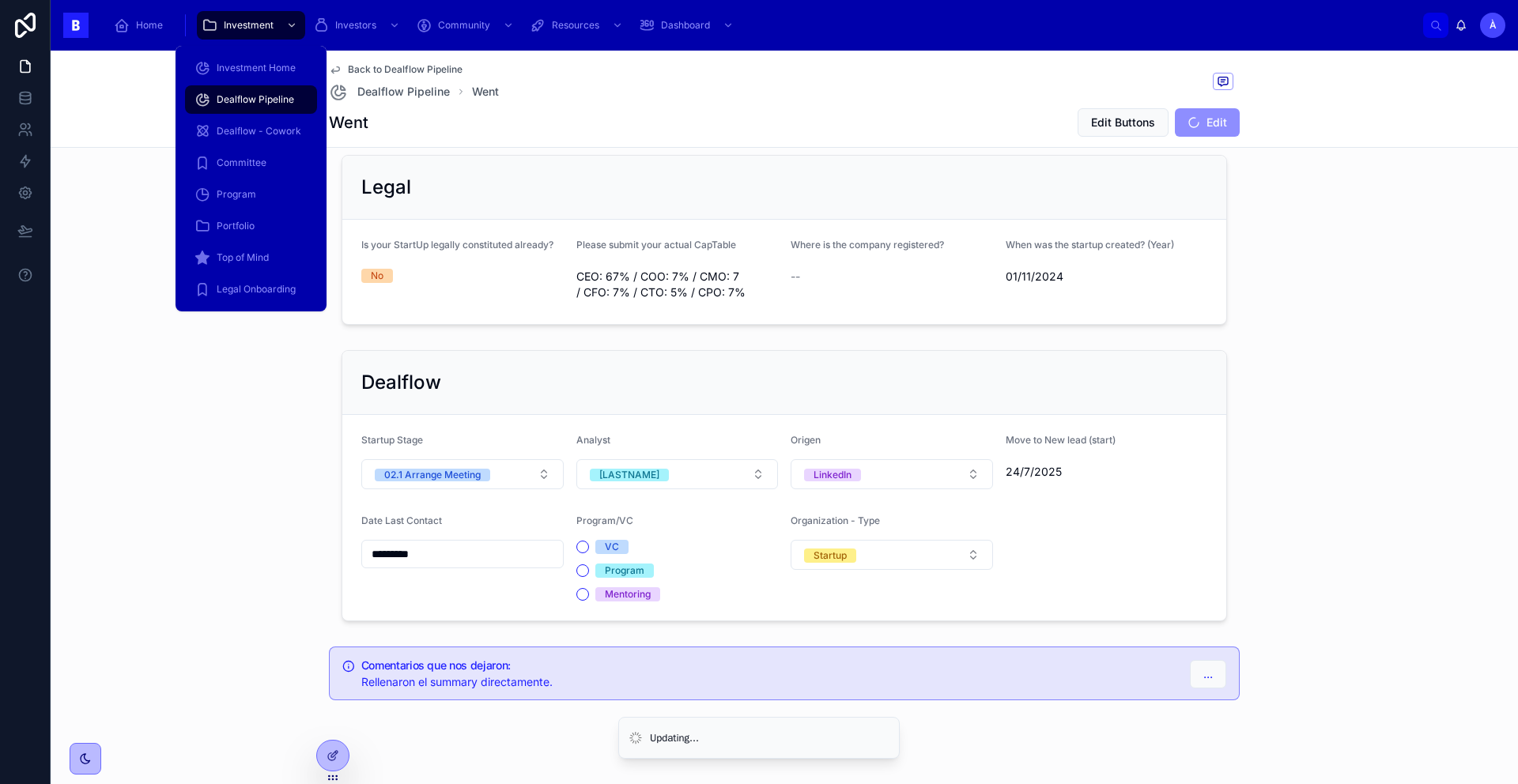 click on "Dealflow Pipeline" at bounding box center [255, 100] 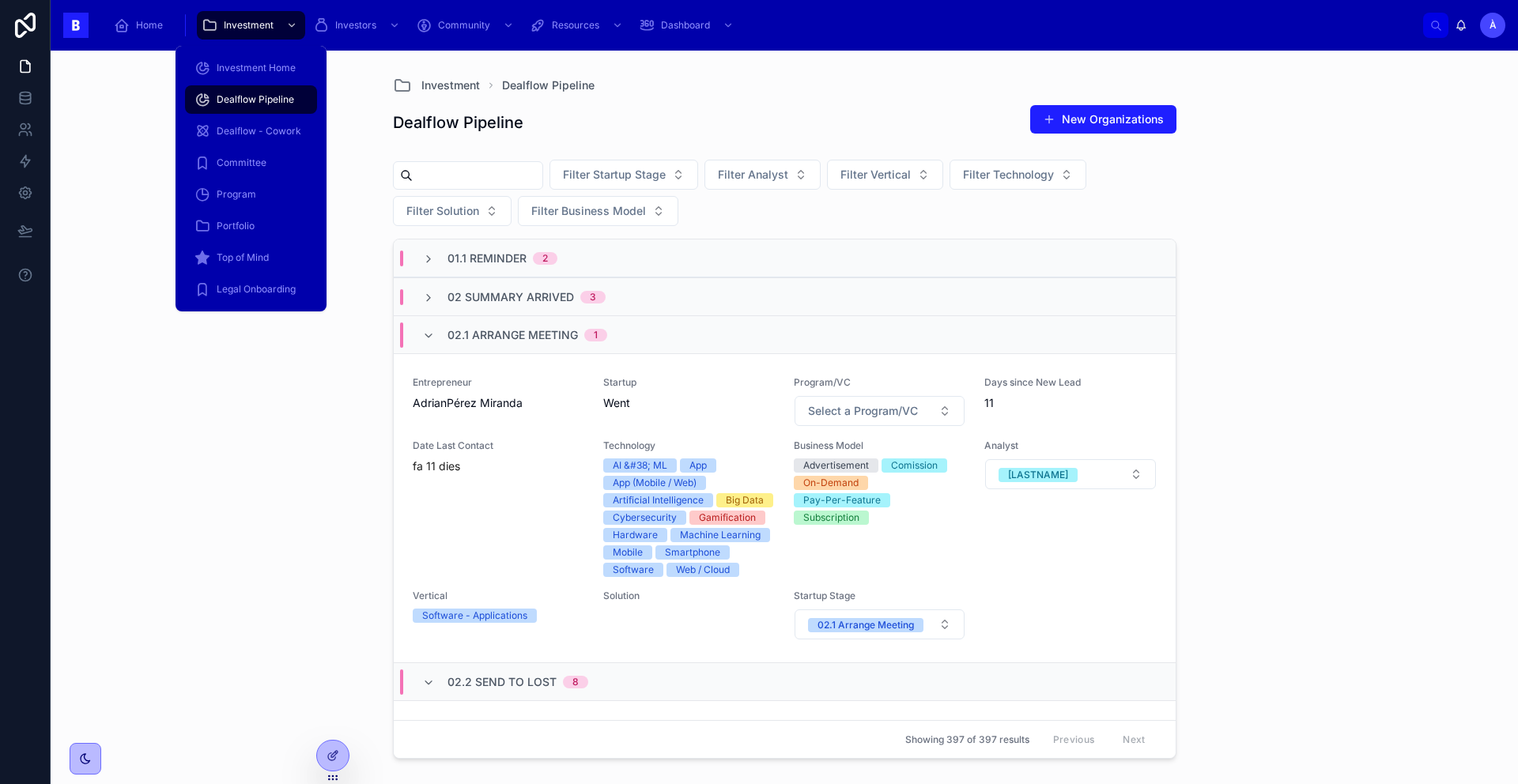scroll, scrollTop: 0, scrollLeft: 0, axis: both 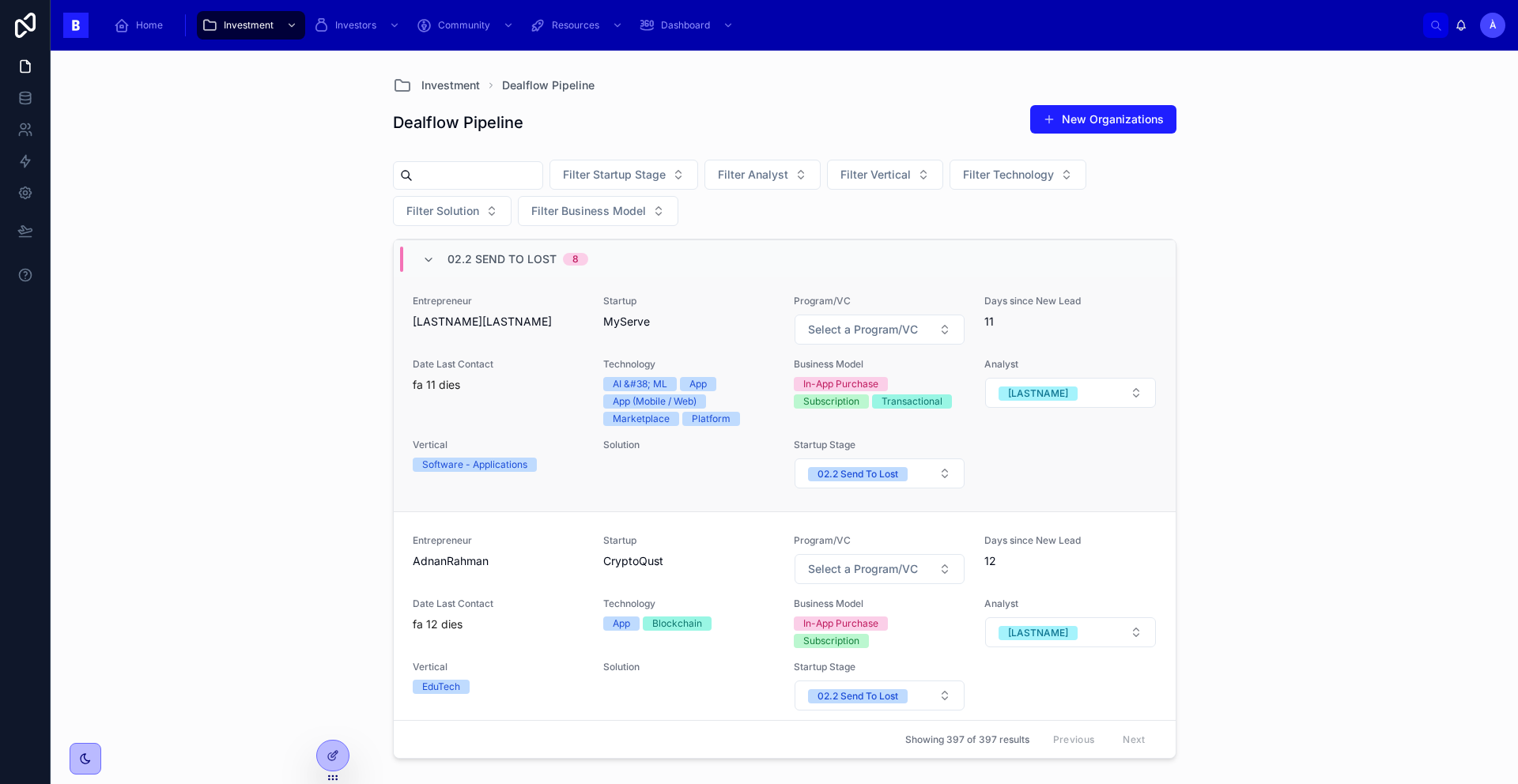 click on "MyServe" at bounding box center [689, 322] 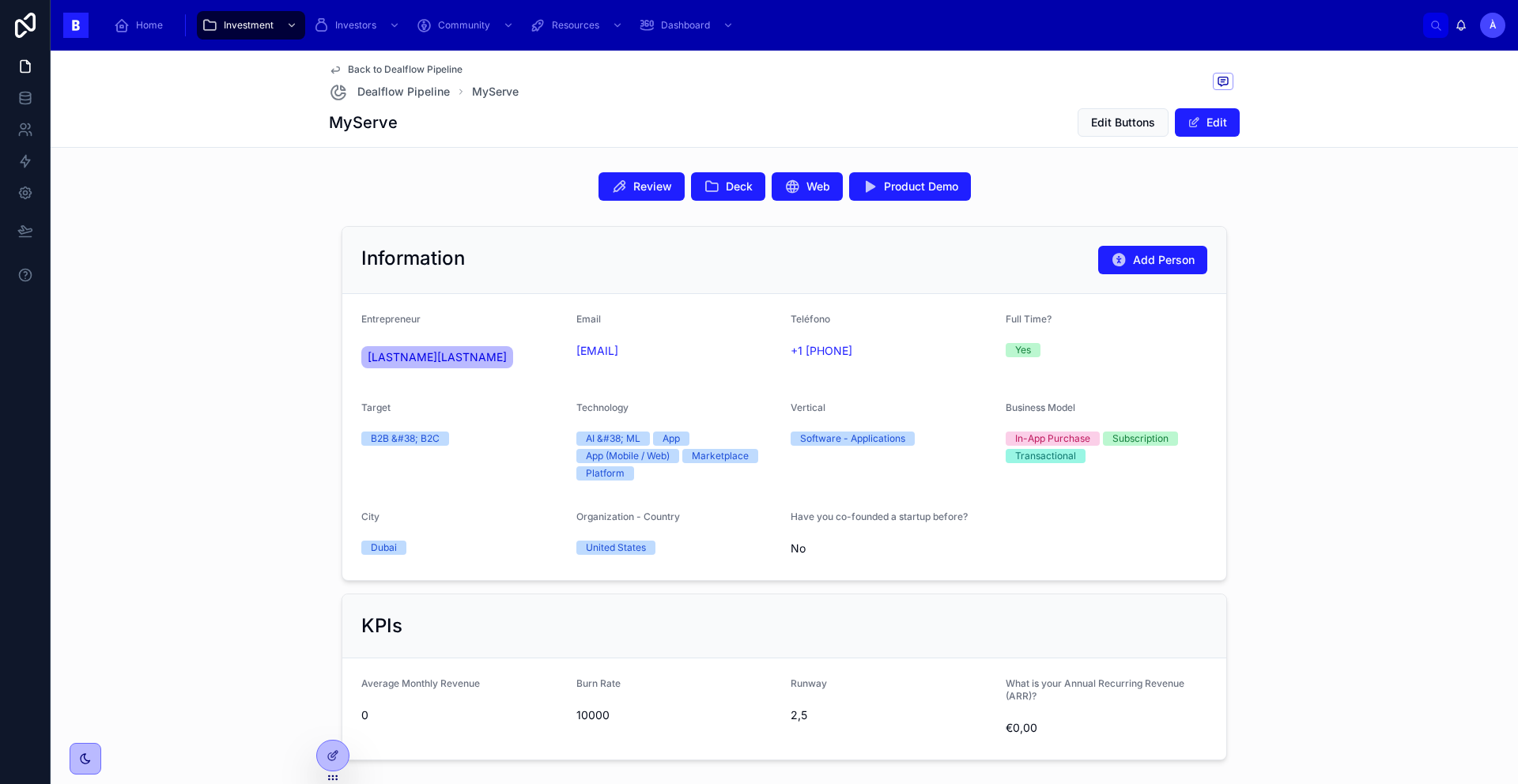 scroll, scrollTop: 0, scrollLeft: 0, axis: both 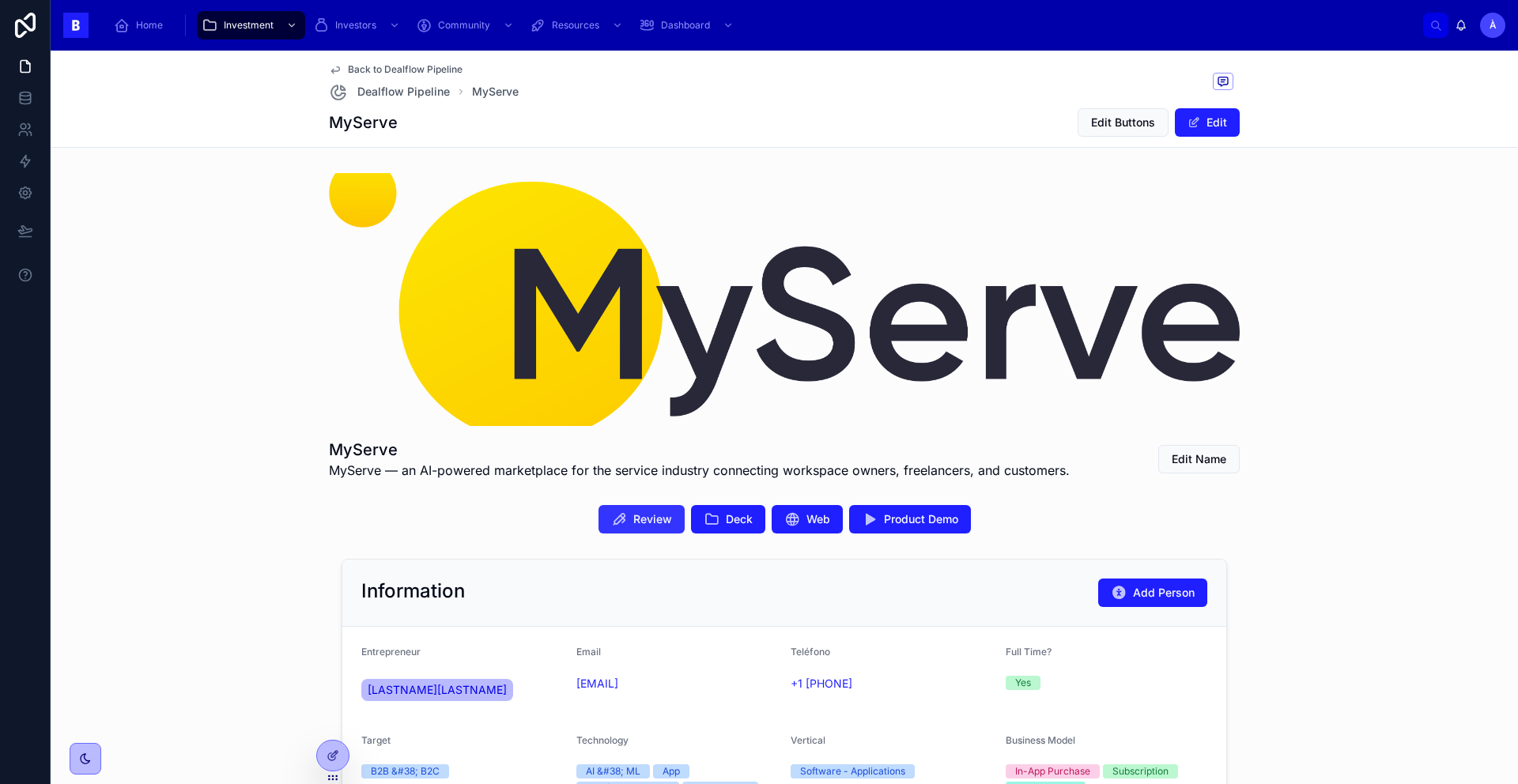 click on "Review" at bounding box center [652, 519] 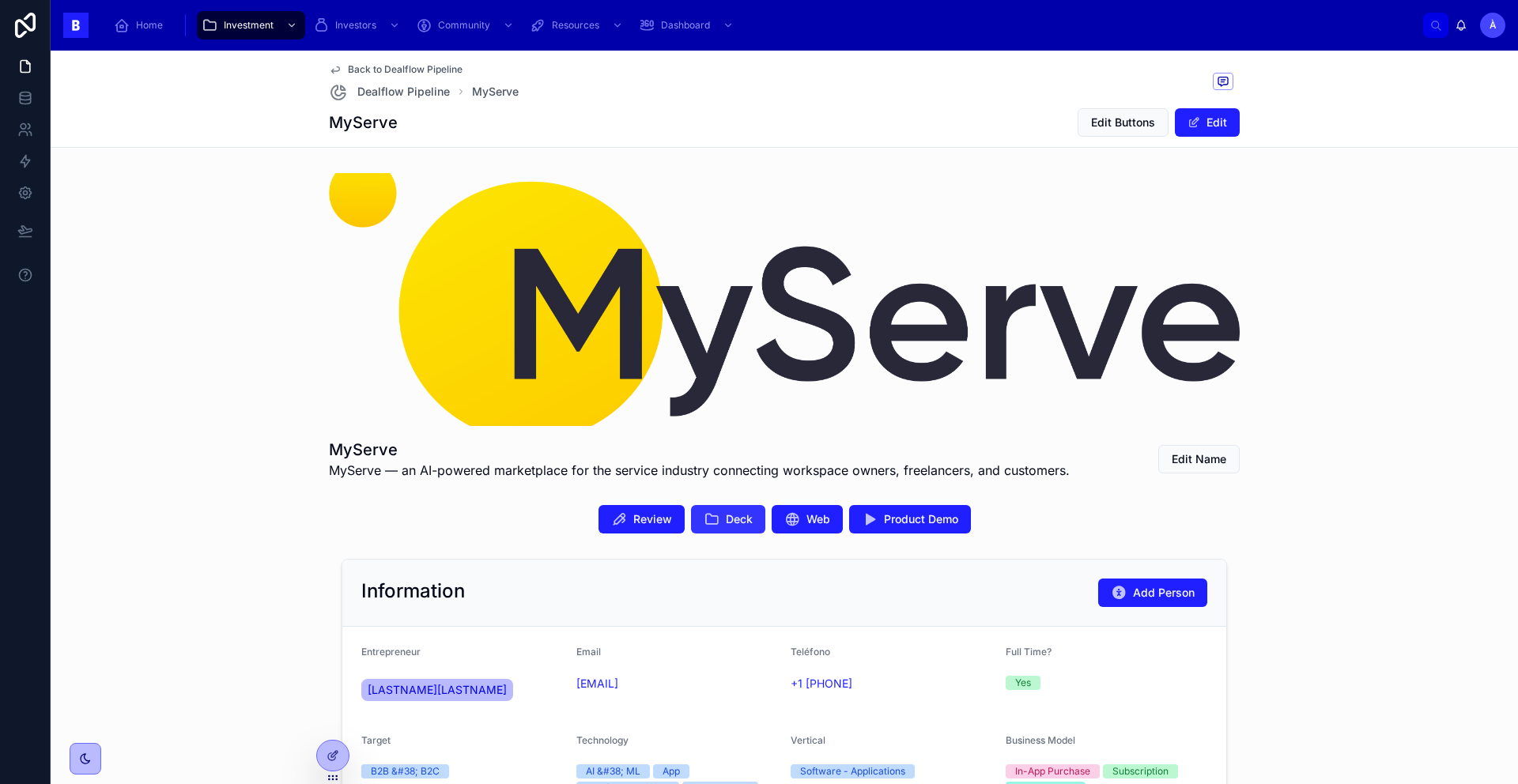 click on "Deck" at bounding box center [728, 519] 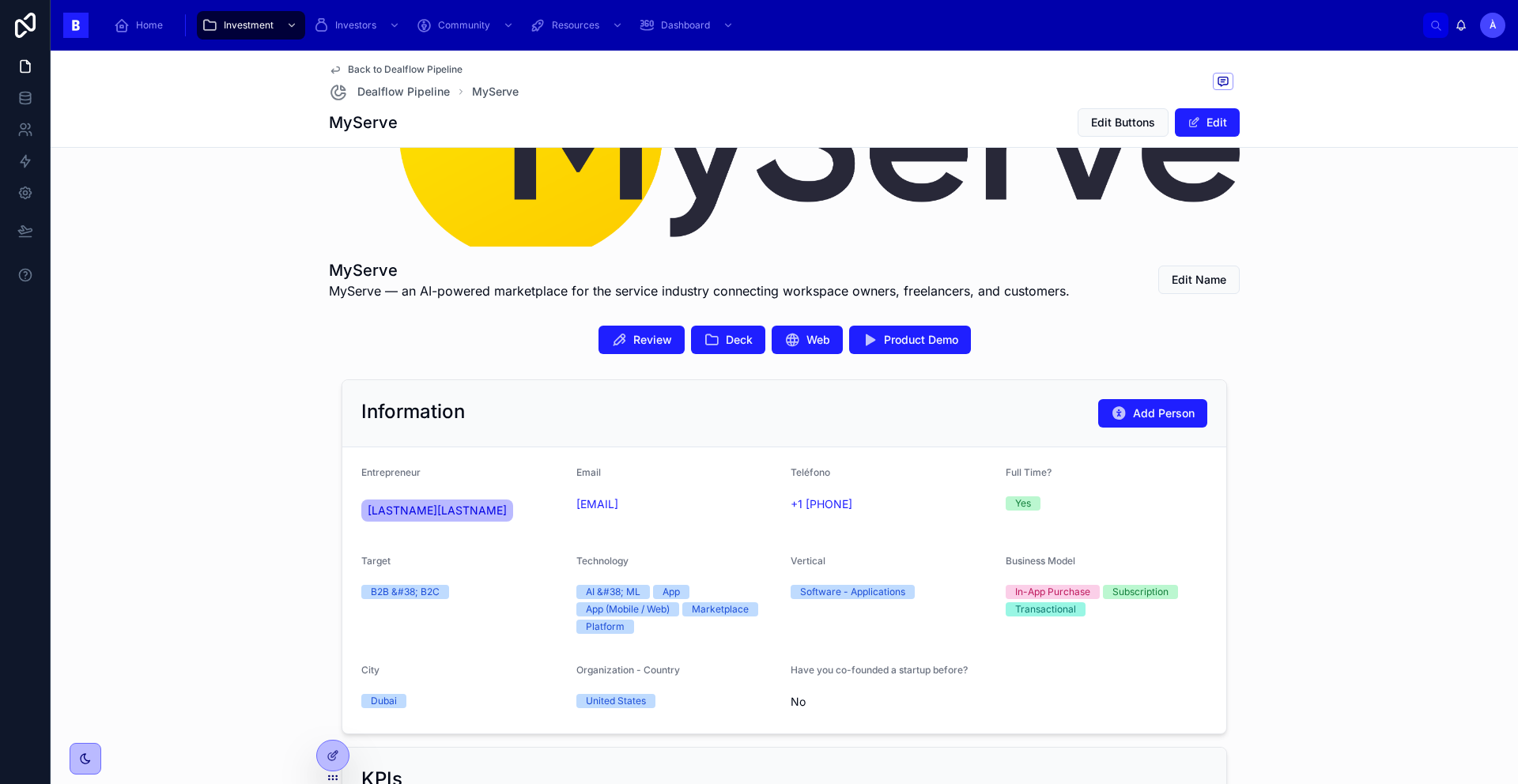 scroll, scrollTop: 127, scrollLeft: 0, axis: vertical 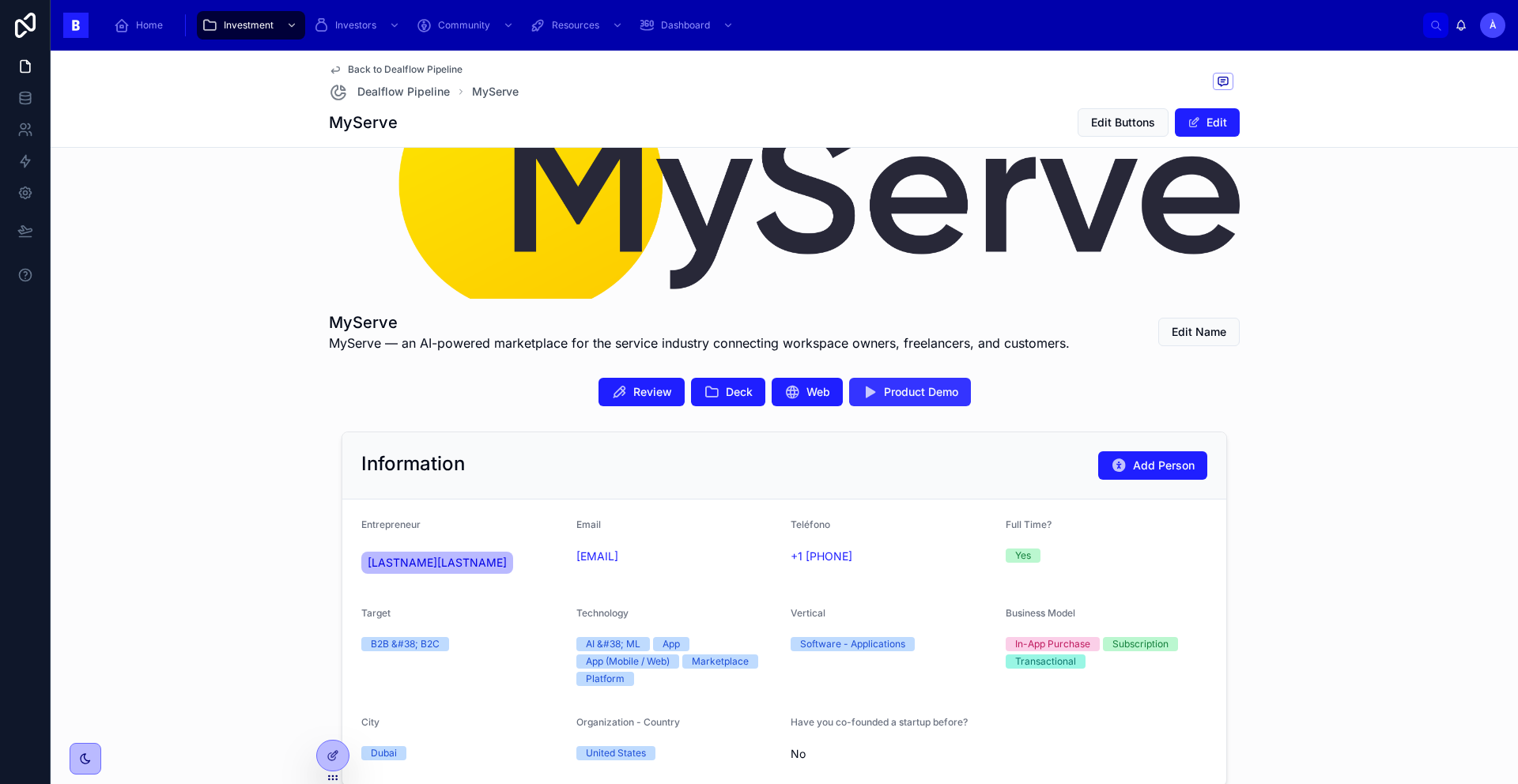 click on "Product Demo" at bounding box center (921, 392) 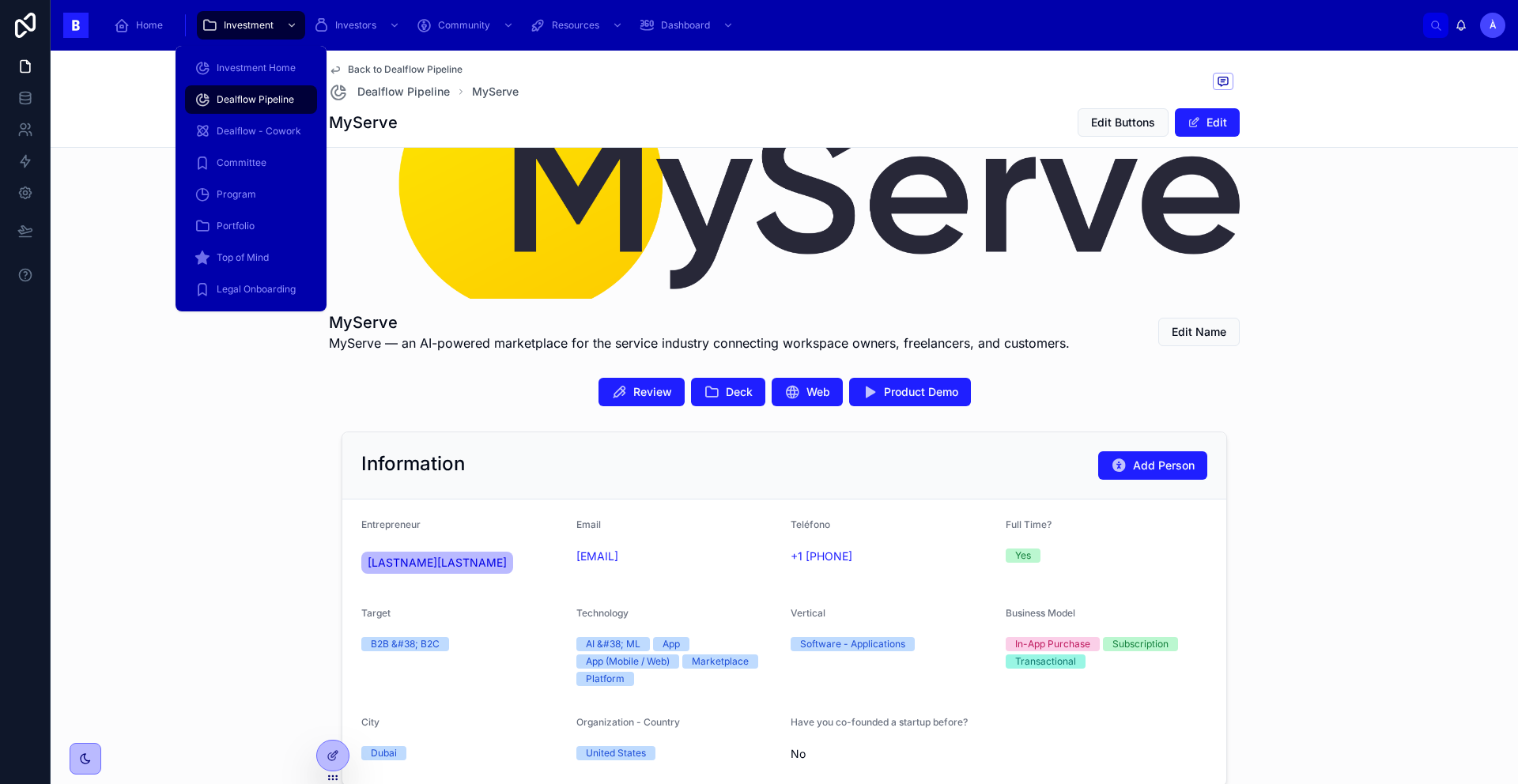 click on "Dealflow Pipeline" at bounding box center (255, 100) 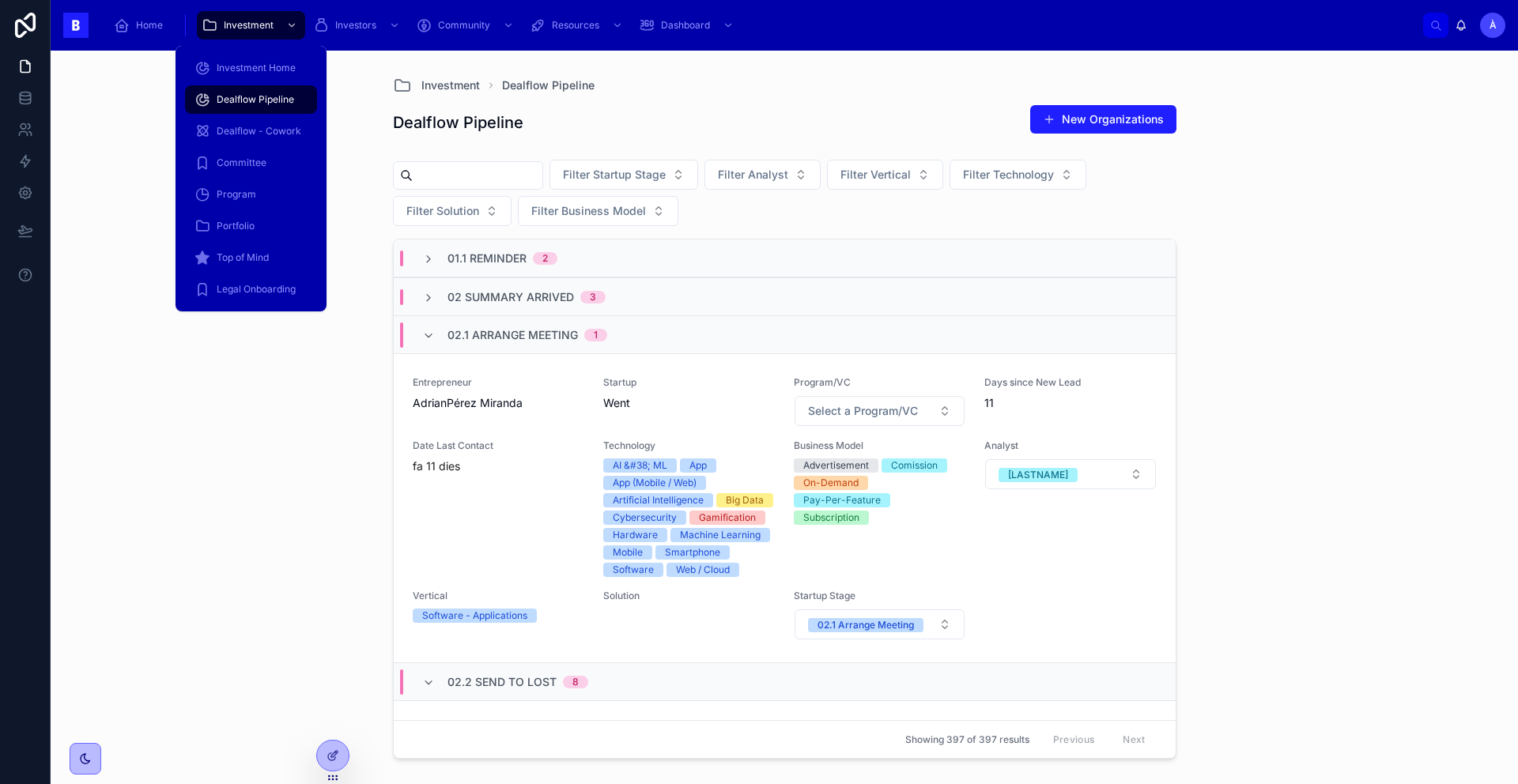 scroll, scrollTop: 0, scrollLeft: 0, axis: both 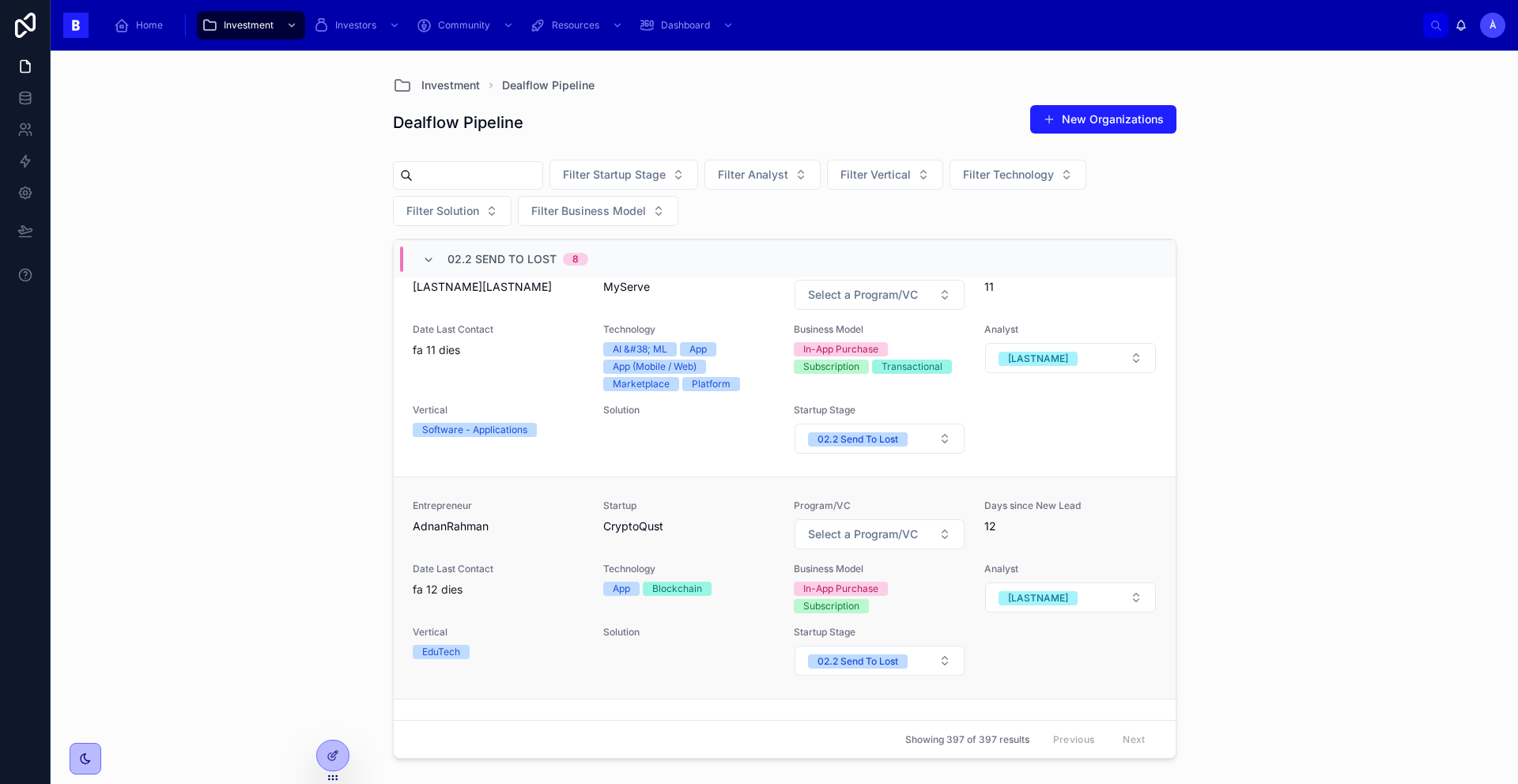 click on "Startup CryptoQust" at bounding box center [689, 525] 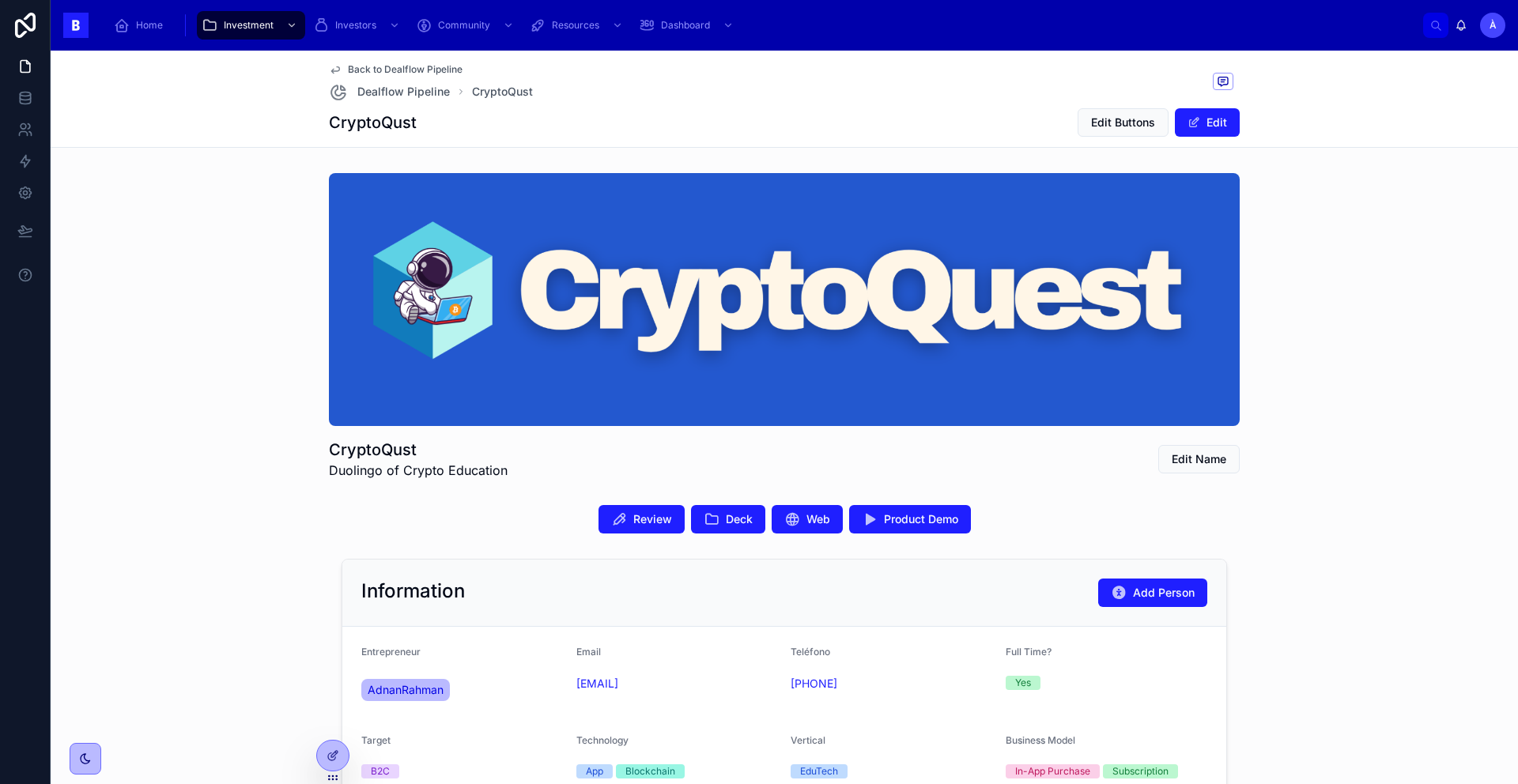 click on "Duolingo of Crypto Education" at bounding box center [418, 470] 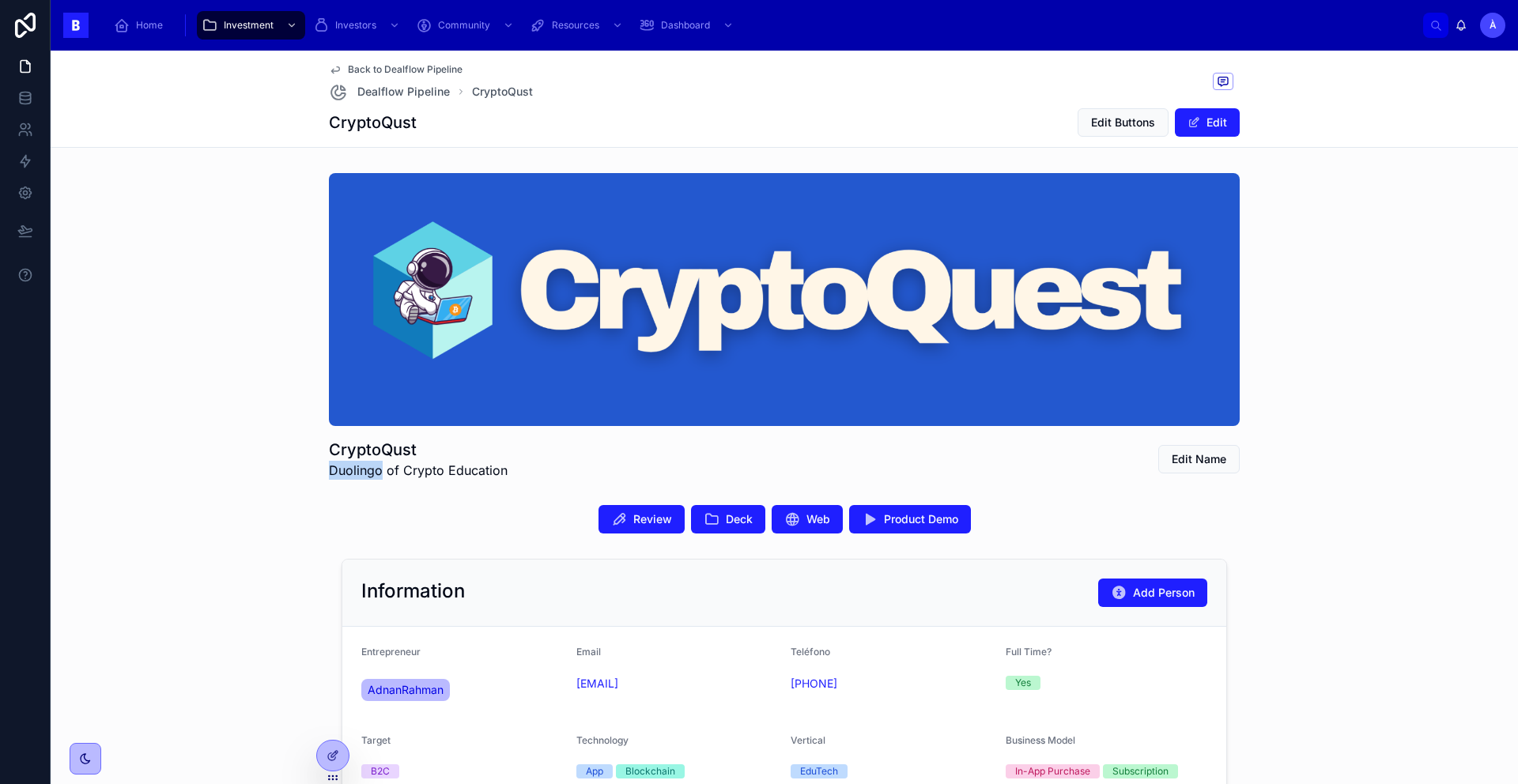click on "Duolingo of Crypto Education" at bounding box center (418, 470) 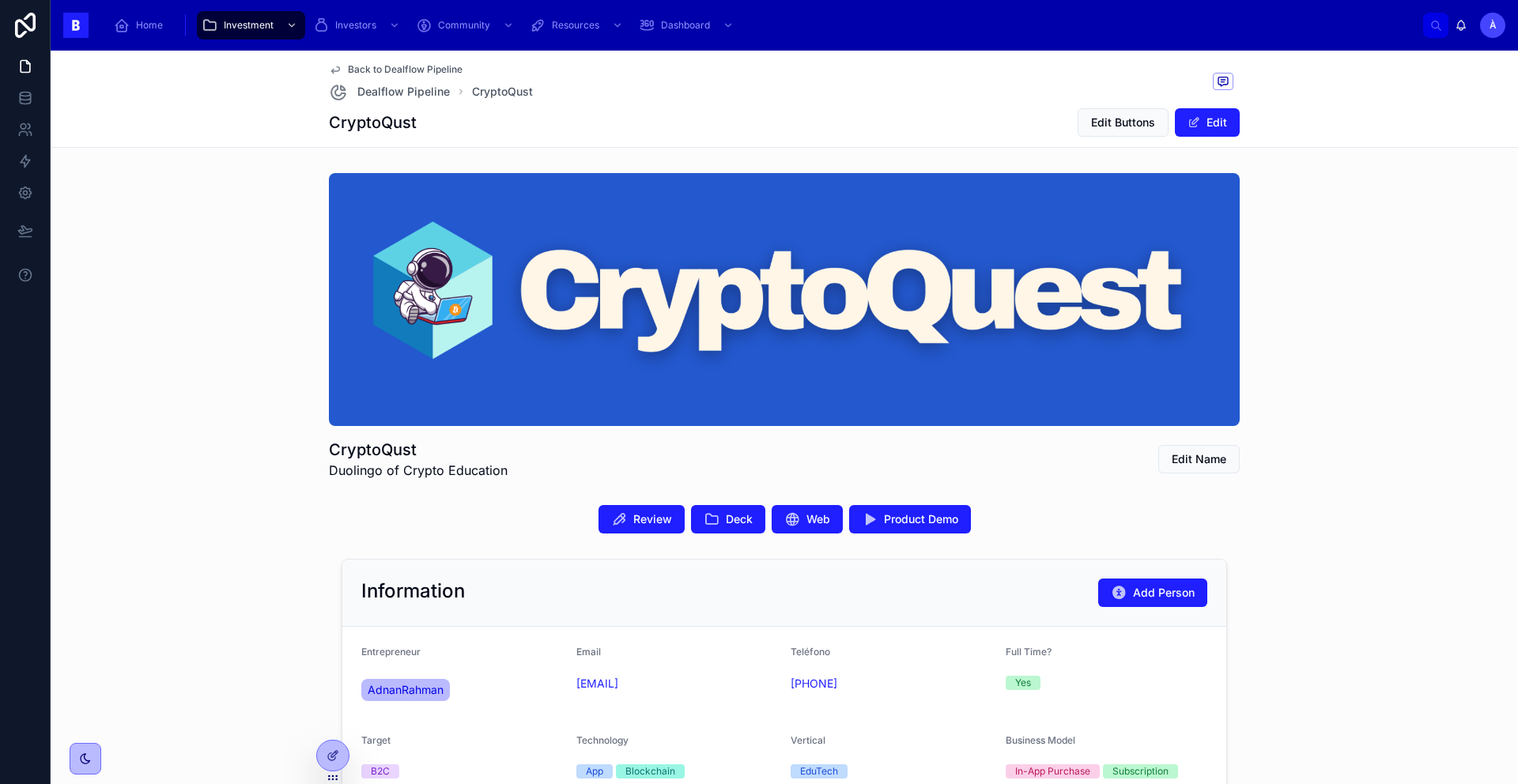 click on "CryptoQust Duolingo of Crypto Education   Edit Name" at bounding box center [784, 453] 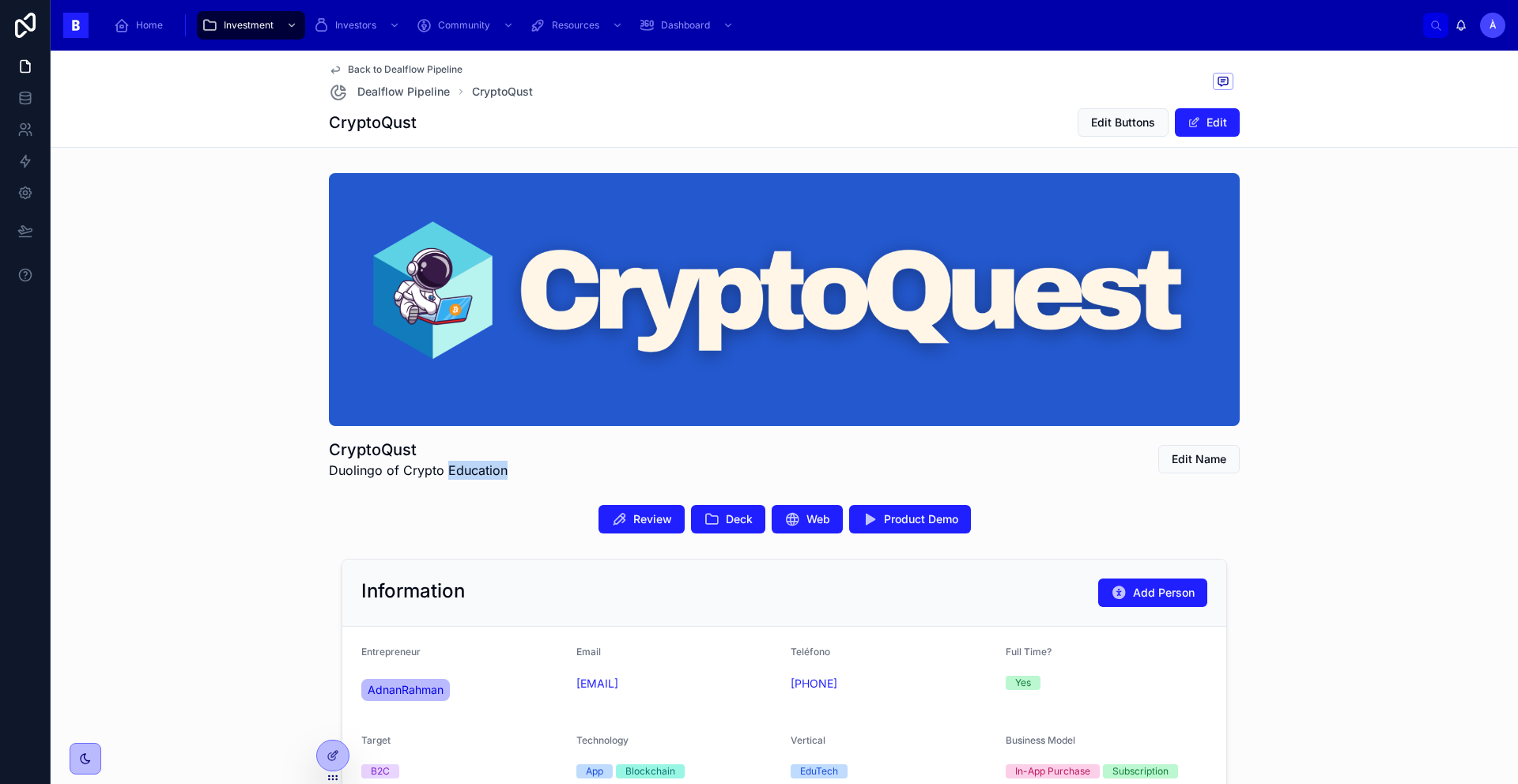 click on "Duolingo of Crypto Education" at bounding box center (418, 470) 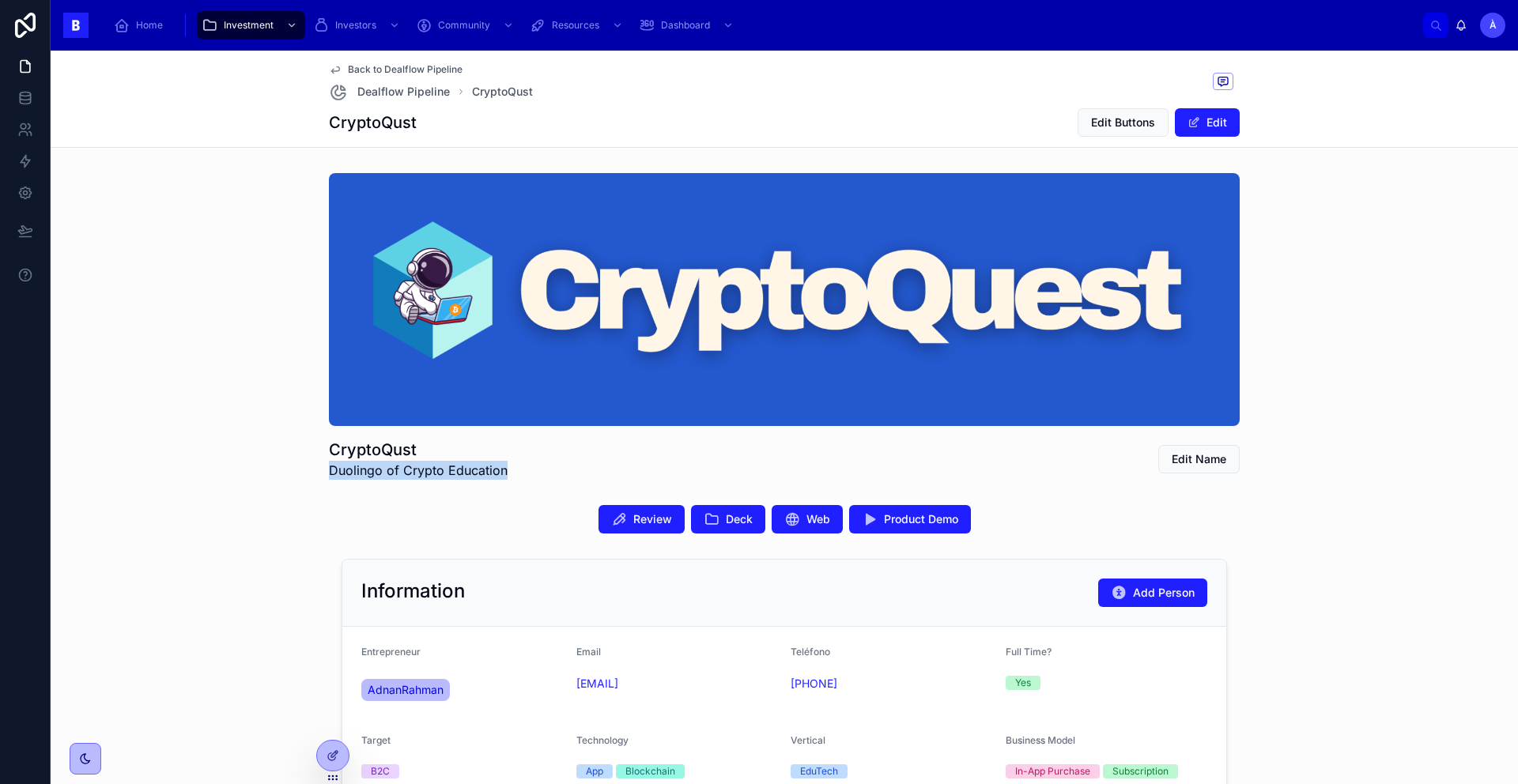 click on "Duolingo of Crypto Education" at bounding box center [418, 470] 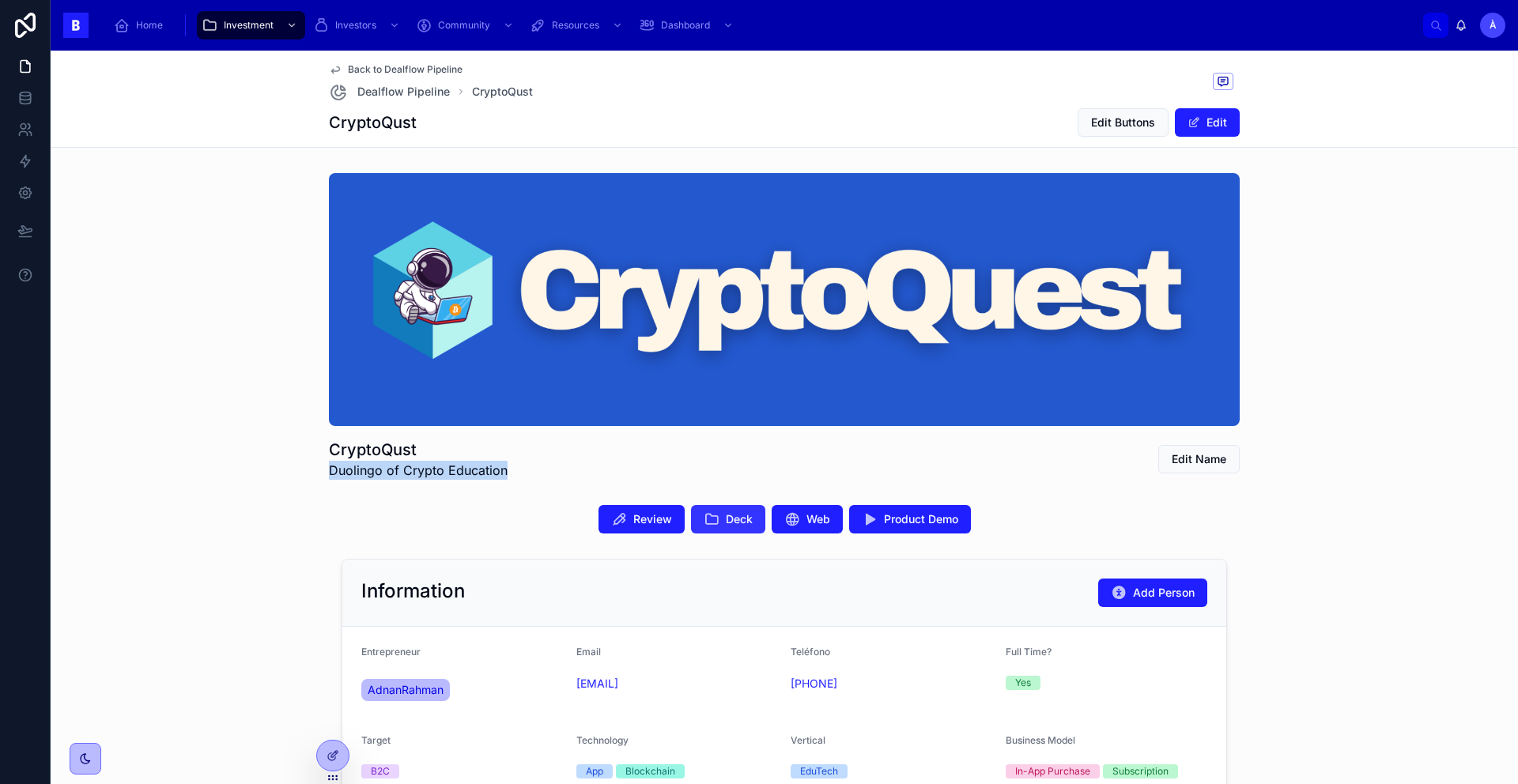 click on "Deck" at bounding box center [739, 519] 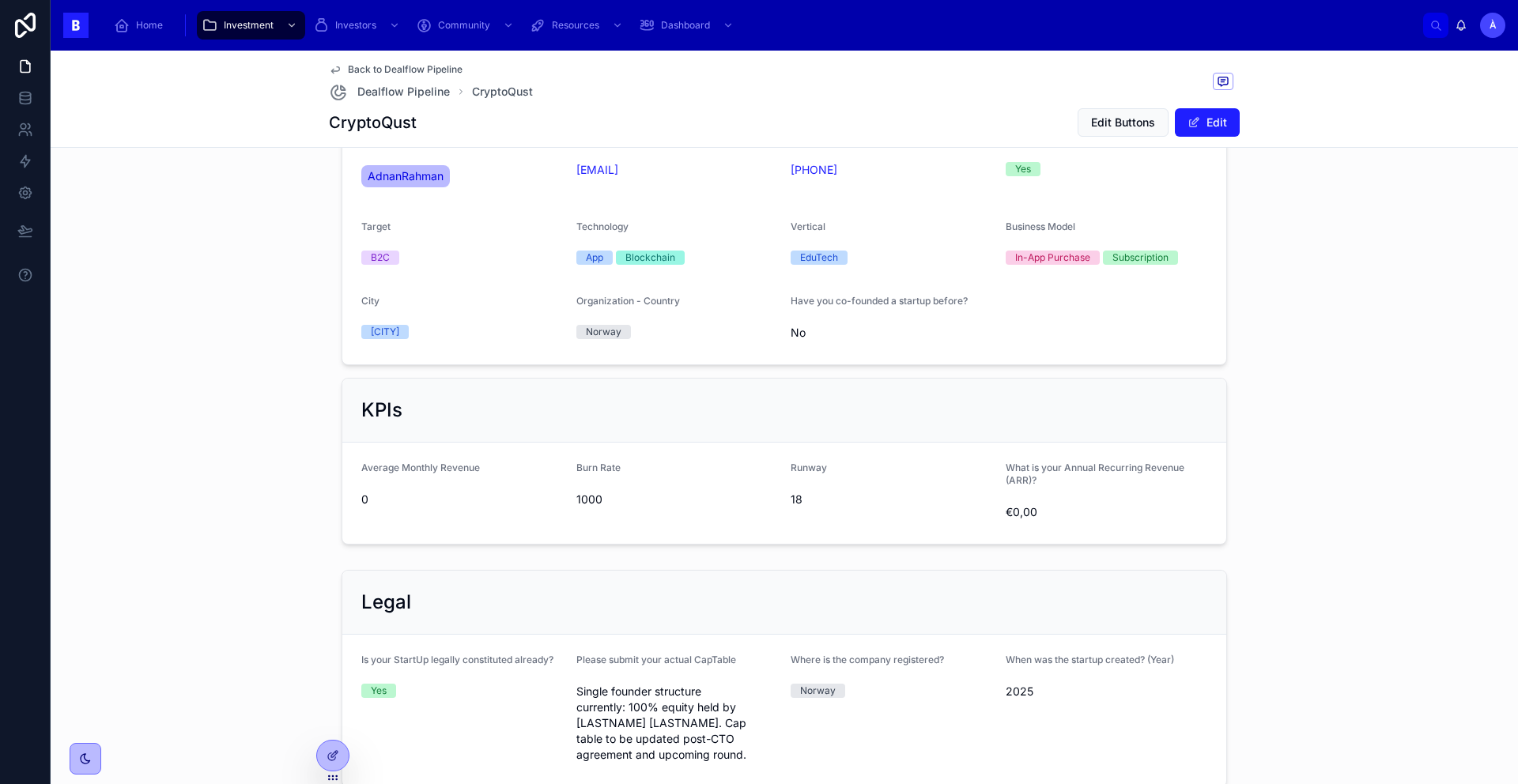 scroll, scrollTop: 270, scrollLeft: 0, axis: vertical 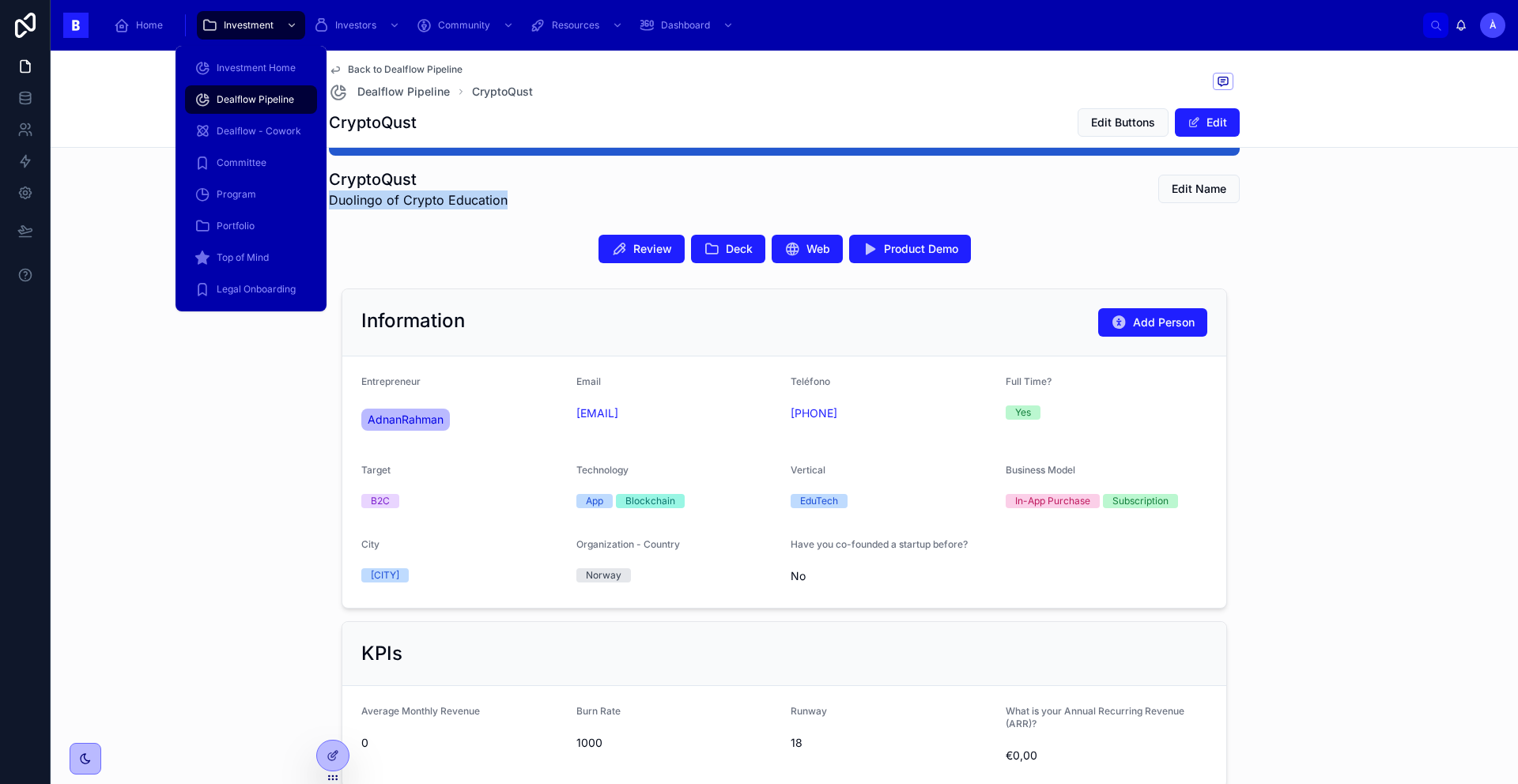click on "Dealflow Pipeline" at bounding box center (255, 100) 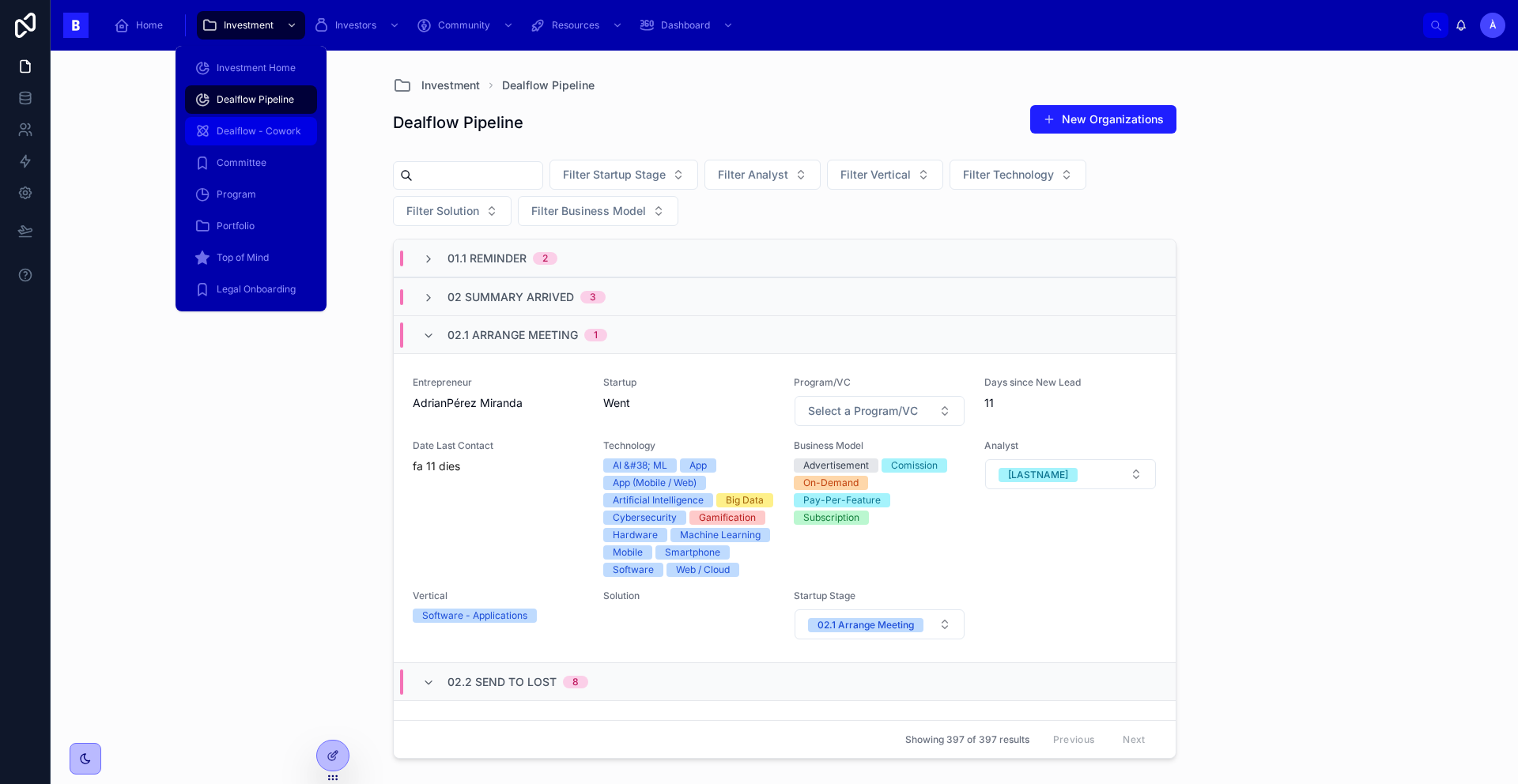 scroll, scrollTop: 0, scrollLeft: 0, axis: both 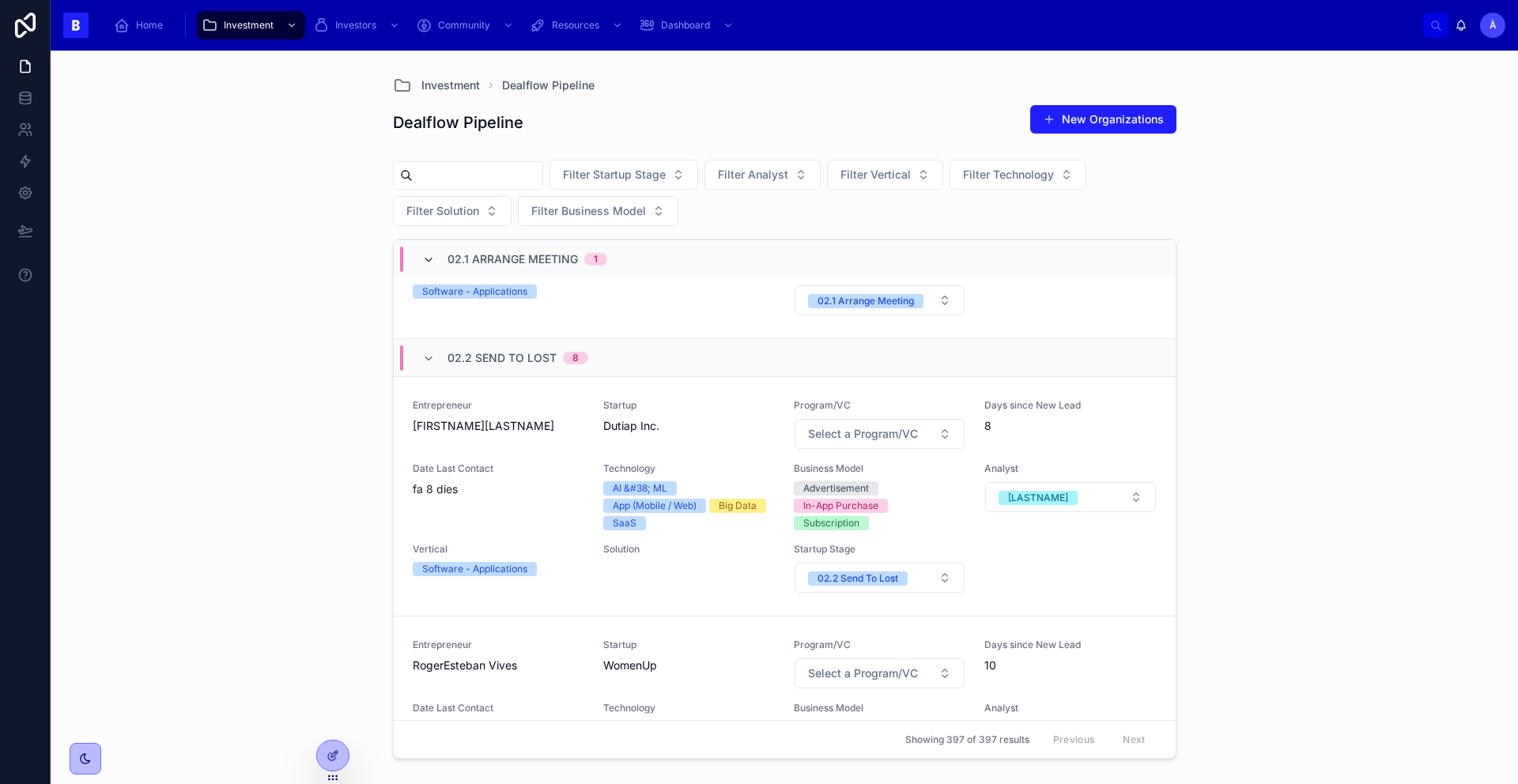 click at bounding box center [429, 260] 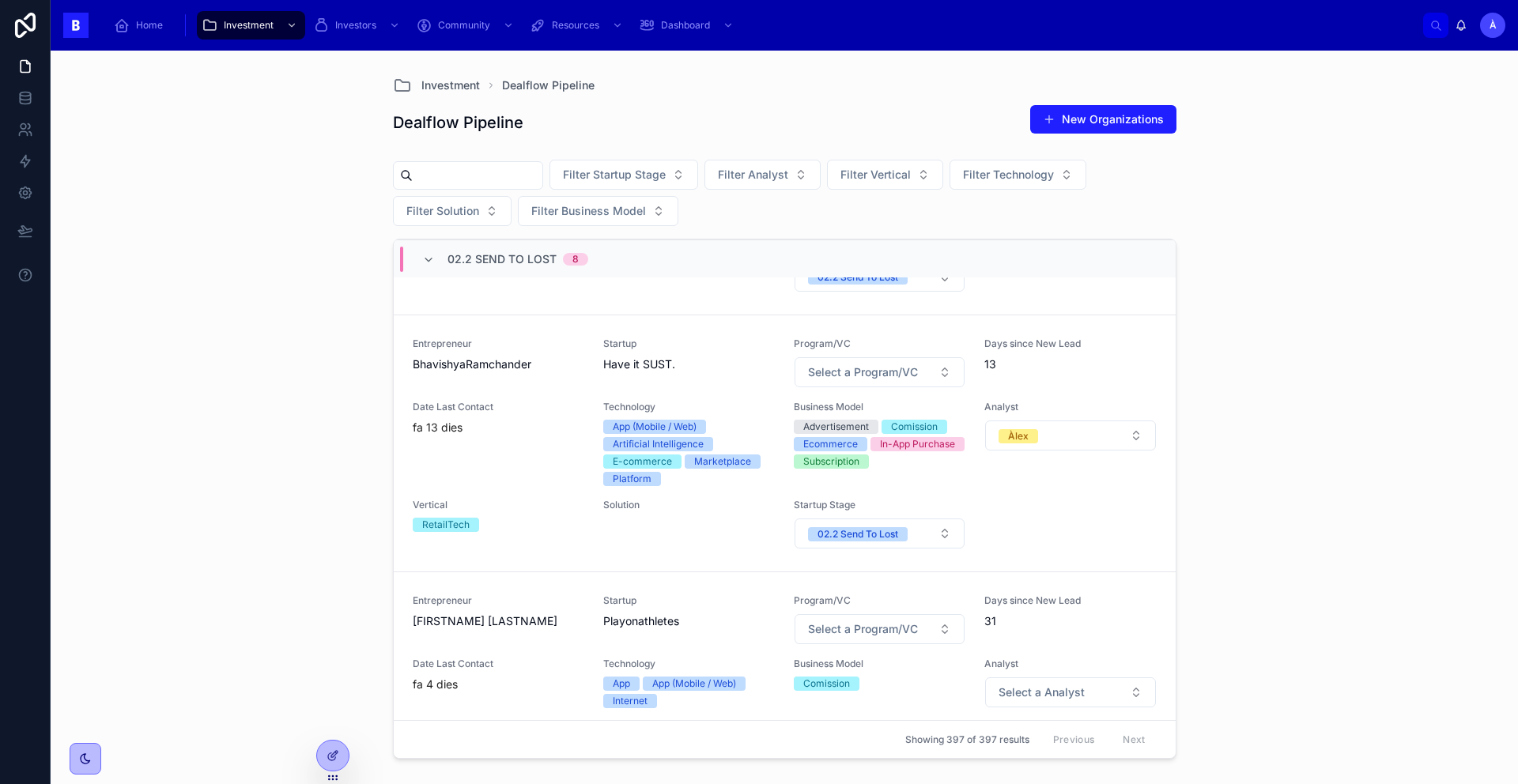 scroll, scrollTop: 1462, scrollLeft: 0, axis: vertical 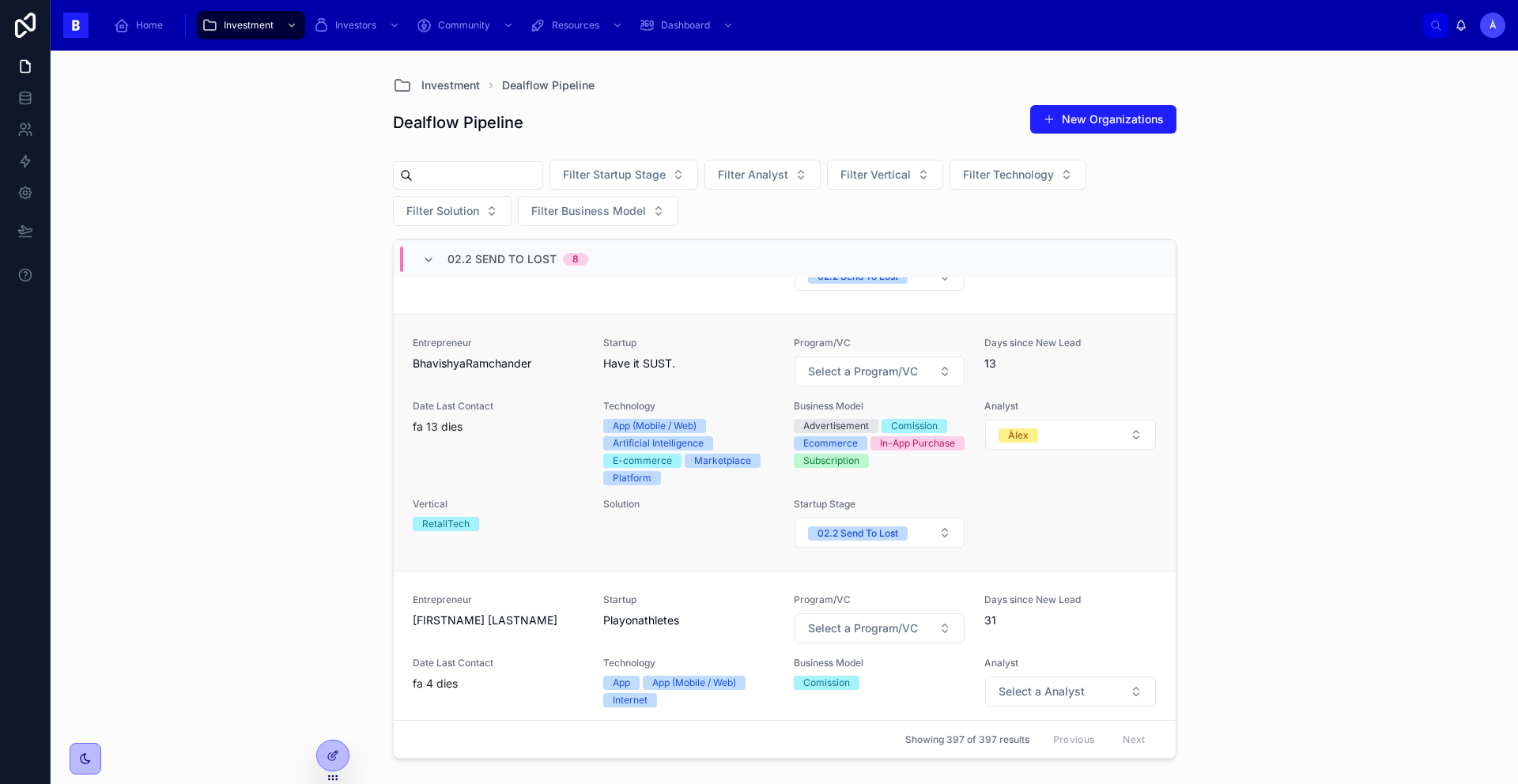click on "Startup Have it SUST." at bounding box center (689, 362) 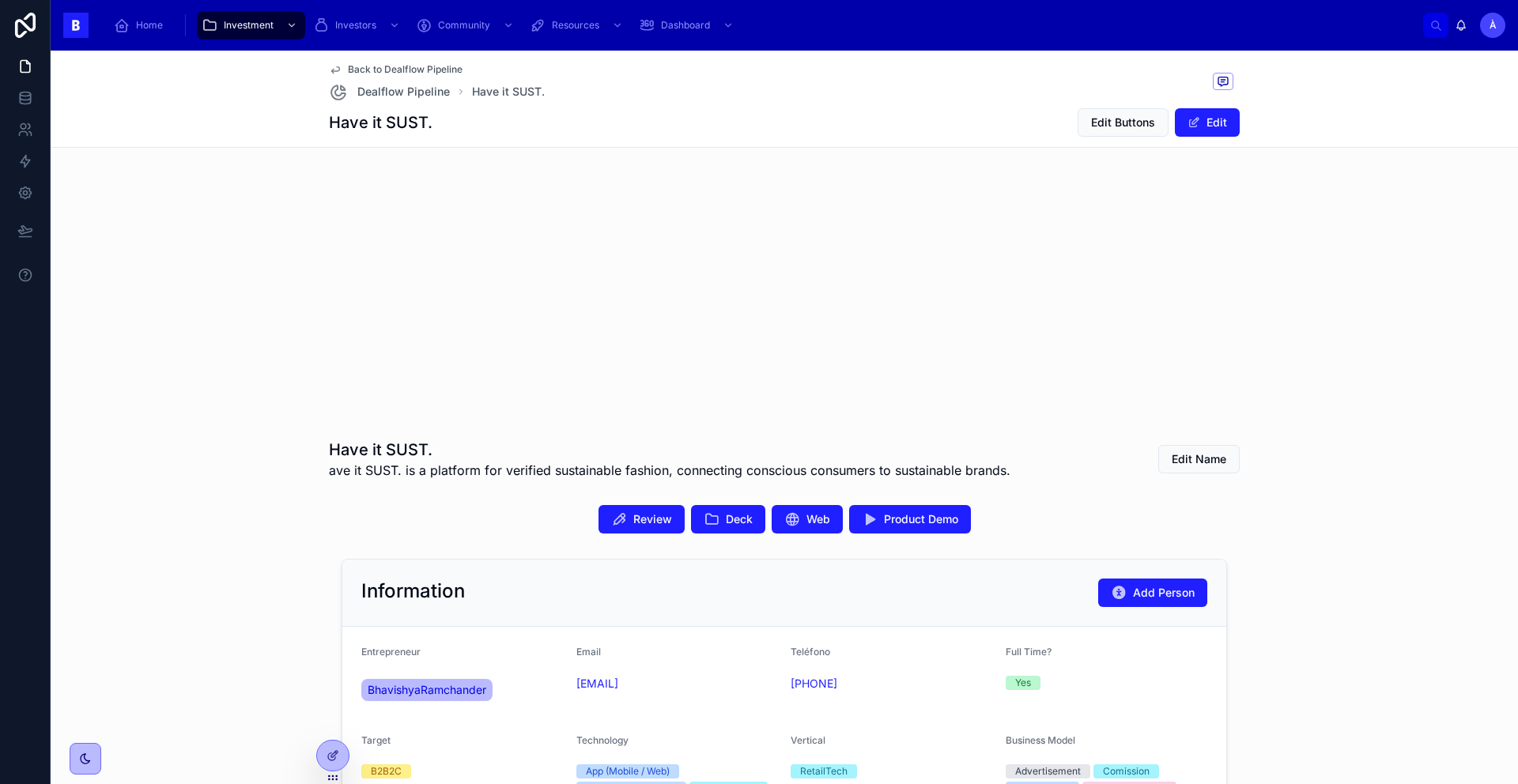 scroll, scrollTop: 109, scrollLeft: 0, axis: vertical 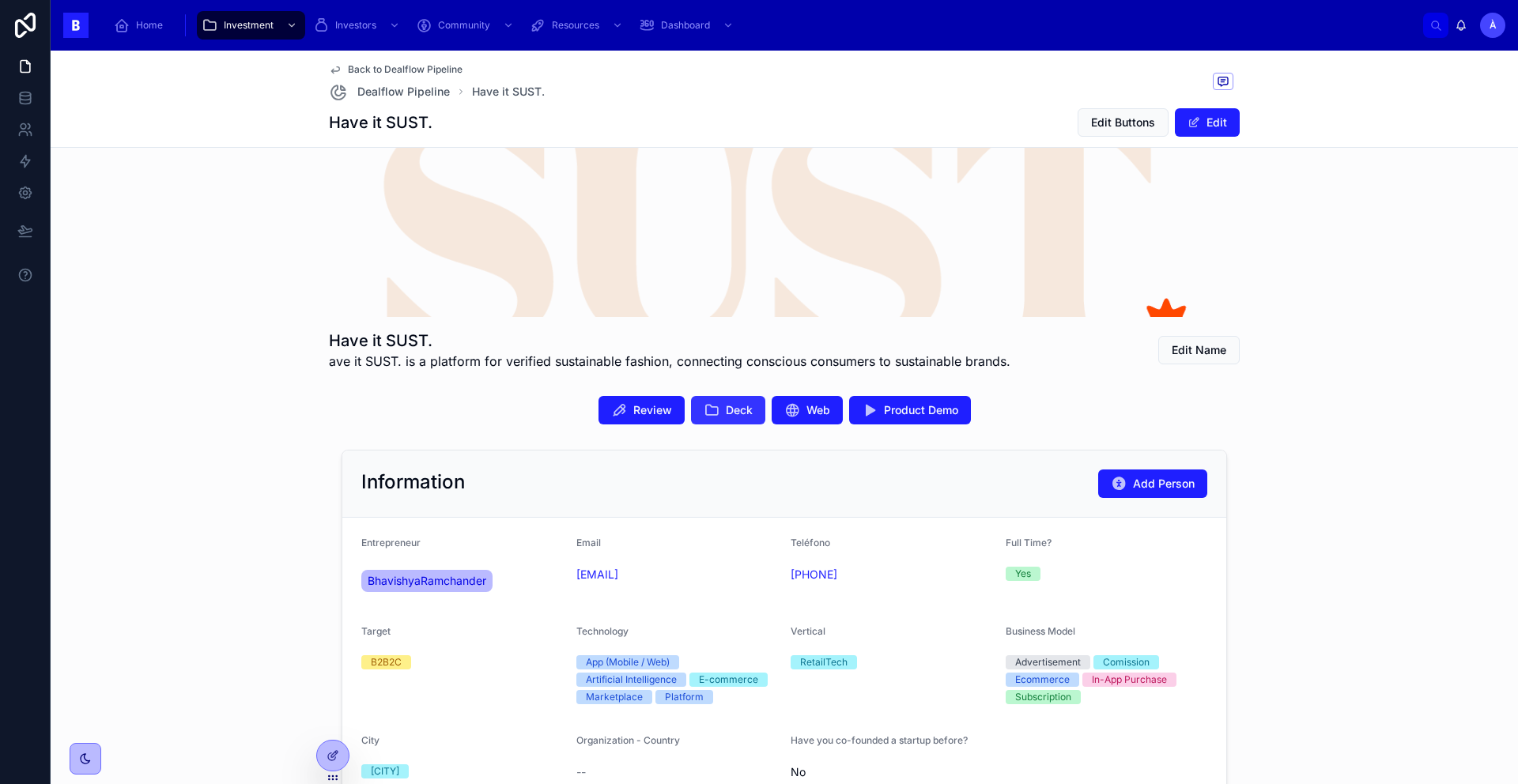 click on "Deck" at bounding box center (728, 410) 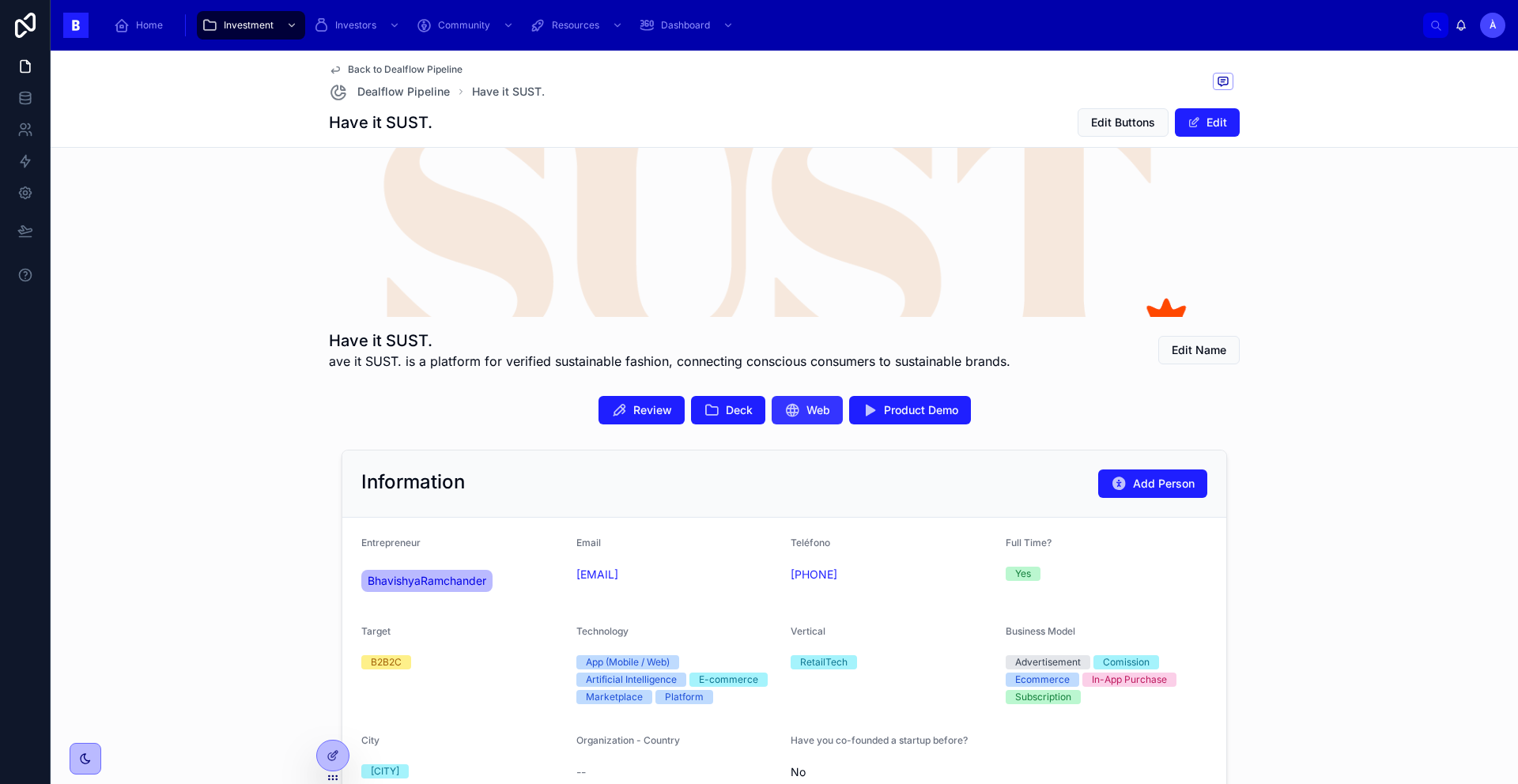 click at bounding box center (792, 410) 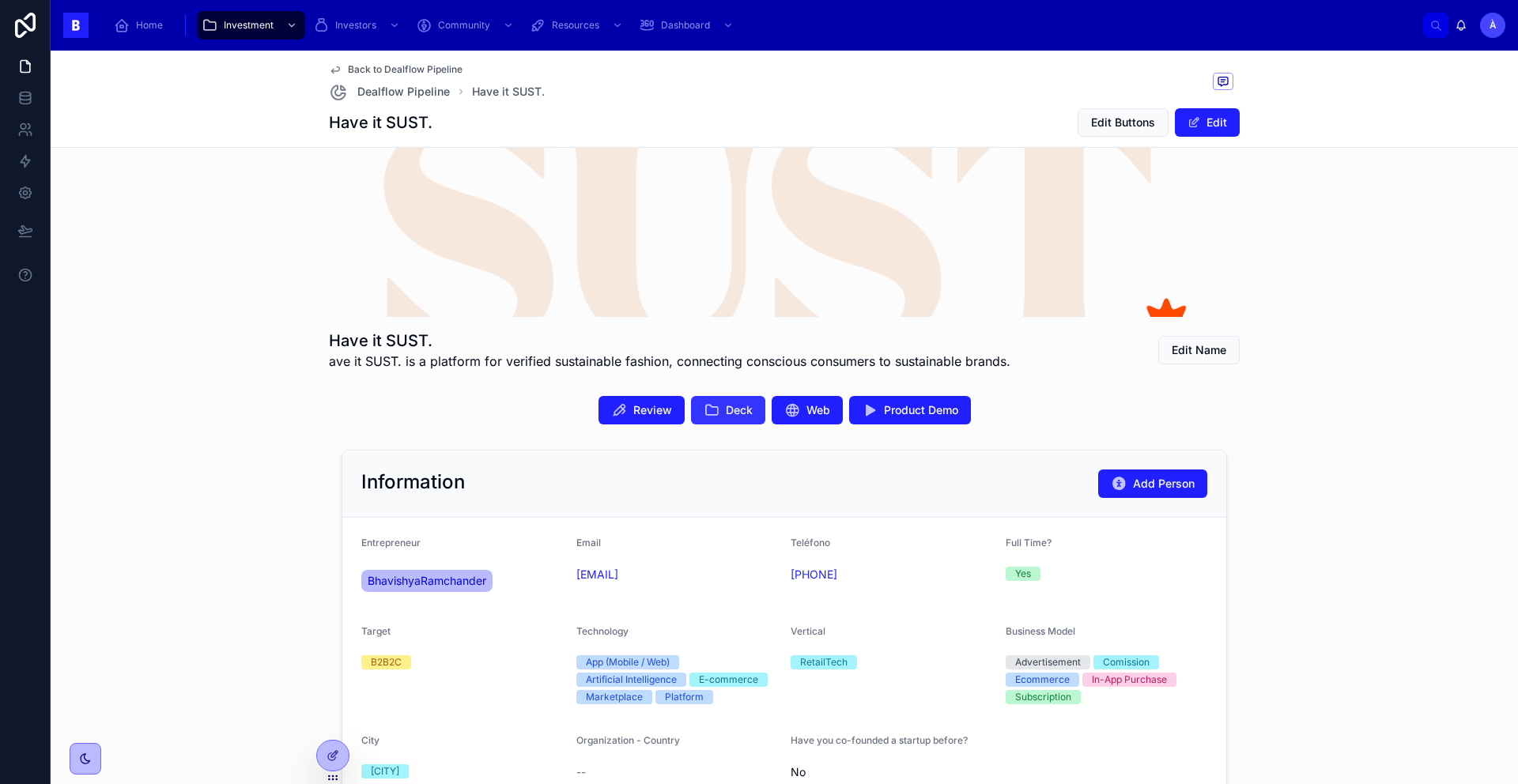 click at bounding box center (712, 410) 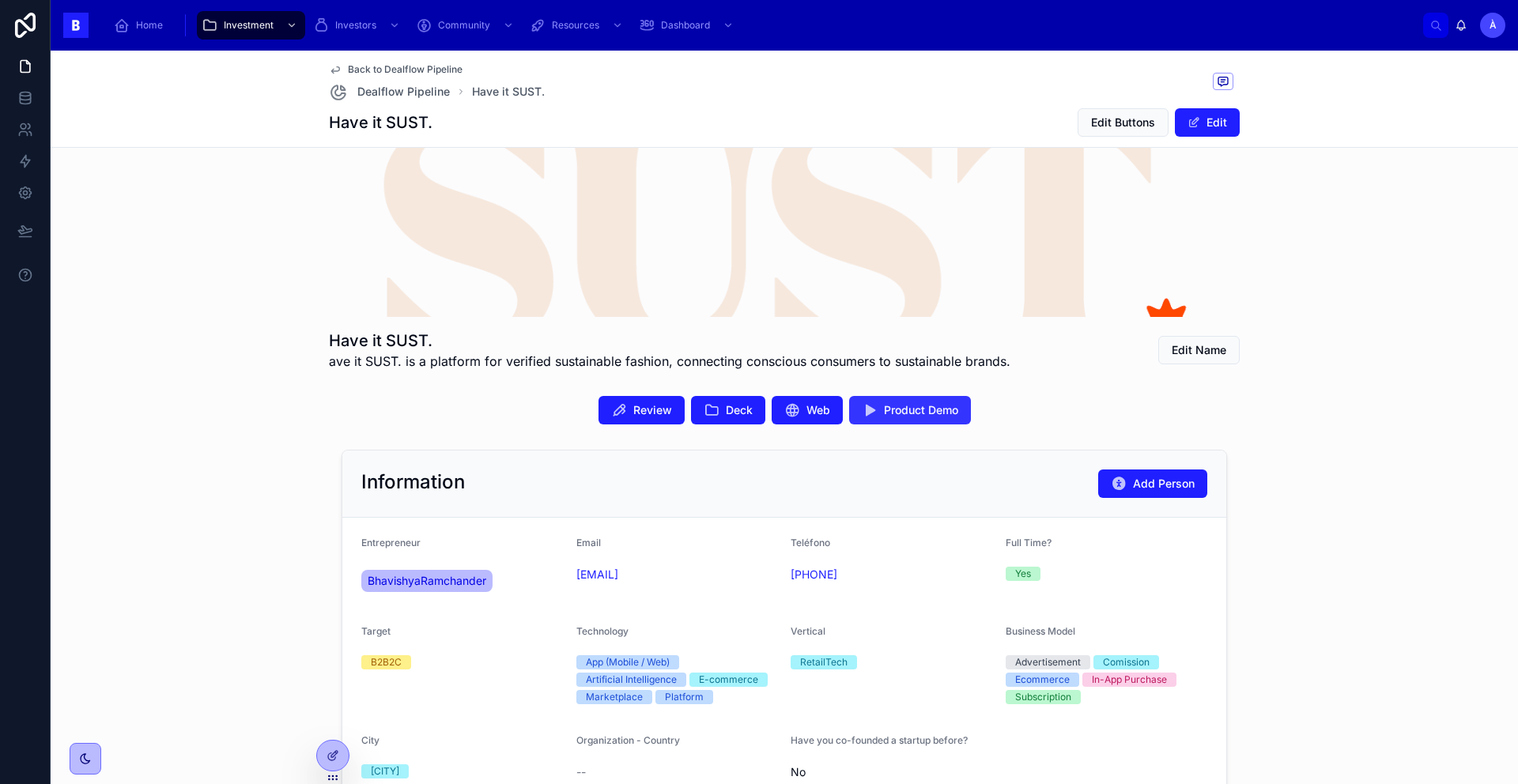 click on "Product Demo" at bounding box center (921, 410) 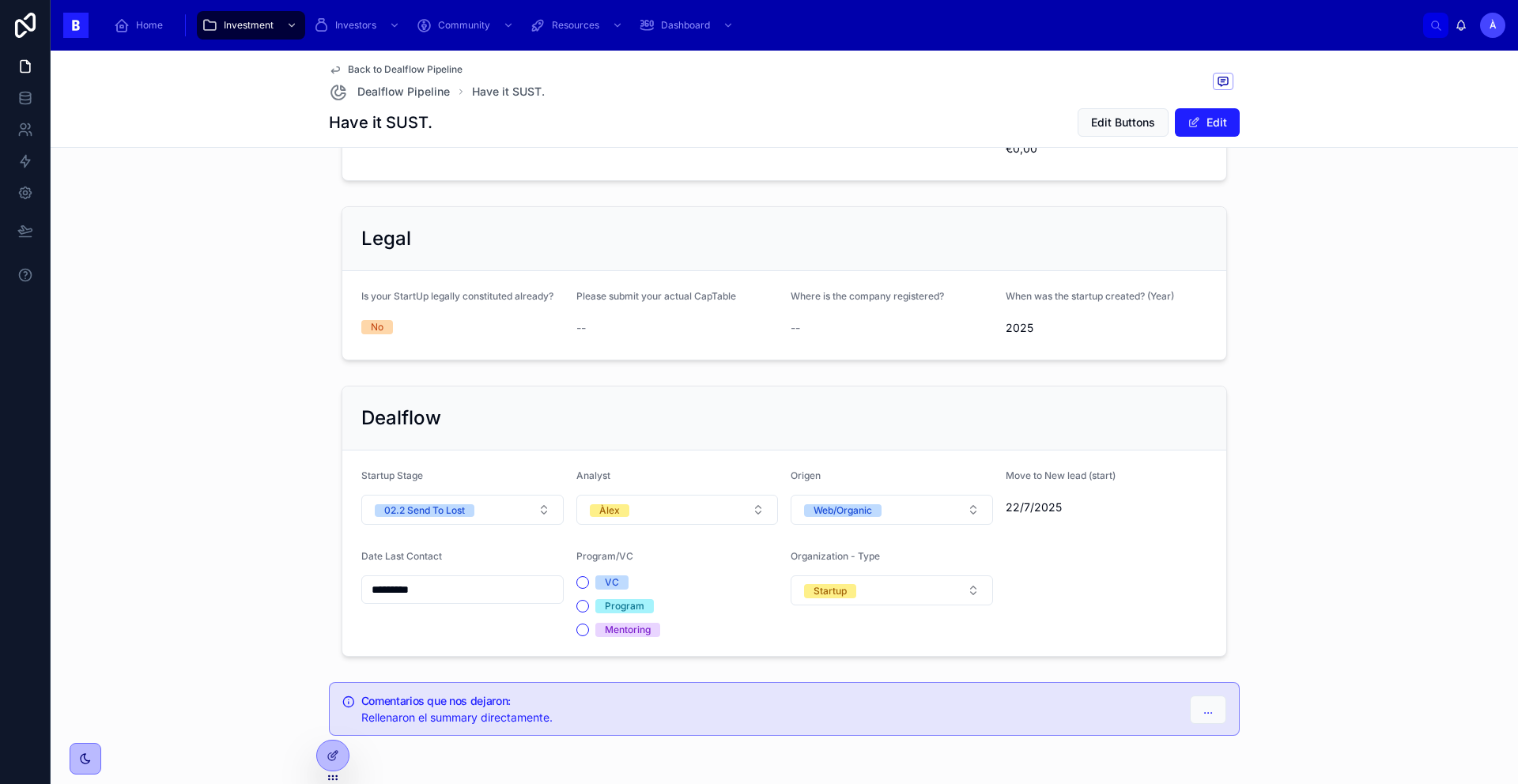 scroll, scrollTop: 971, scrollLeft: 0, axis: vertical 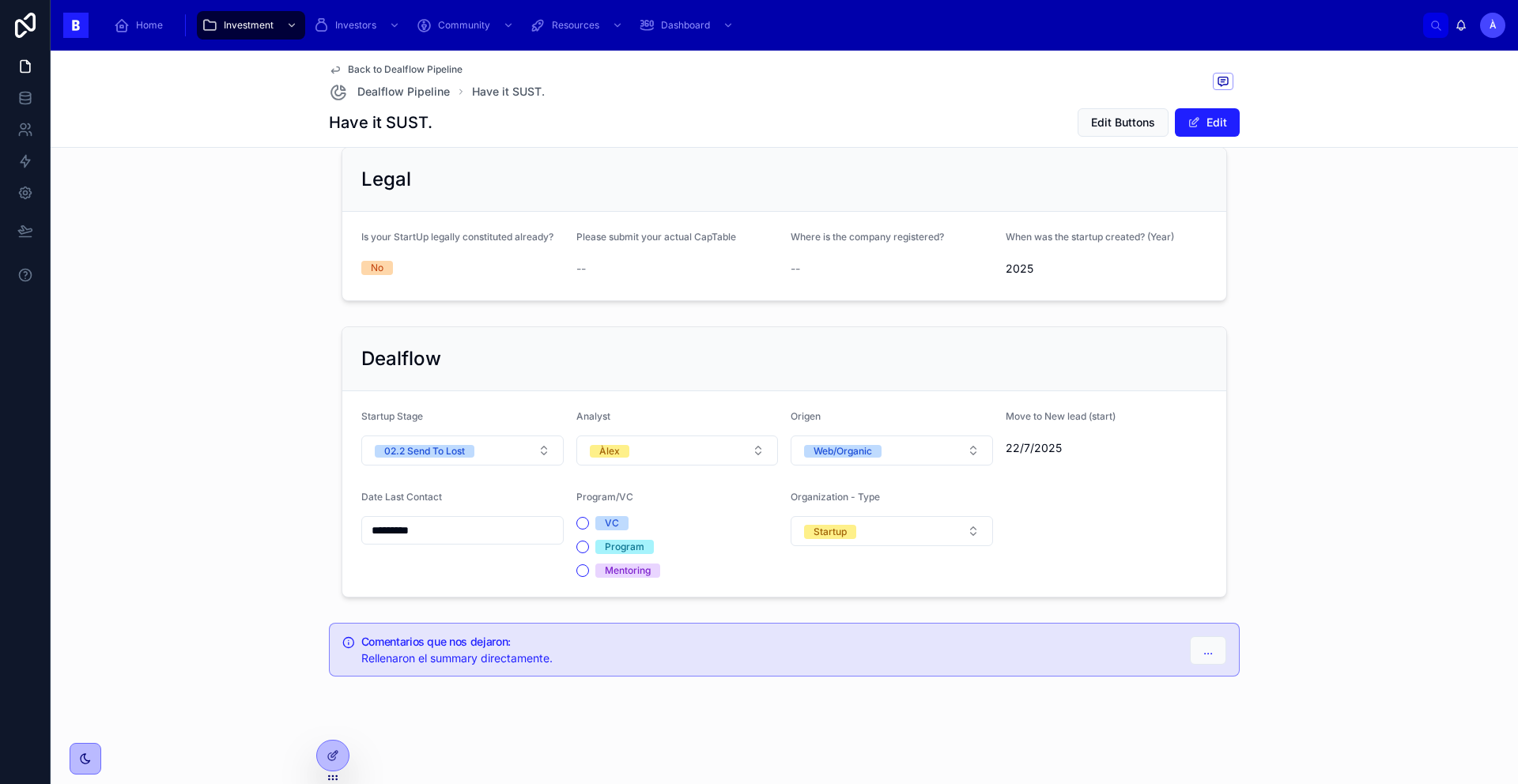 click on "No" at bounding box center [377, 268] 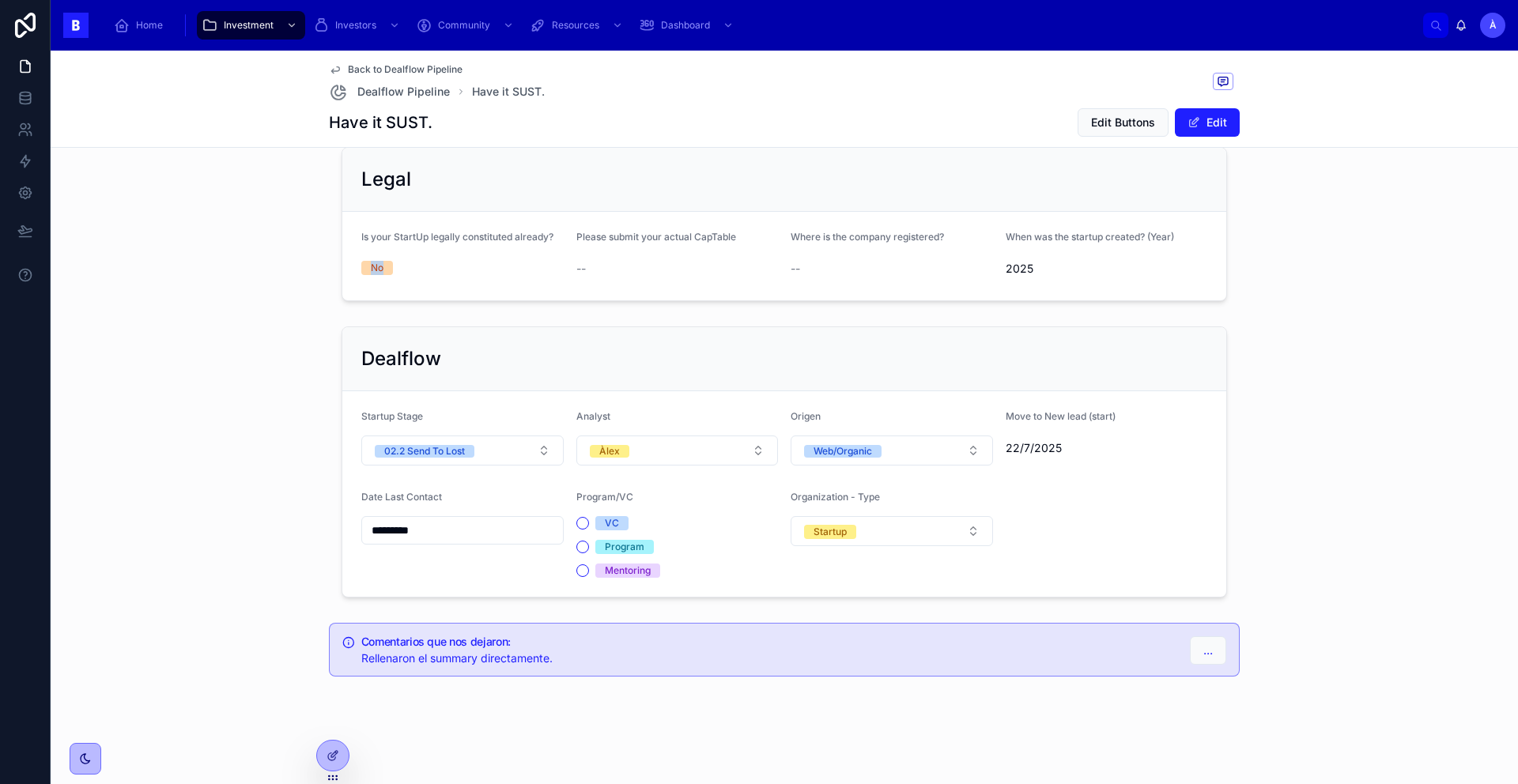 click on "No" at bounding box center (377, 268) 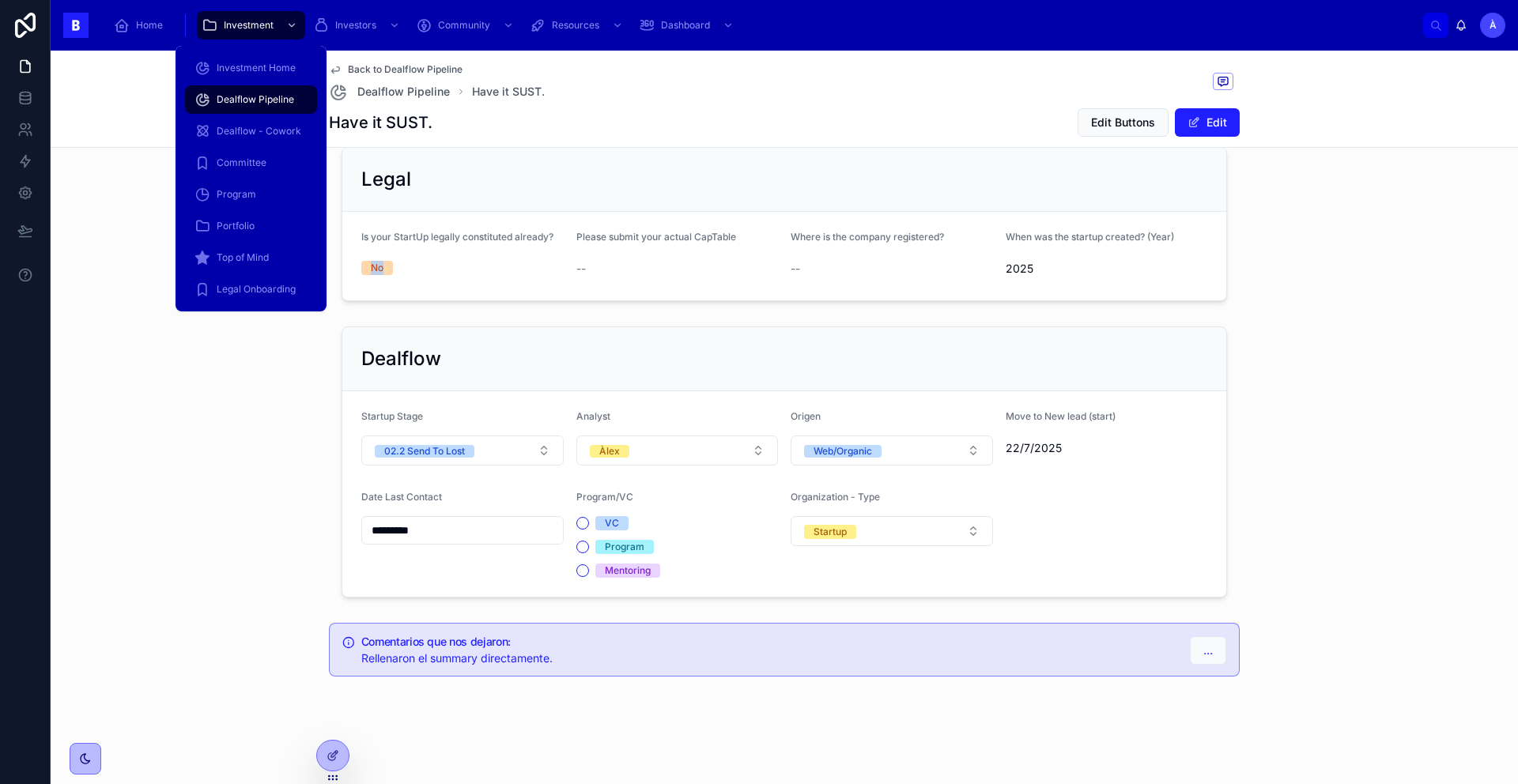 click on "Dealflow Pipeline" at bounding box center [255, 100] 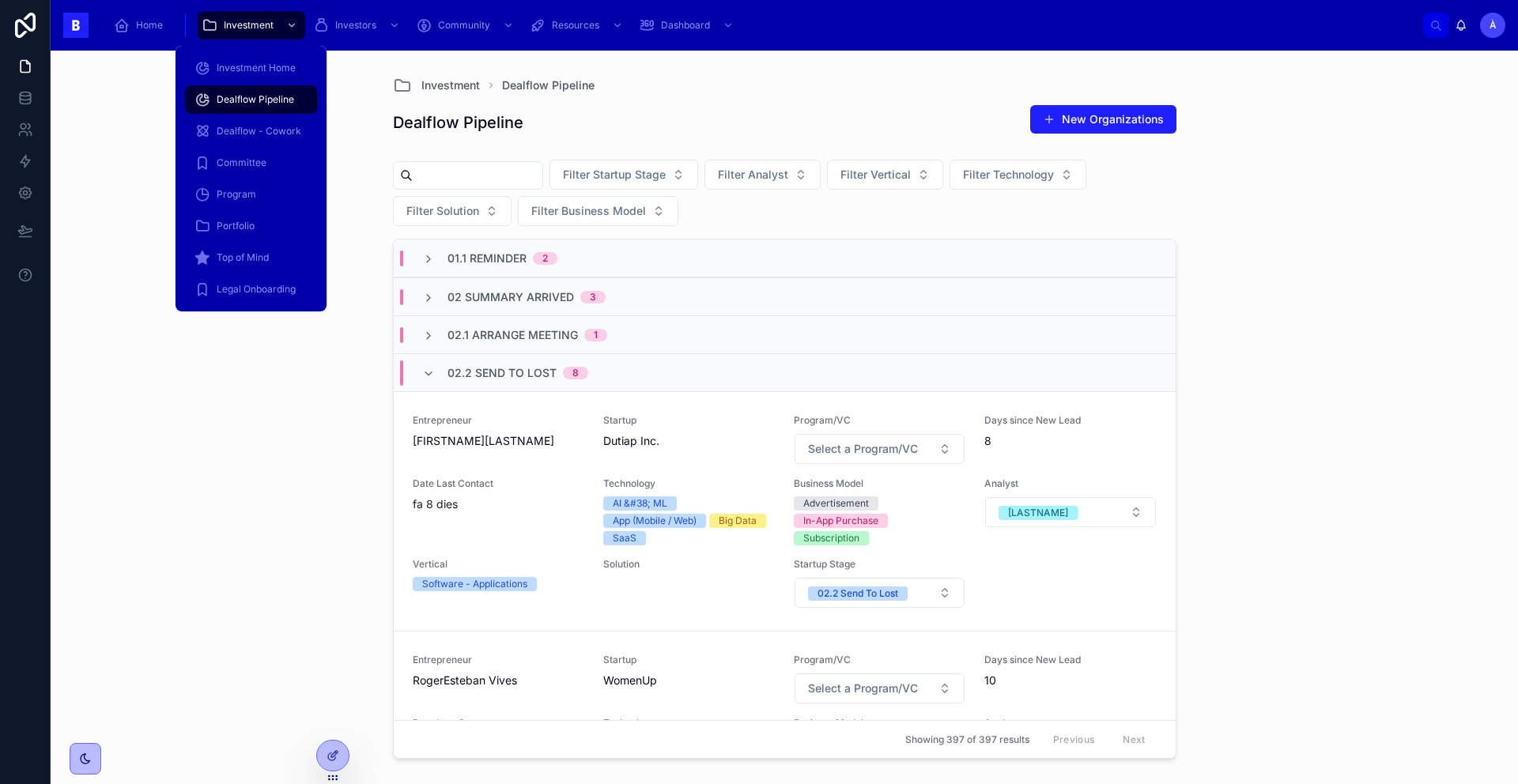 scroll, scrollTop: 0, scrollLeft: 0, axis: both 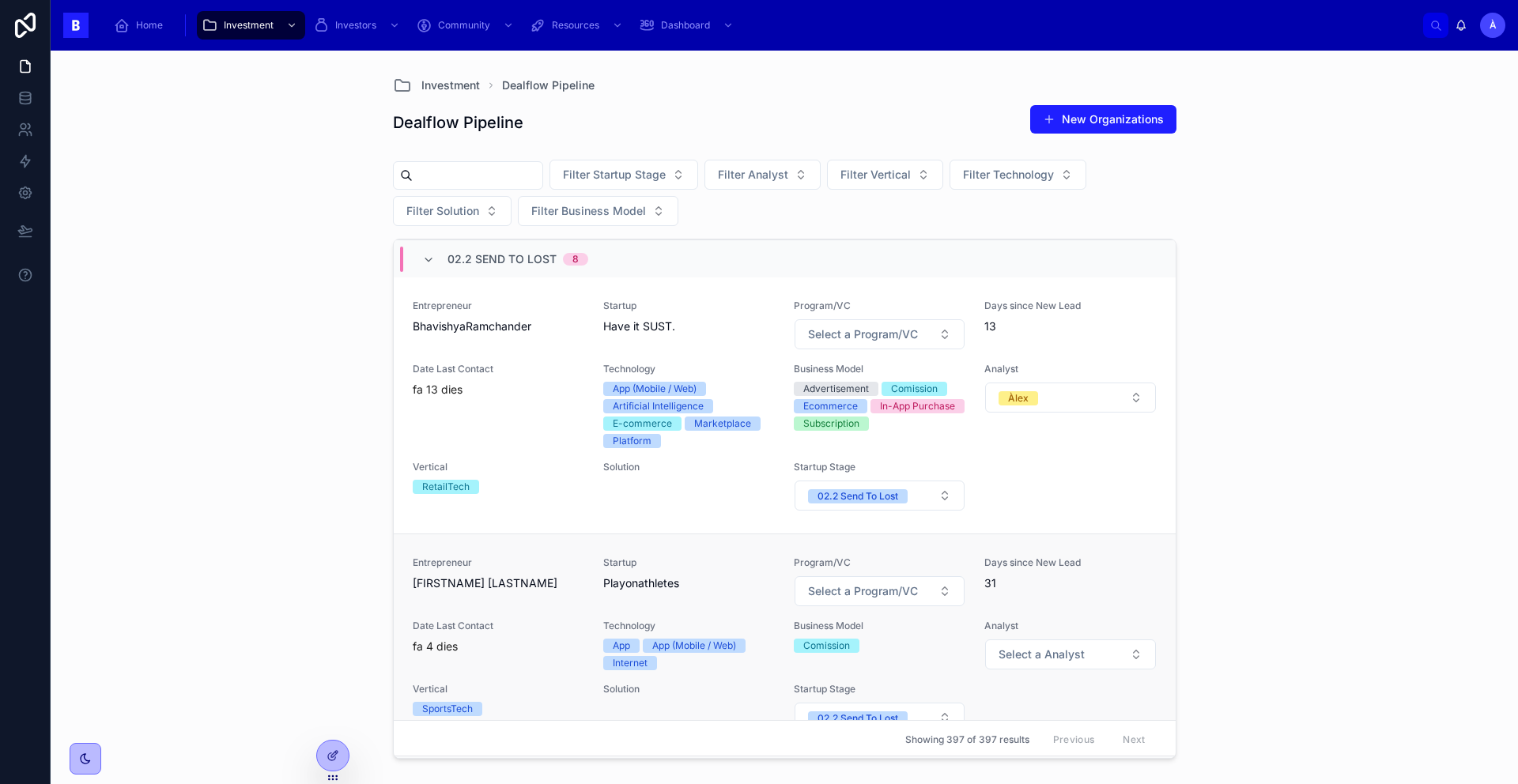 click on "Playonathletes" at bounding box center (689, 583) 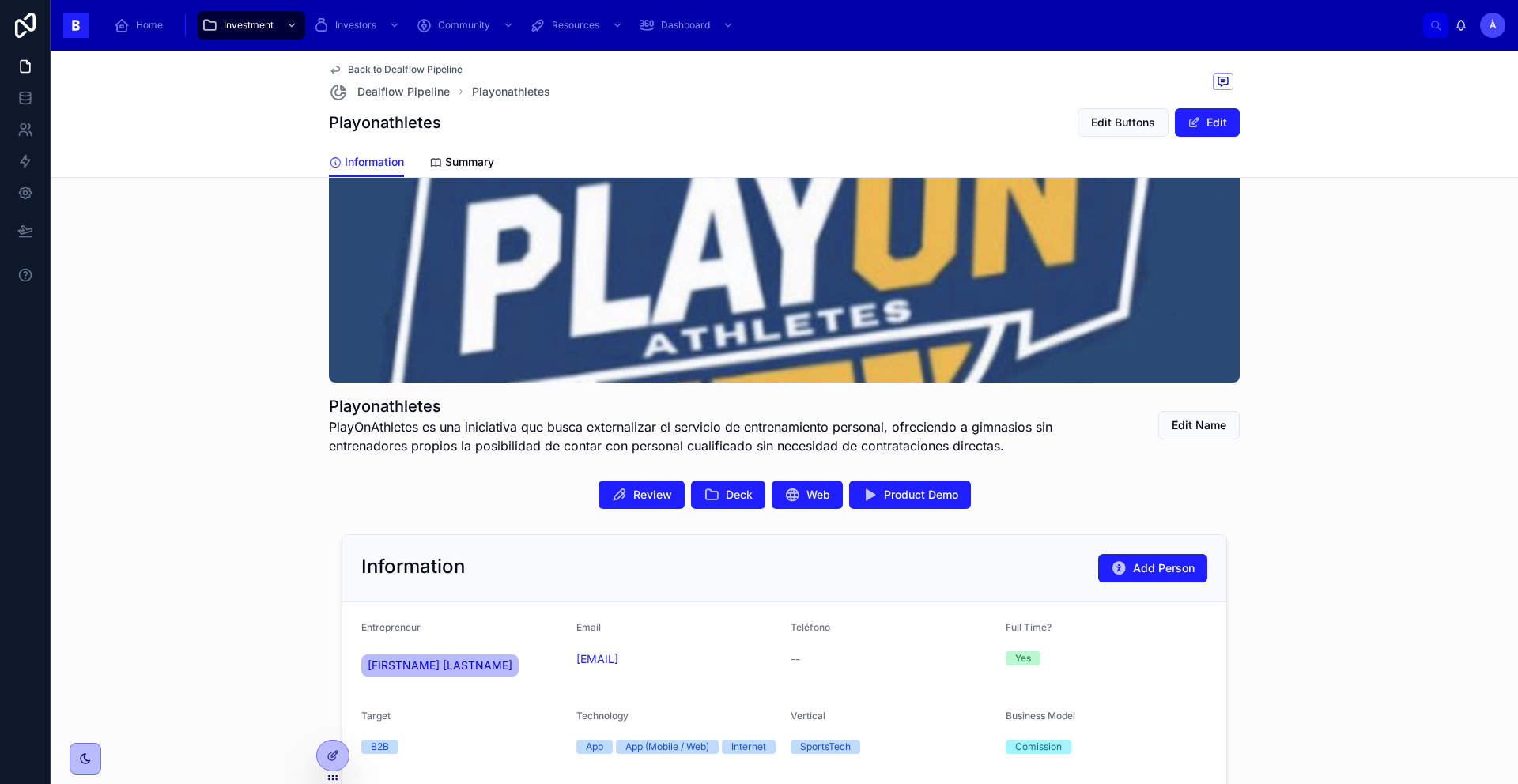 scroll, scrollTop: 74, scrollLeft: 0, axis: vertical 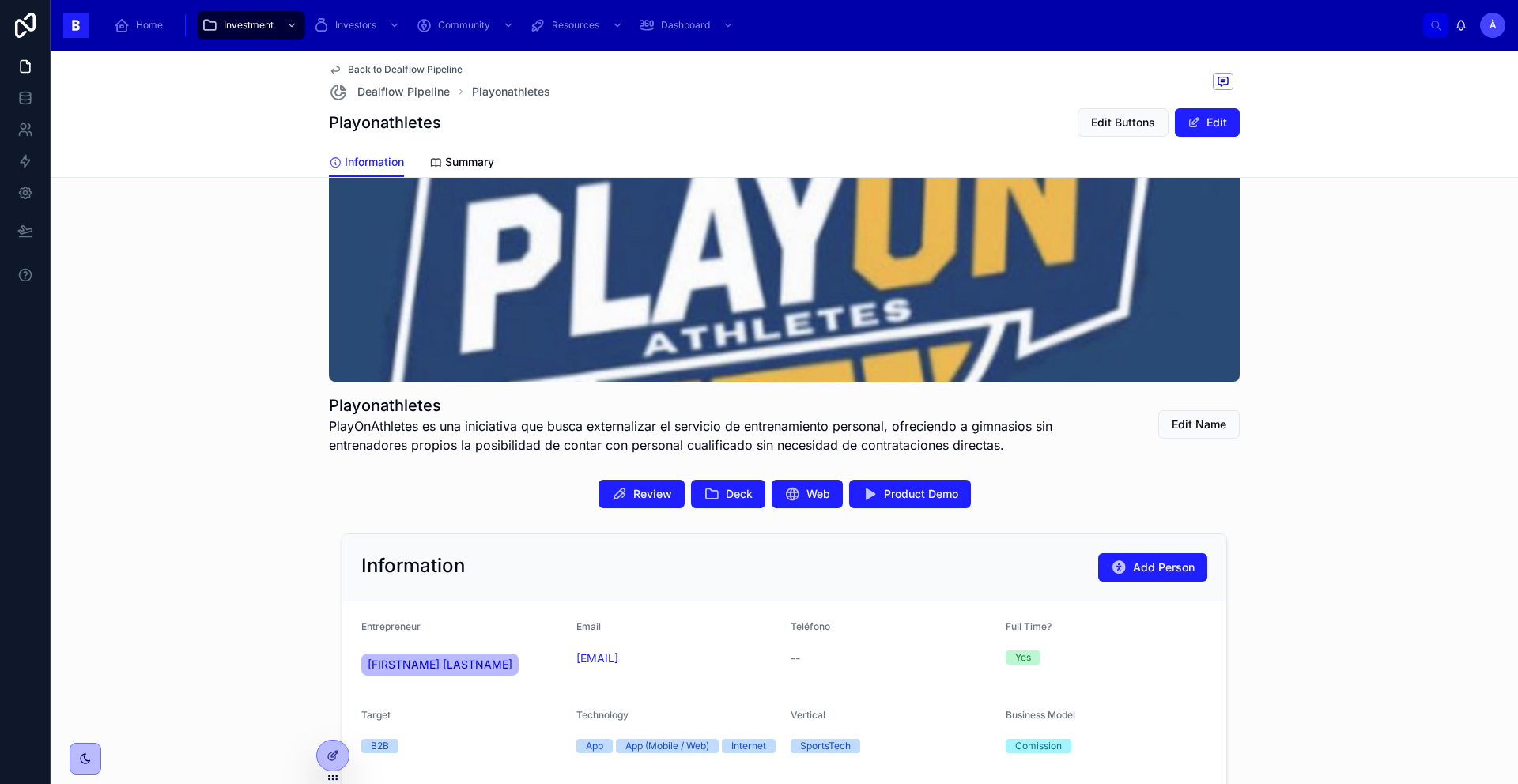 click on "PlayOnAthletes es una iniciativa que busca externalizar el servicio de entrenamiento personal, ofreciendo a gimnasios sin entrenadores propios la posibilidad de contar con personal cualificado sin necesidad de contrataciones directas." at bounding box center (725, 435) 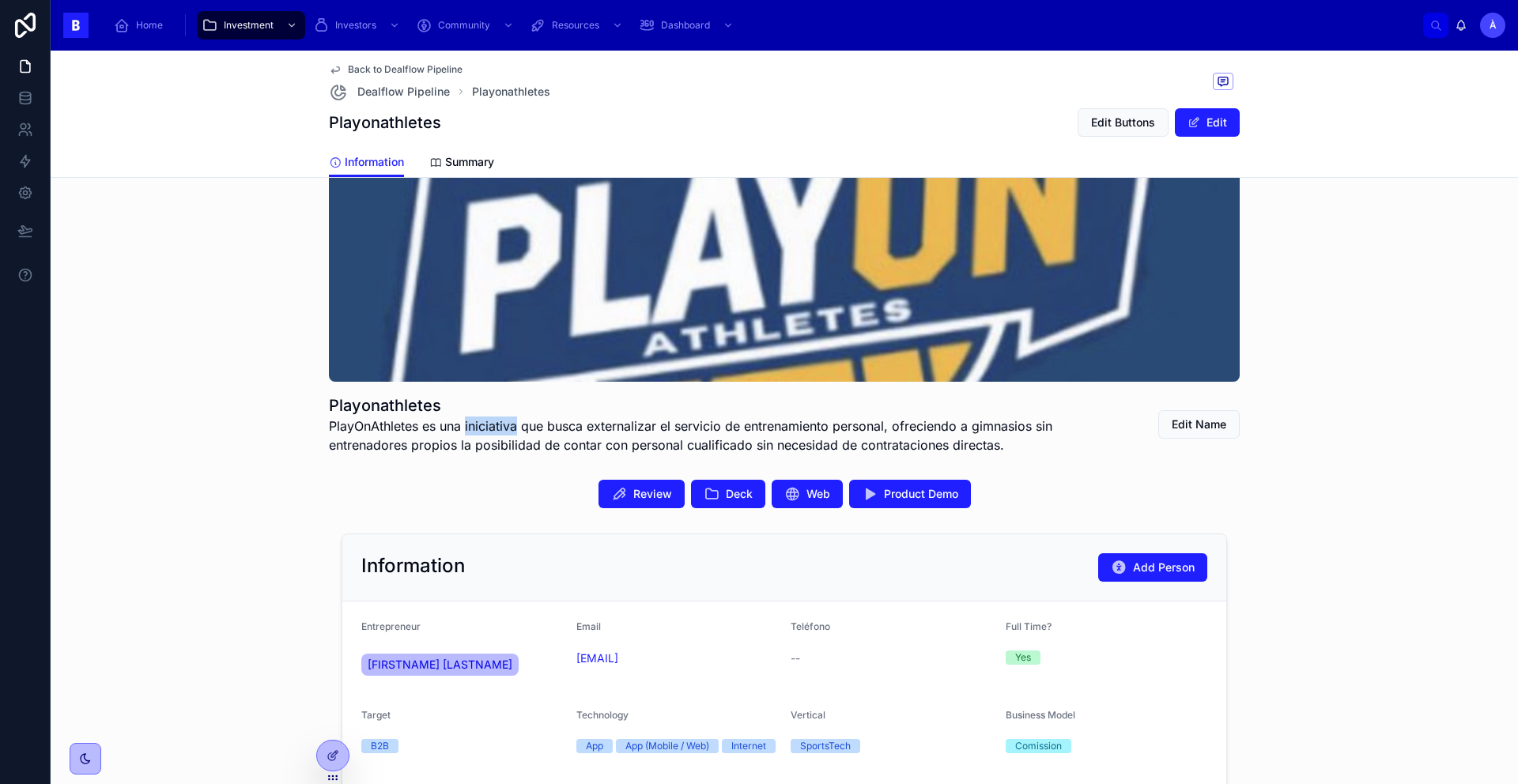 click on "PlayOnAthletes es una iniciativa que busca externalizar el servicio de entrenamiento personal, ofreciendo a gimnasios sin entrenadores propios la posibilidad de contar con personal cualificado sin necesidad de contrataciones directas." at bounding box center (725, 435) 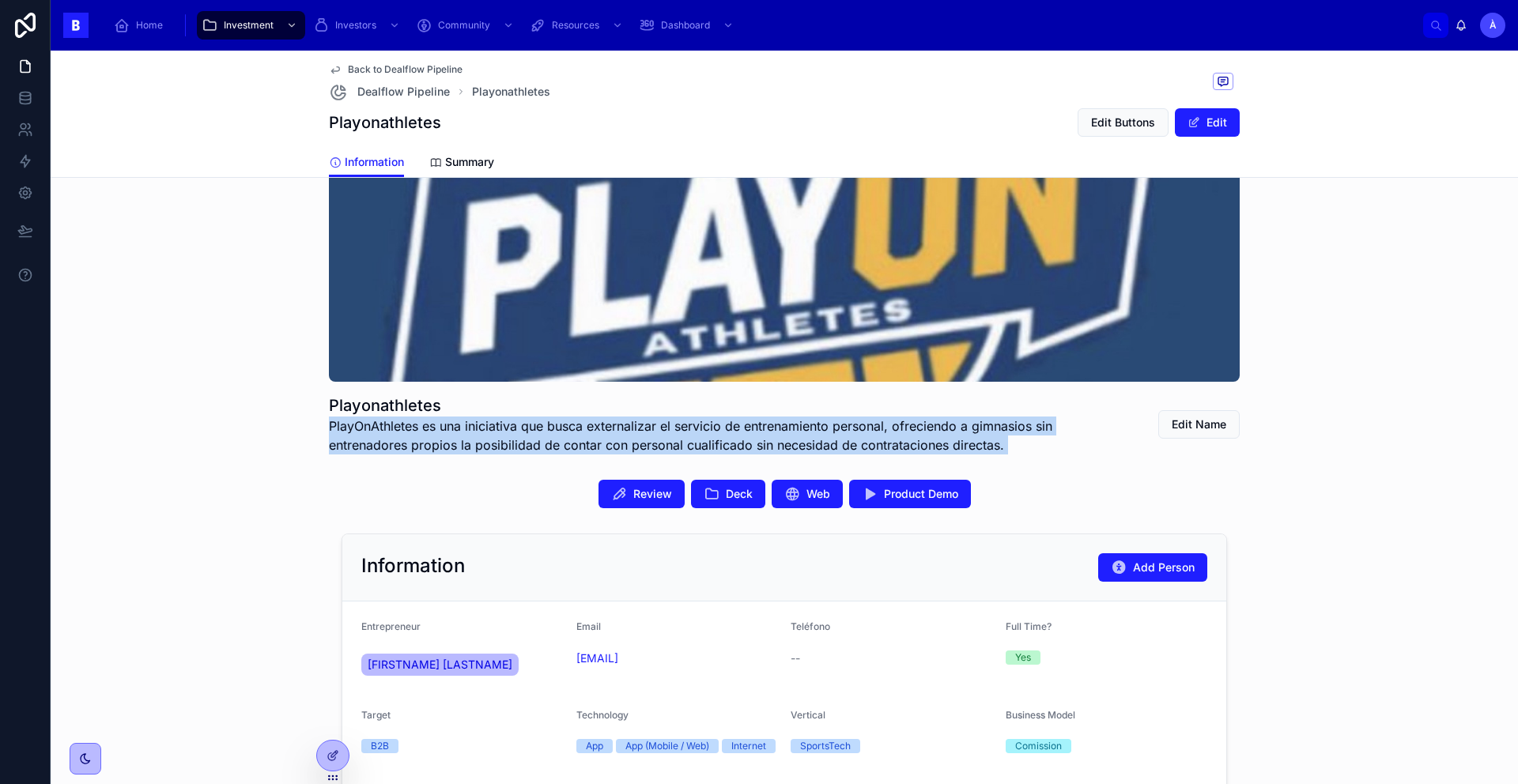click on "PlayOnAthletes es una iniciativa que busca externalizar el servicio de entrenamiento personal, ofreciendo a gimnasios sin entrenadores propios la posibilidad de contar con personal cualificado sin necesidad de contrataciones directas." at bounding box center (725, 435) 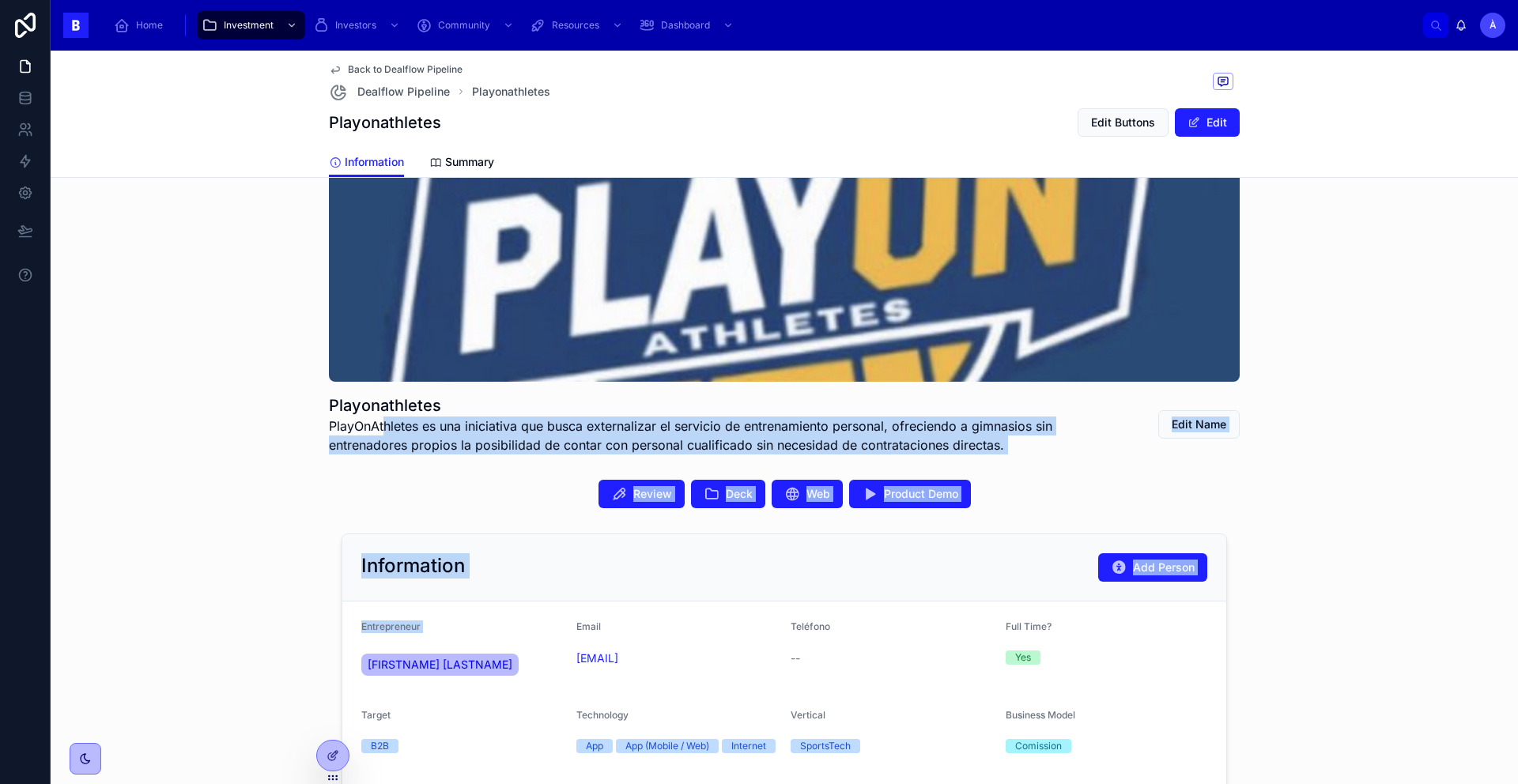 drag, startPoint x: 500, startPoint y: 649, endPoint x: 324, endPoint y: 307, distance: 384.6297 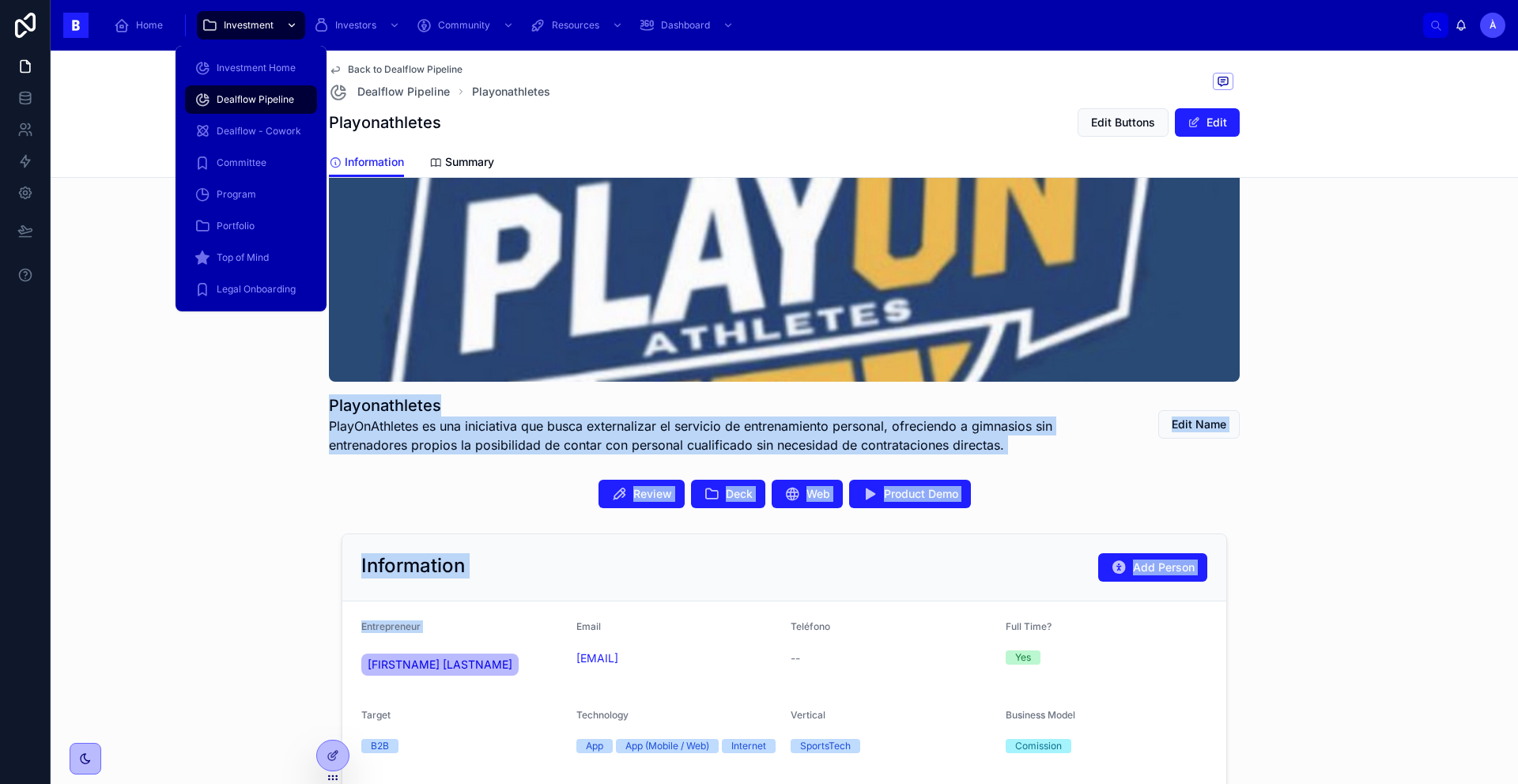 click on "Investment" at bounding box center [251, 25] 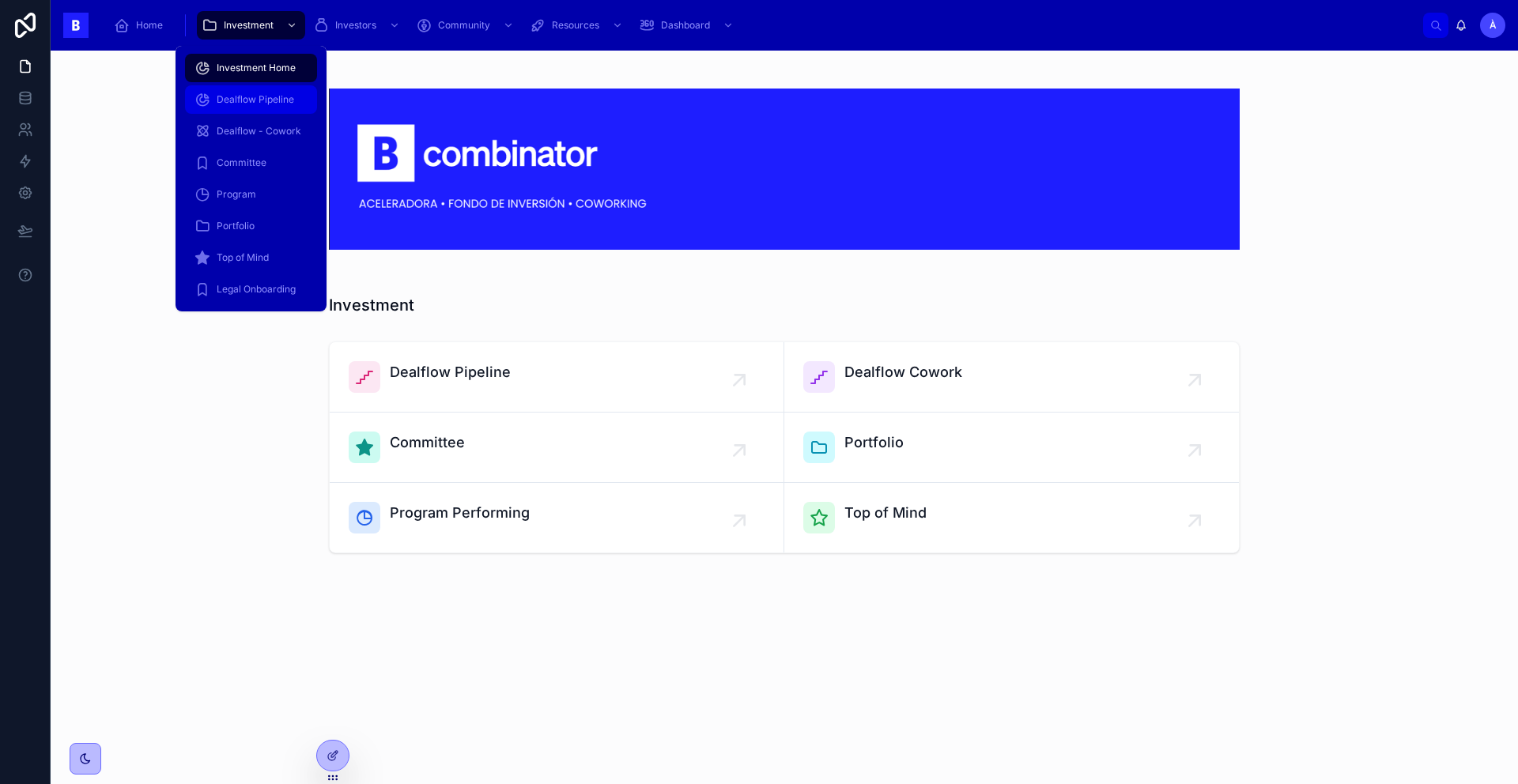 click on "Dealflow Pipeline" at bounding box center [255, 100] 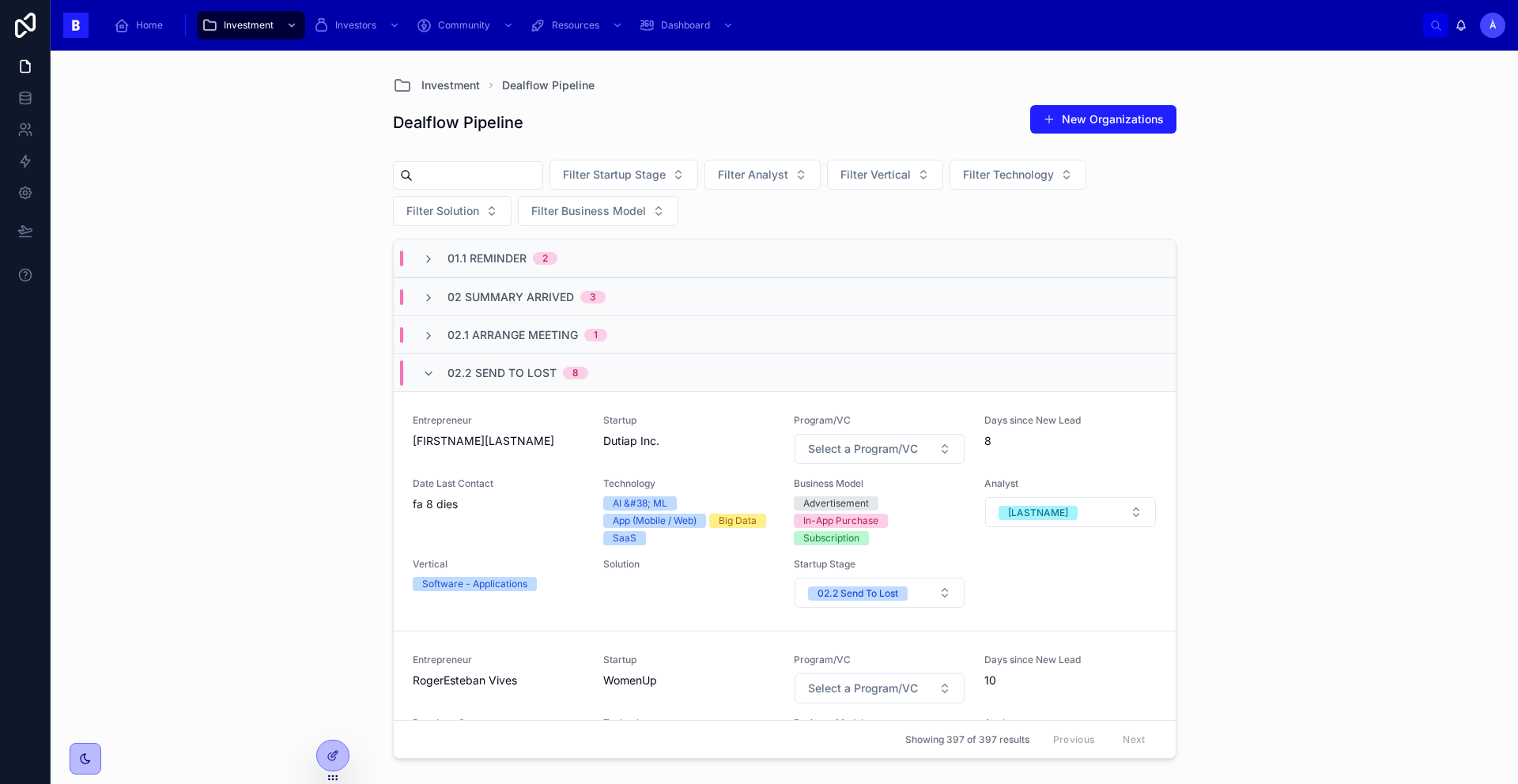 click on "02.2 Send To Lost" at bounding box center (502, 373) 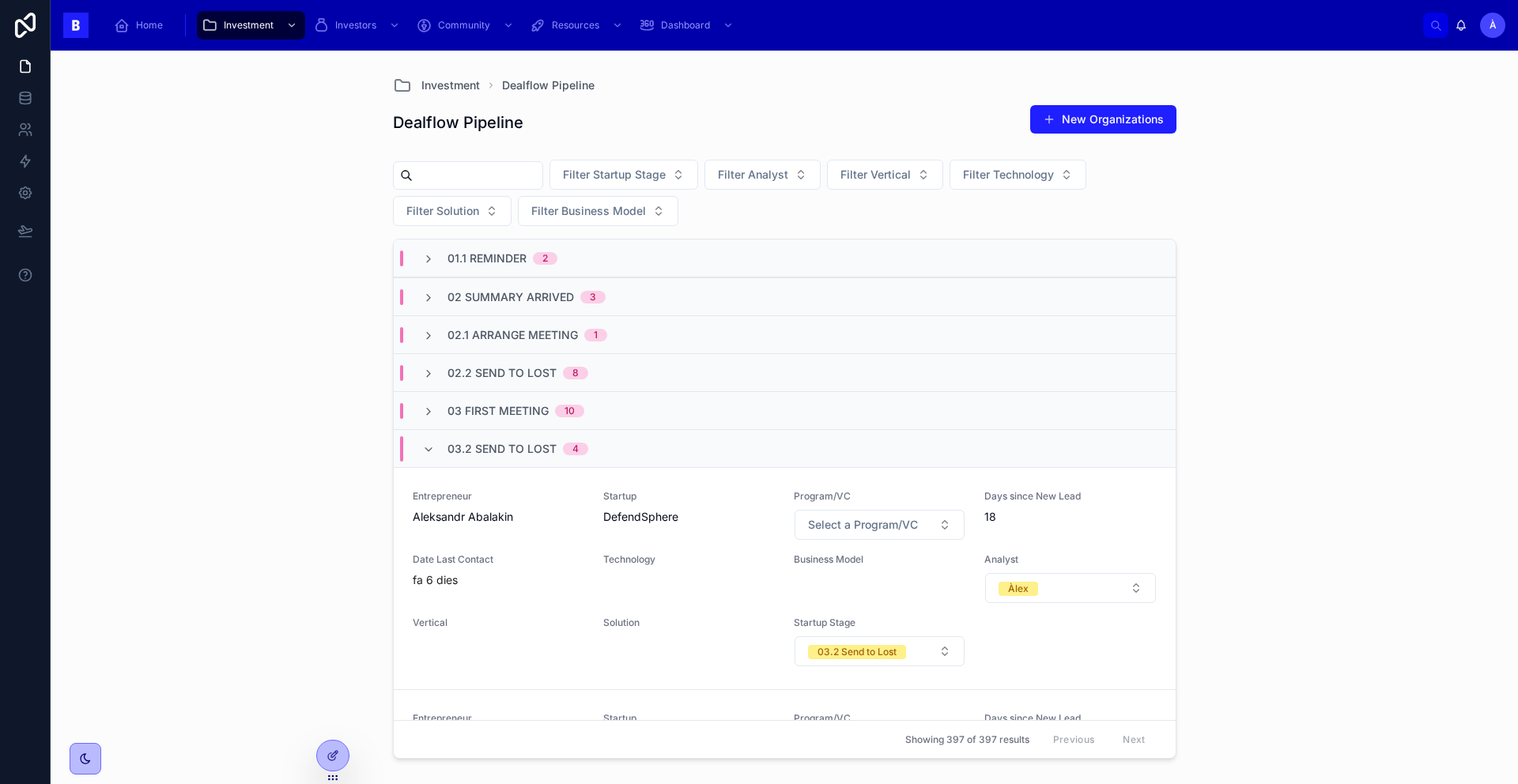 click on "03.2 Send to Lost" at bounding box center [502, 449] 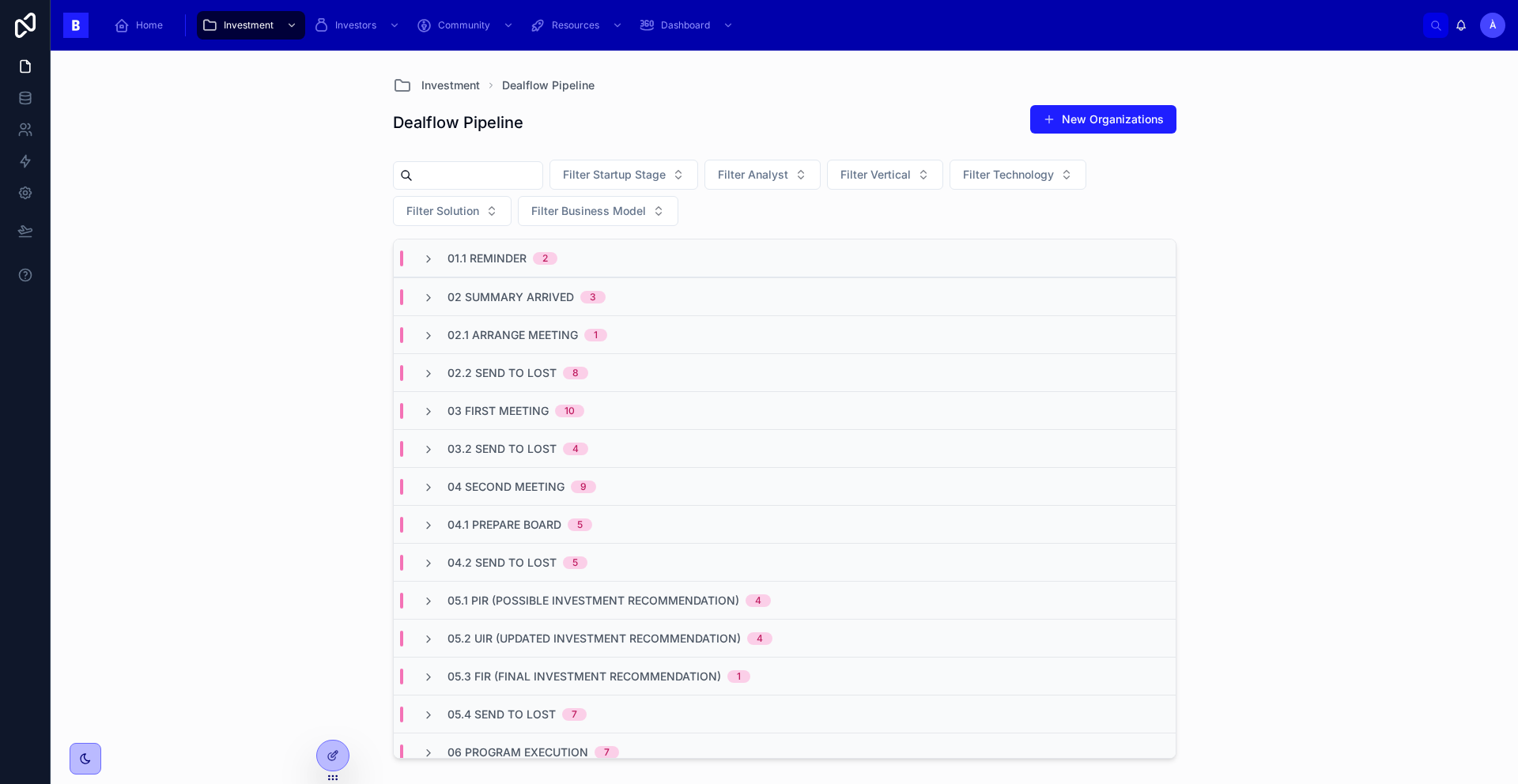 click on "02.1 Arrange Meeting" at bounding box center (512, 335) 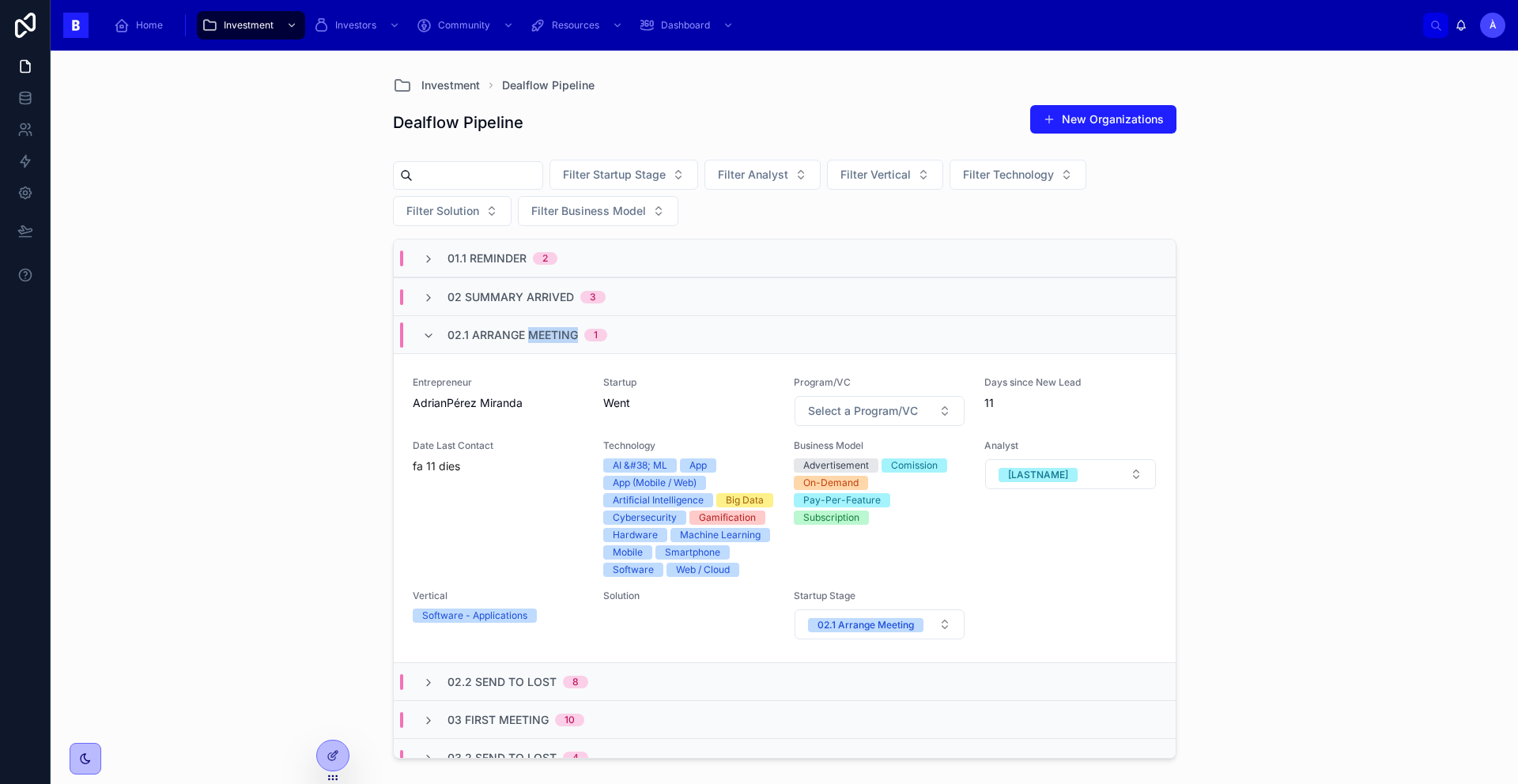 click on "02.1 Arrange Meeting" at bounding box center [512, 335] 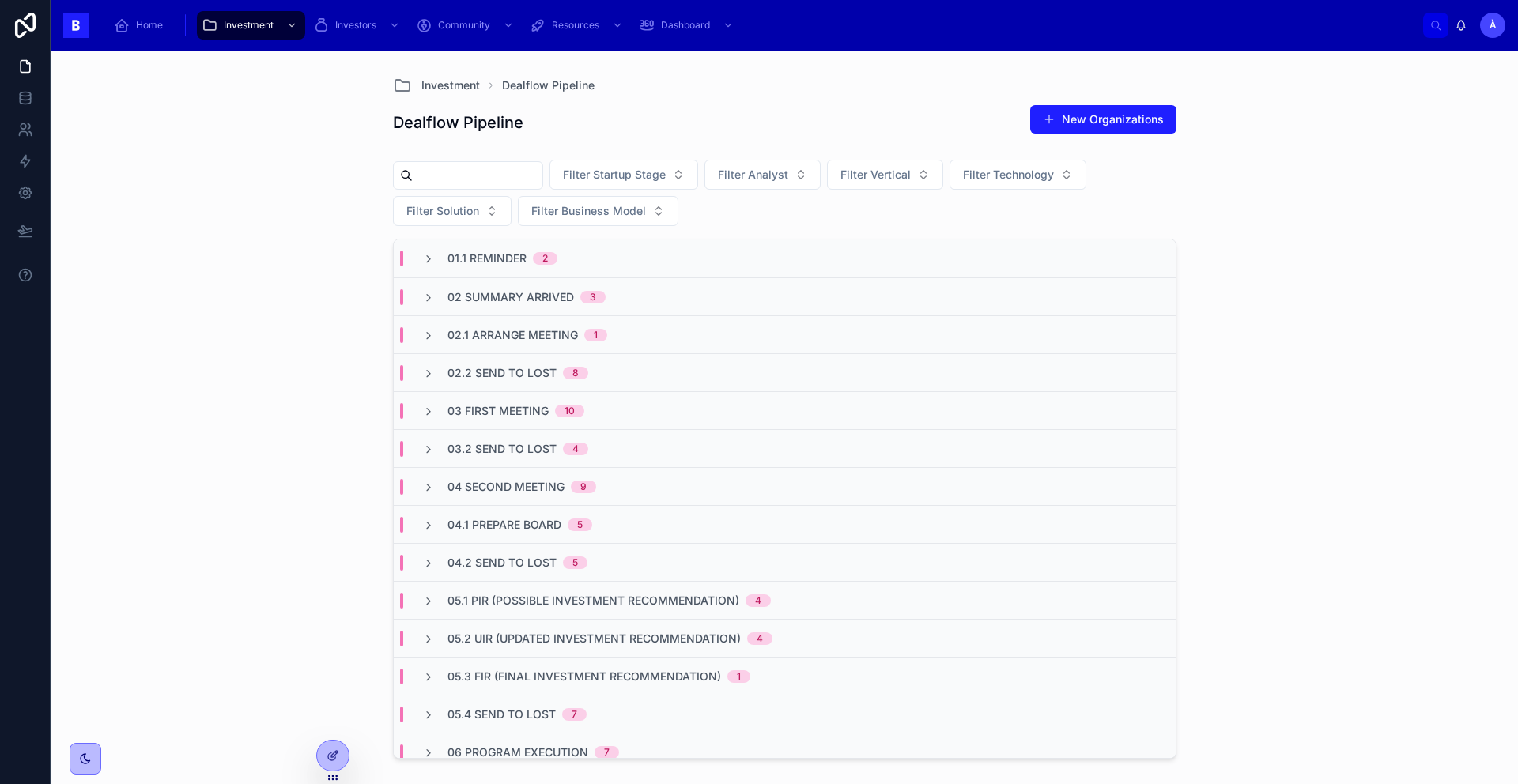 click on "02 Summary Arrived 3" at bounding box center (784, 296) 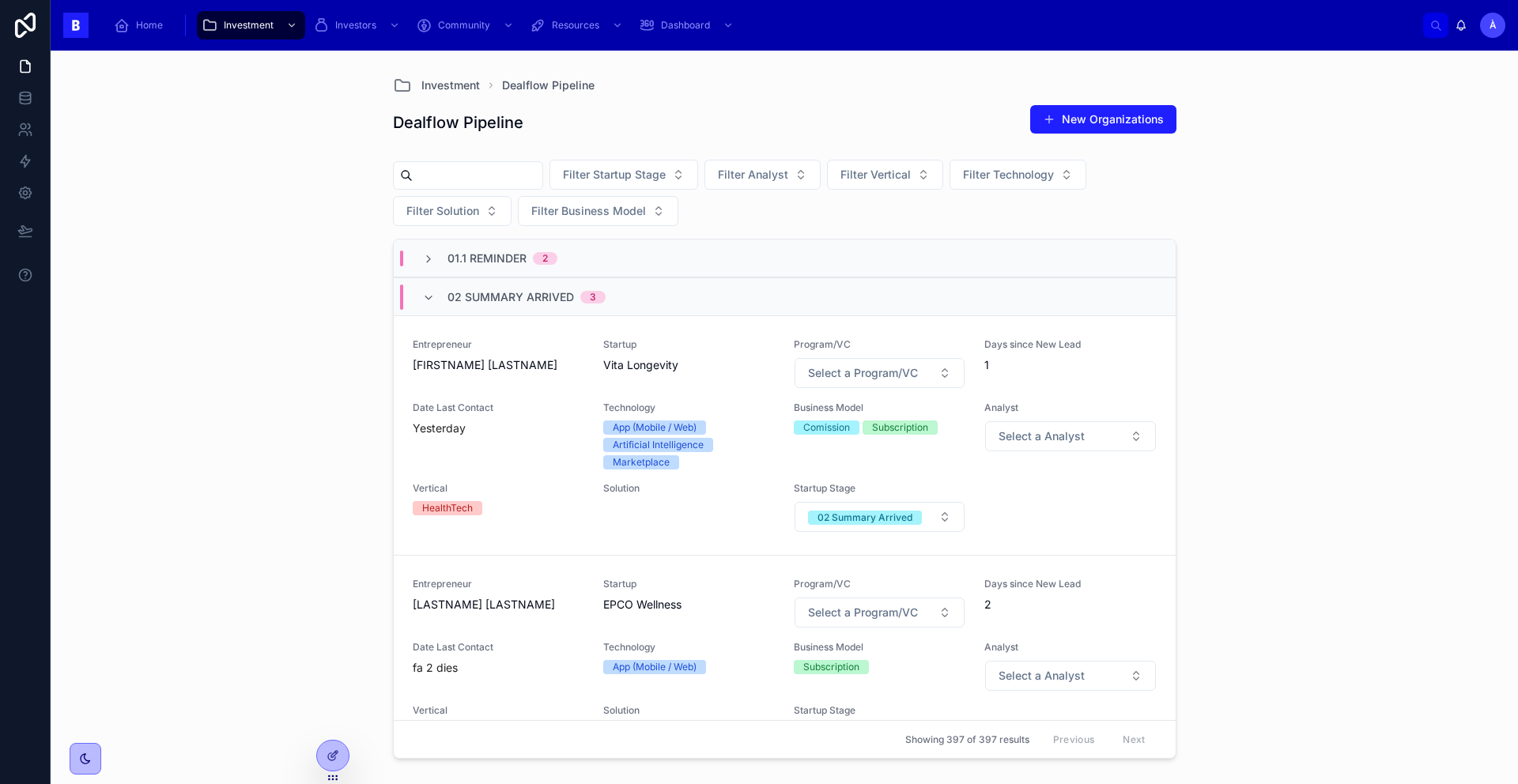 click on "02 Summary Arrived 3" at bounding box center [784, 296] 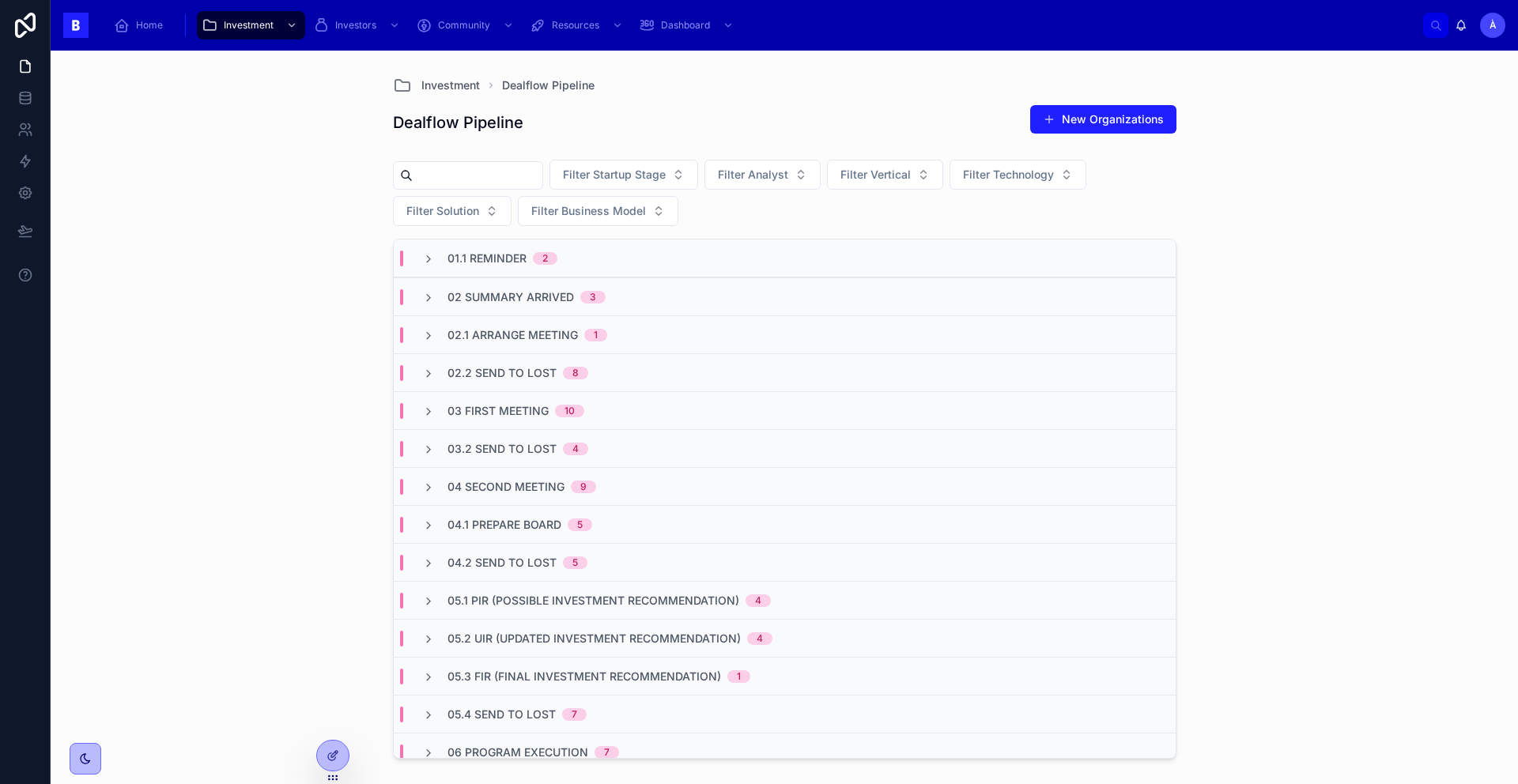 click on "01.1 Reminder 2" at bounding box center (784, 258) 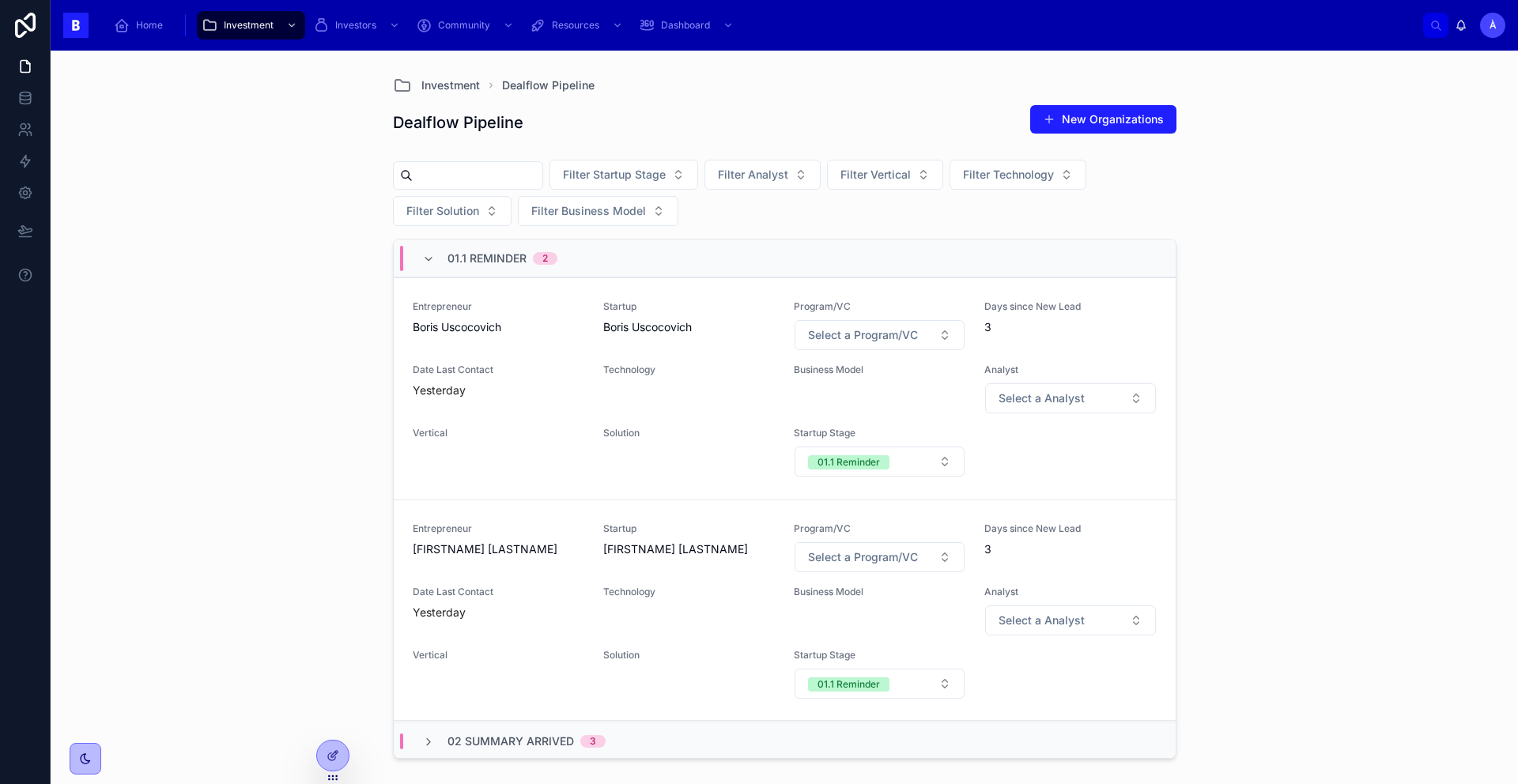 click on "01.1 Reminder 2" at bounding box center [784, 258] 